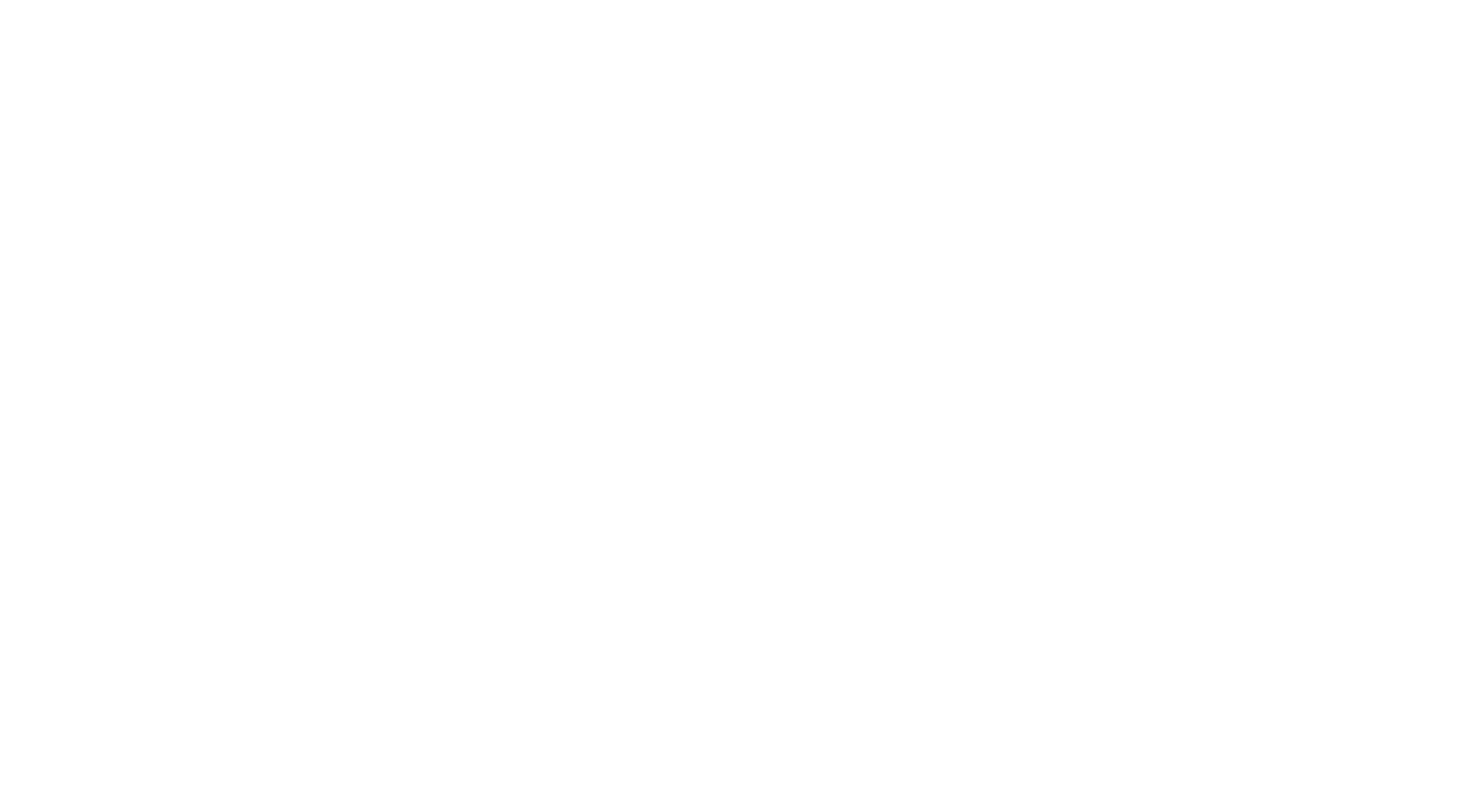 scroll, scrollTop: 0, scrollLeft: 0, axis: both 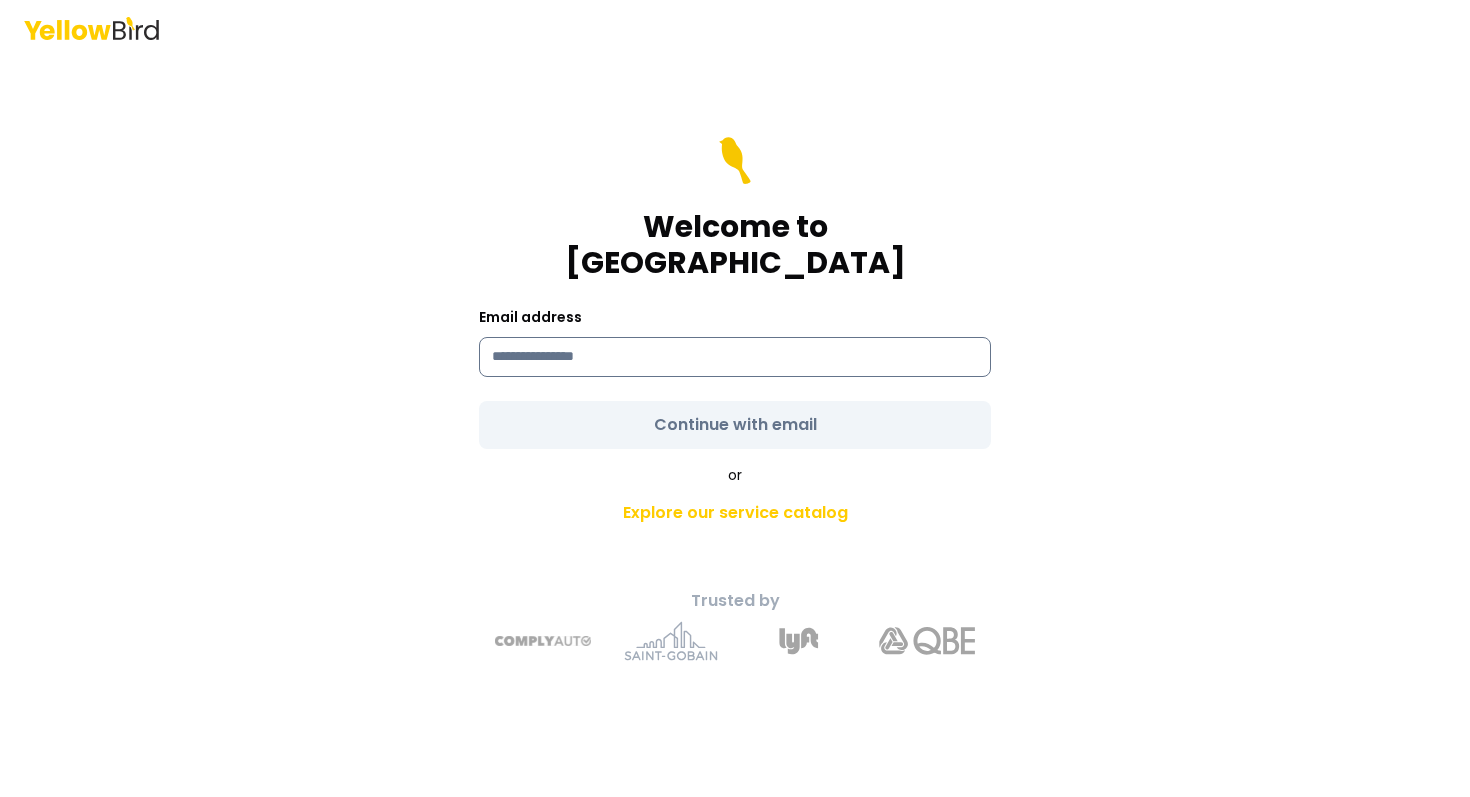 click at bounding box center (735, 357) 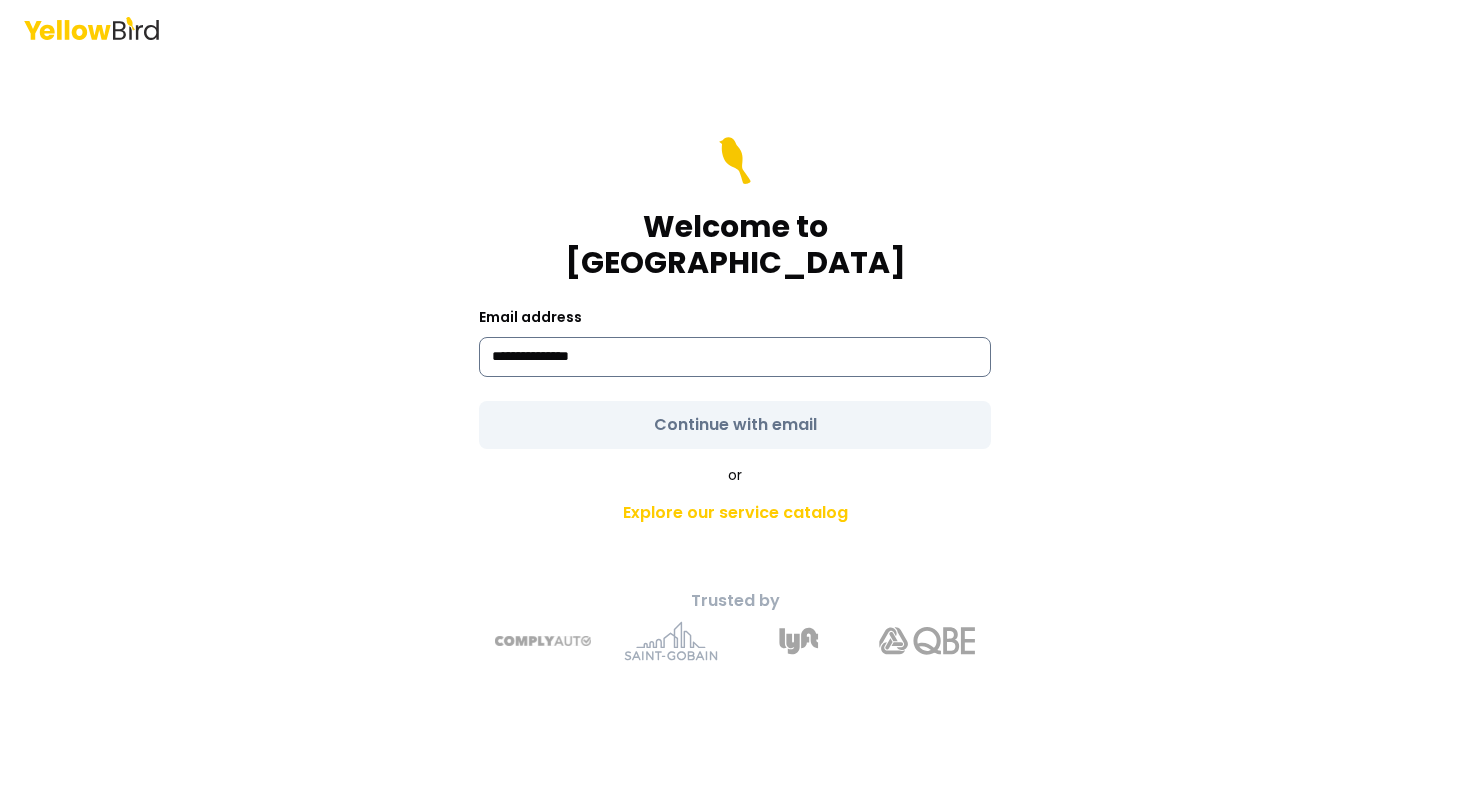 type on "**********" 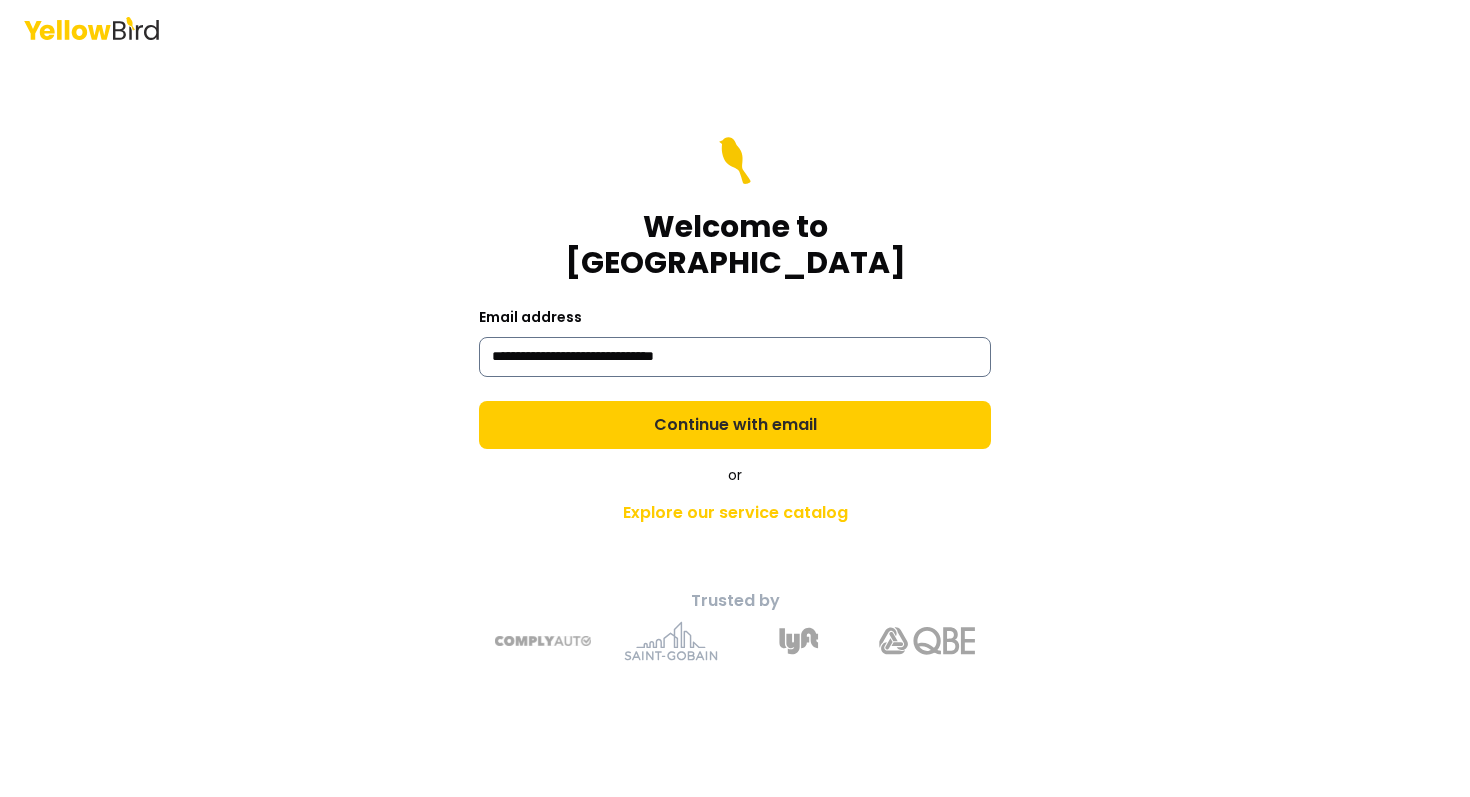 click on "Continue with email" at bounding box center (735, 425) 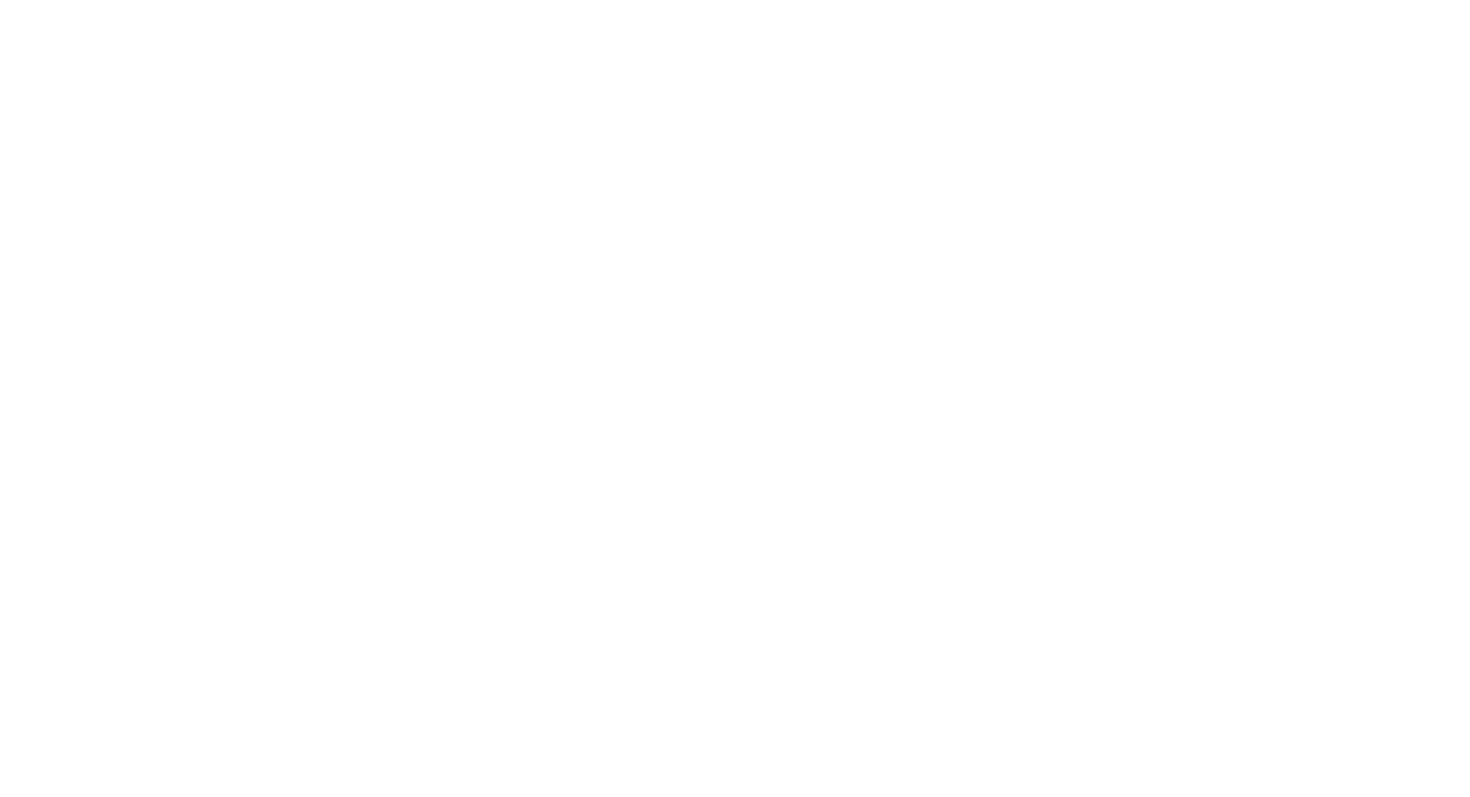 scroll, scrollTop: 0, scrollLeft: 0, axis: both 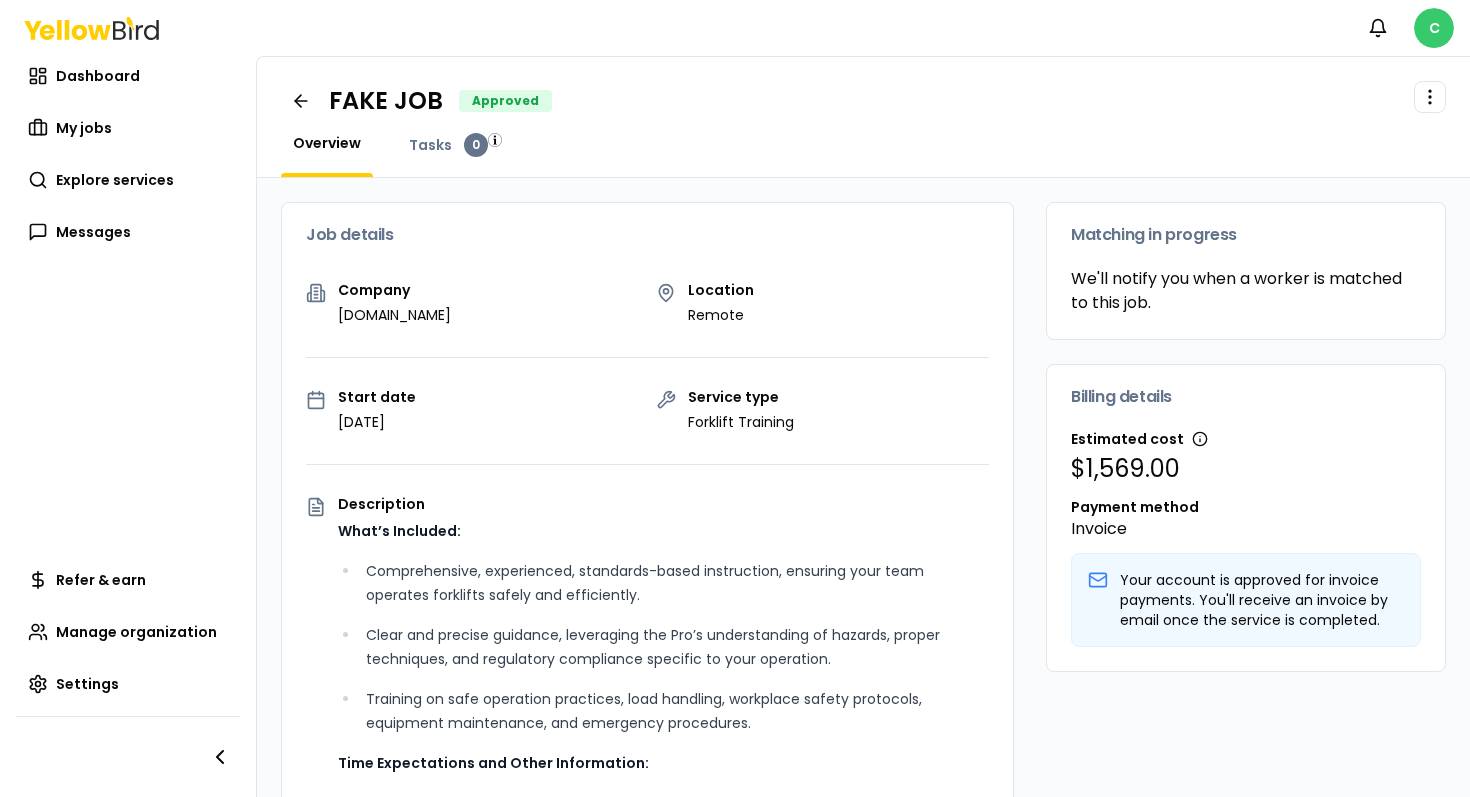click on "Notifications C Dashboard My jobs Explore services Messages Refer & earn Manage organization Settings FAKE JOB  Approved Open menu Overview Tasks 0 Job details Company goyellowbird.com Location Remote Start date July 19, 2025 Service type Forklift Training Description What’s Included:
Comprehensive, experienced, standards-based instruction, ensuring your team operates forklifts safely and efficiently.
Clear and precise guidance, leveraging the Pro’s understanding of hazards, proper techniques, and regulatory compliance specific to your operation.
Training on safe operation practices, load handling, workplace safety protocols, equipment maintenance, and emergency procedures.
Time Expectations and Other Information:
Student Engagement Time:...
View more Documents Deliverable template No template has been provided. Your YellowBird Pro will use their own to complete this job. Drag & drop or select file to upload Only PDF, Doc, Docx allowed. 20mb max file size. $1,569.00" at bounding box center (735, 398) 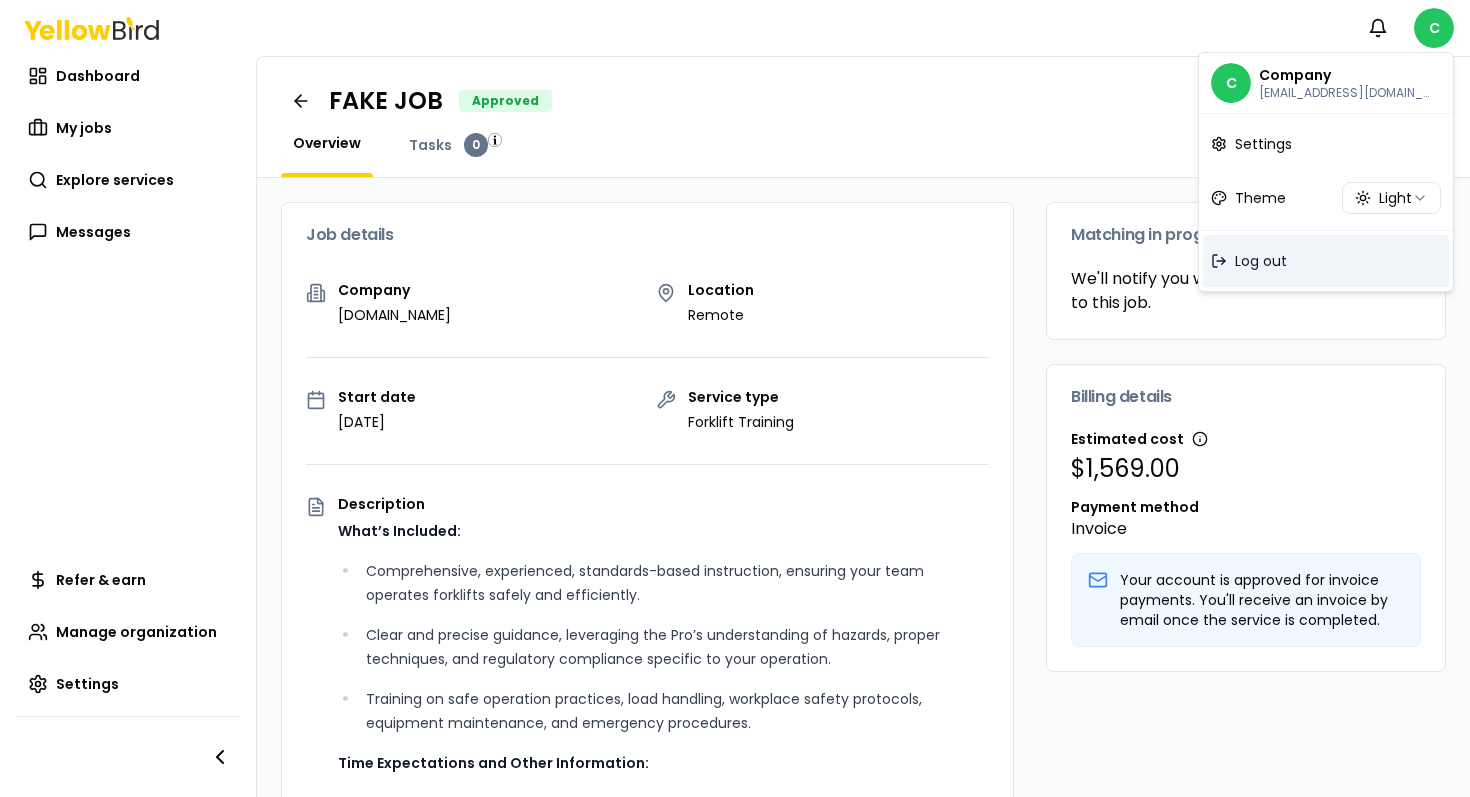 click on "Log out" at bounding box center (1326, 261) 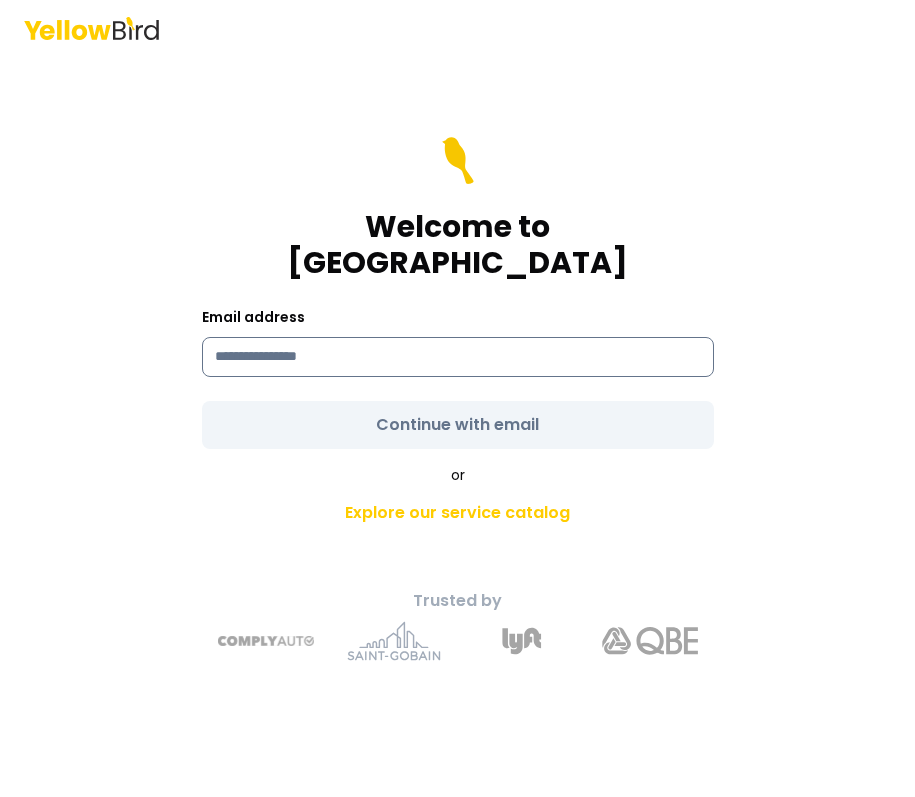 click at bounding box center [458, 357] 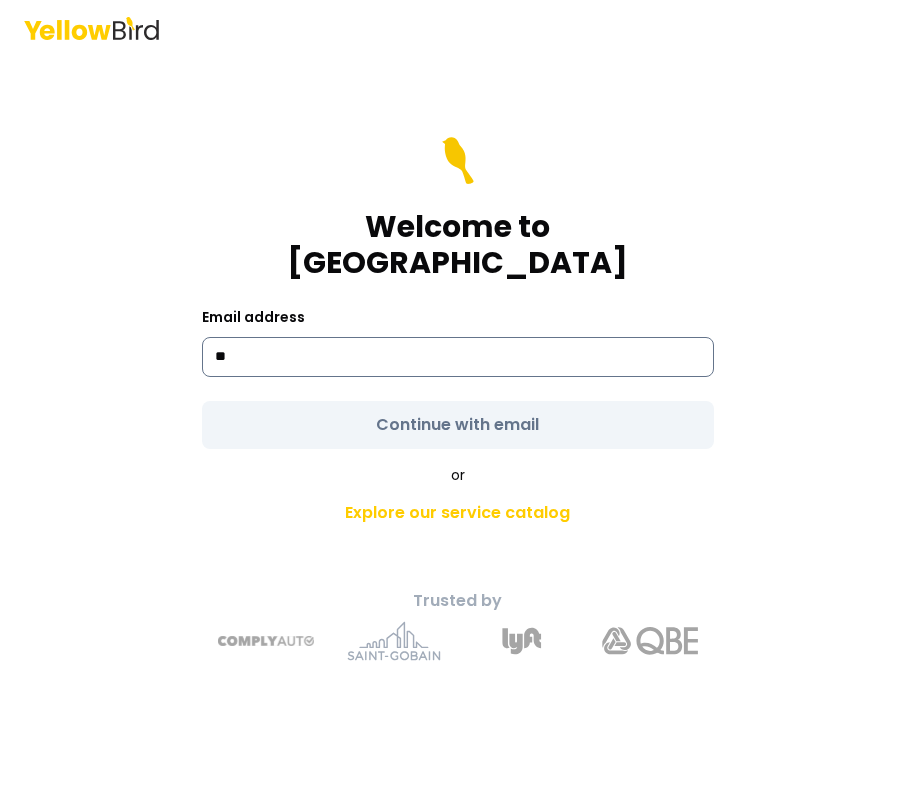 click on "**" at bounding box center (458, 357) 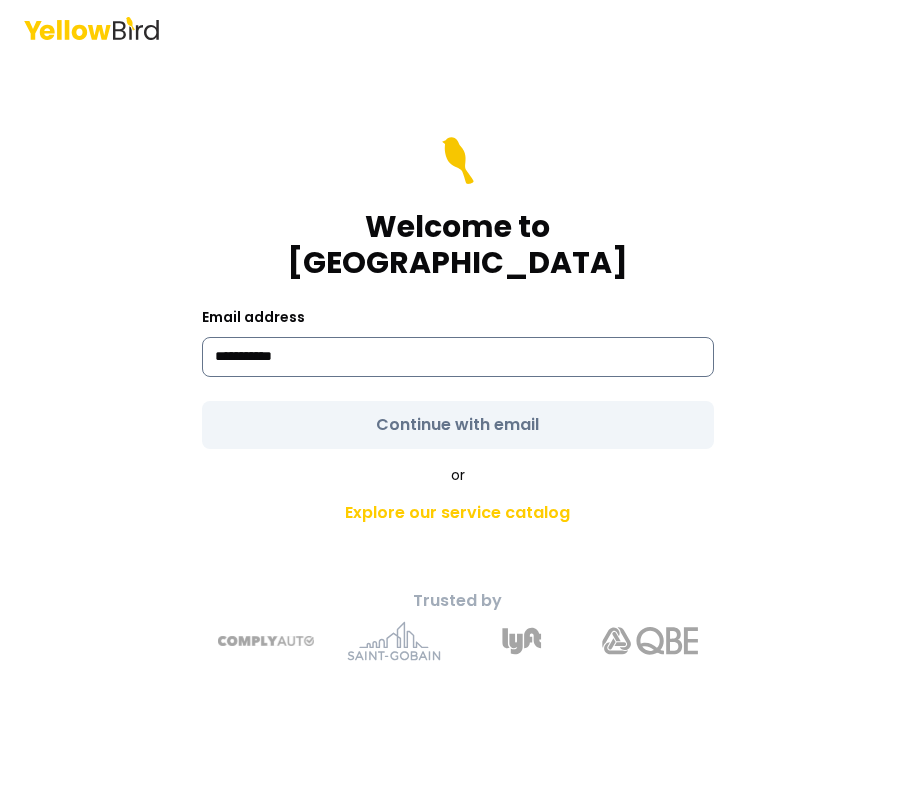 click on "**********" at bounding box center (458, 357) 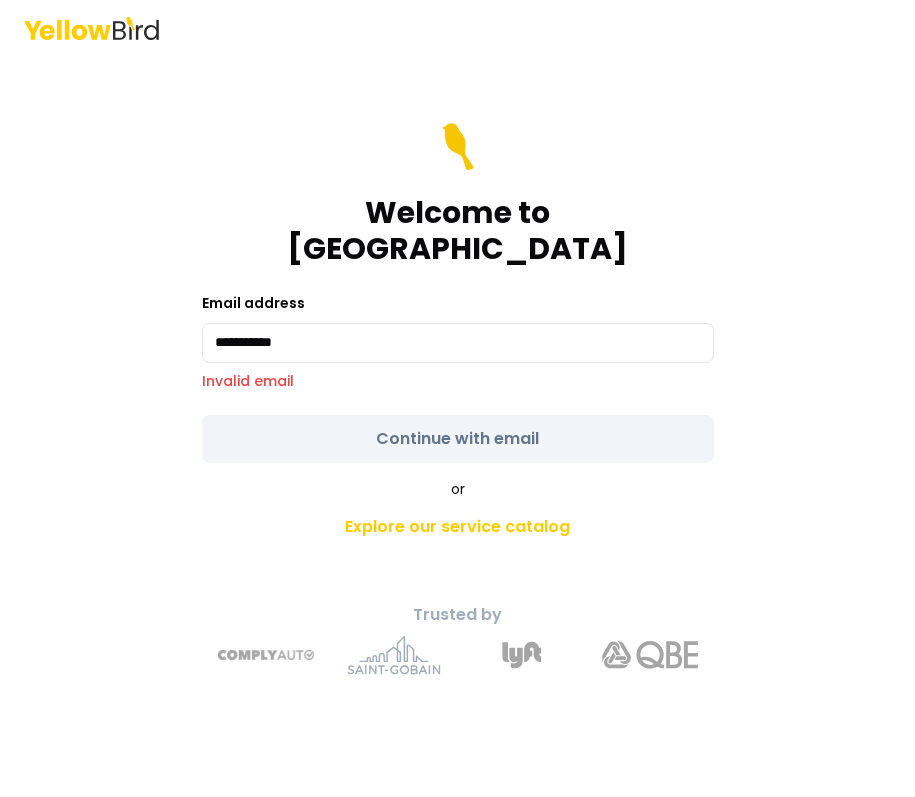 click on "**********" at bounding box center [458, 426] 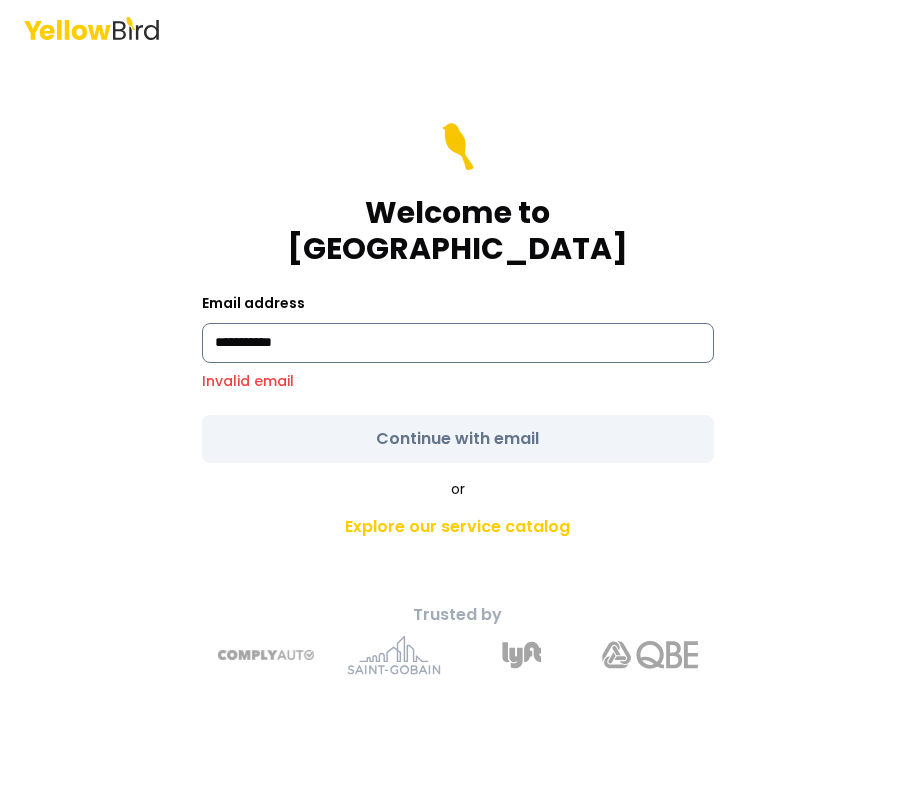 click on "**********" at bounding box center [458, 343] 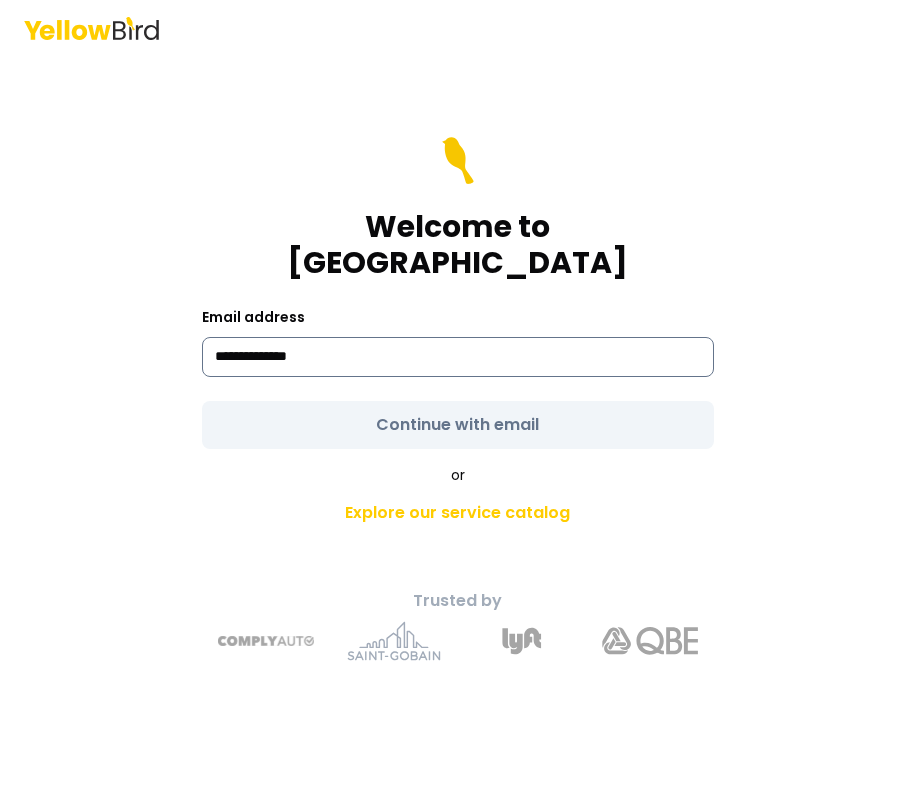 type on "**********" 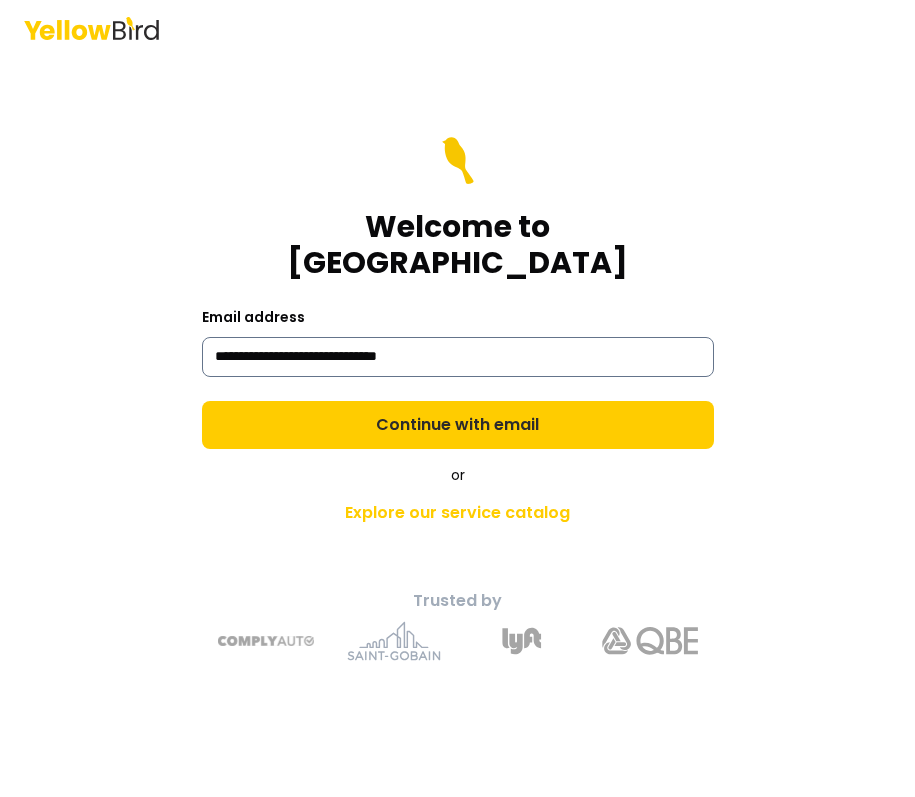 click on "Continue with email" at bounding box center (458, 425) 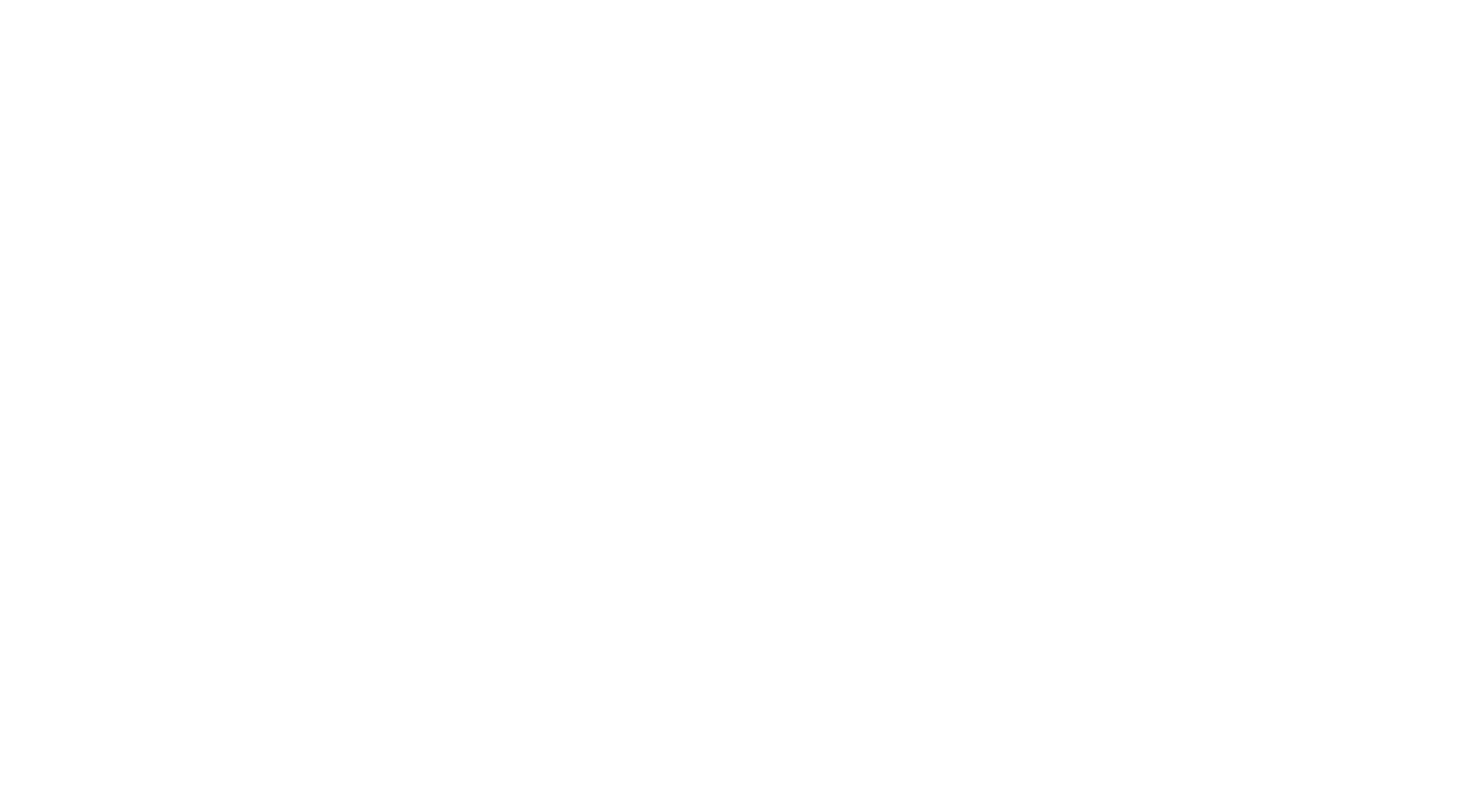 scroll, scrollTop: 0, scrollLeft: 0, axis: both 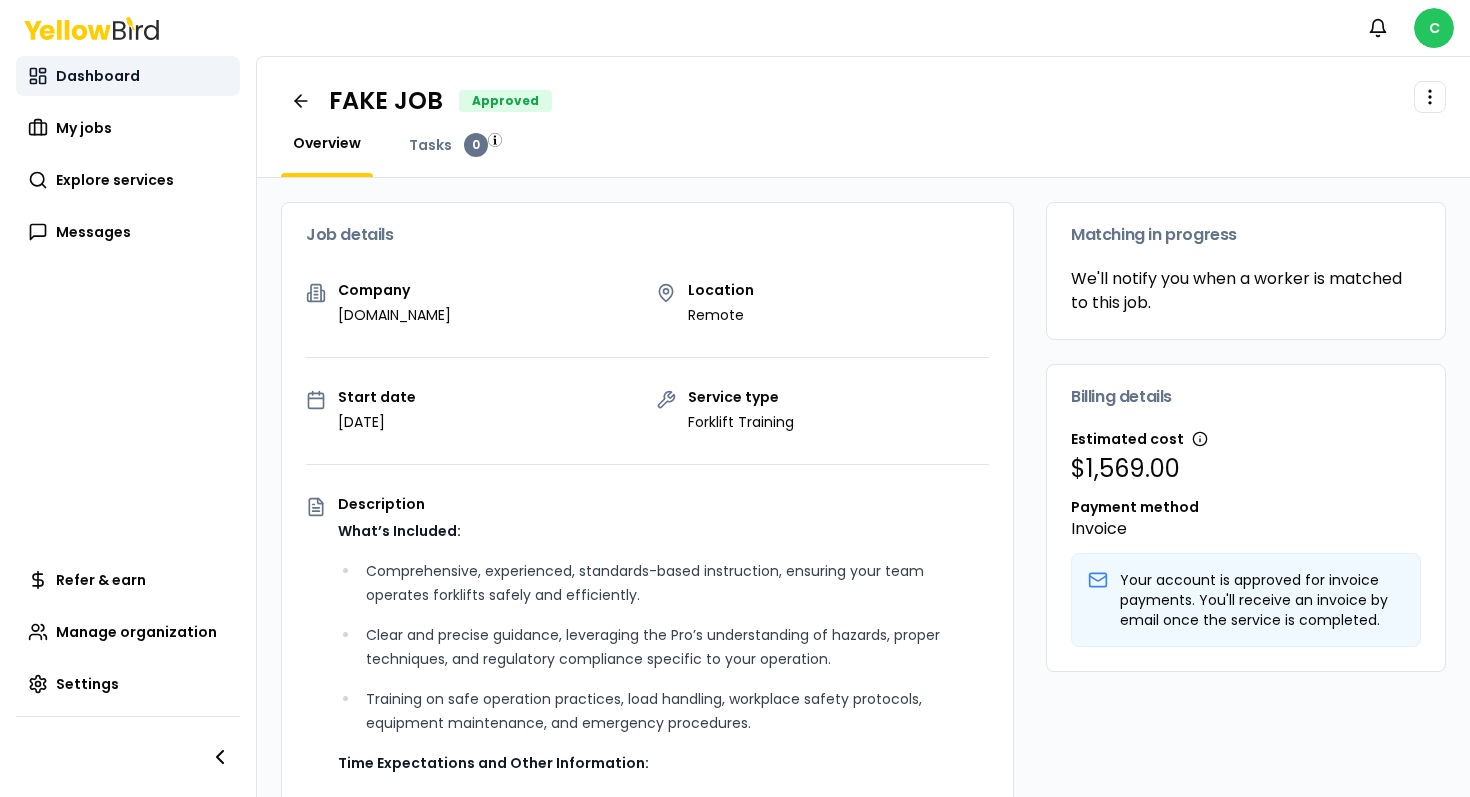click on "Dashboard" at bounding box center [98, 76] 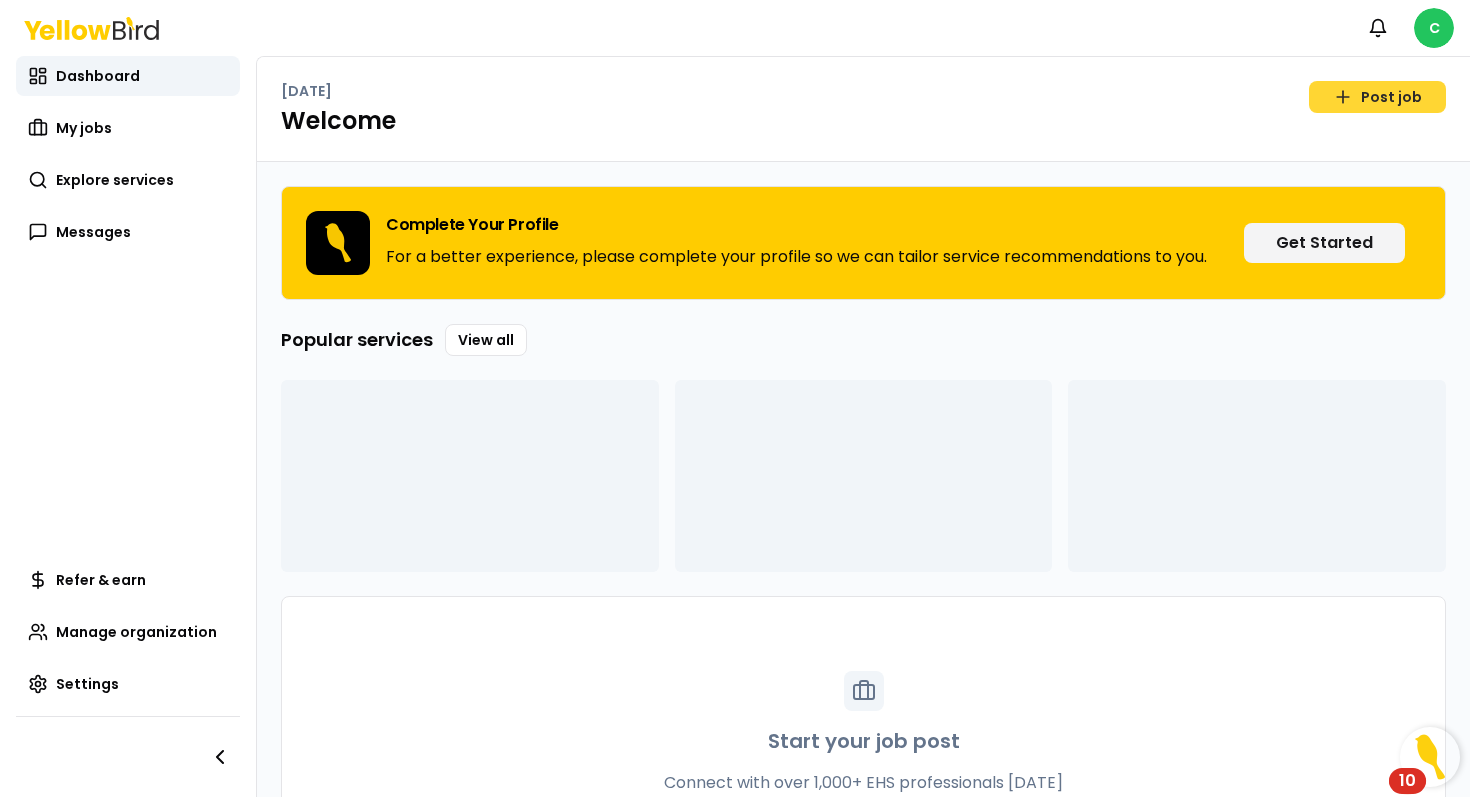 click on "Post job" at bounding box center (1377, 97) 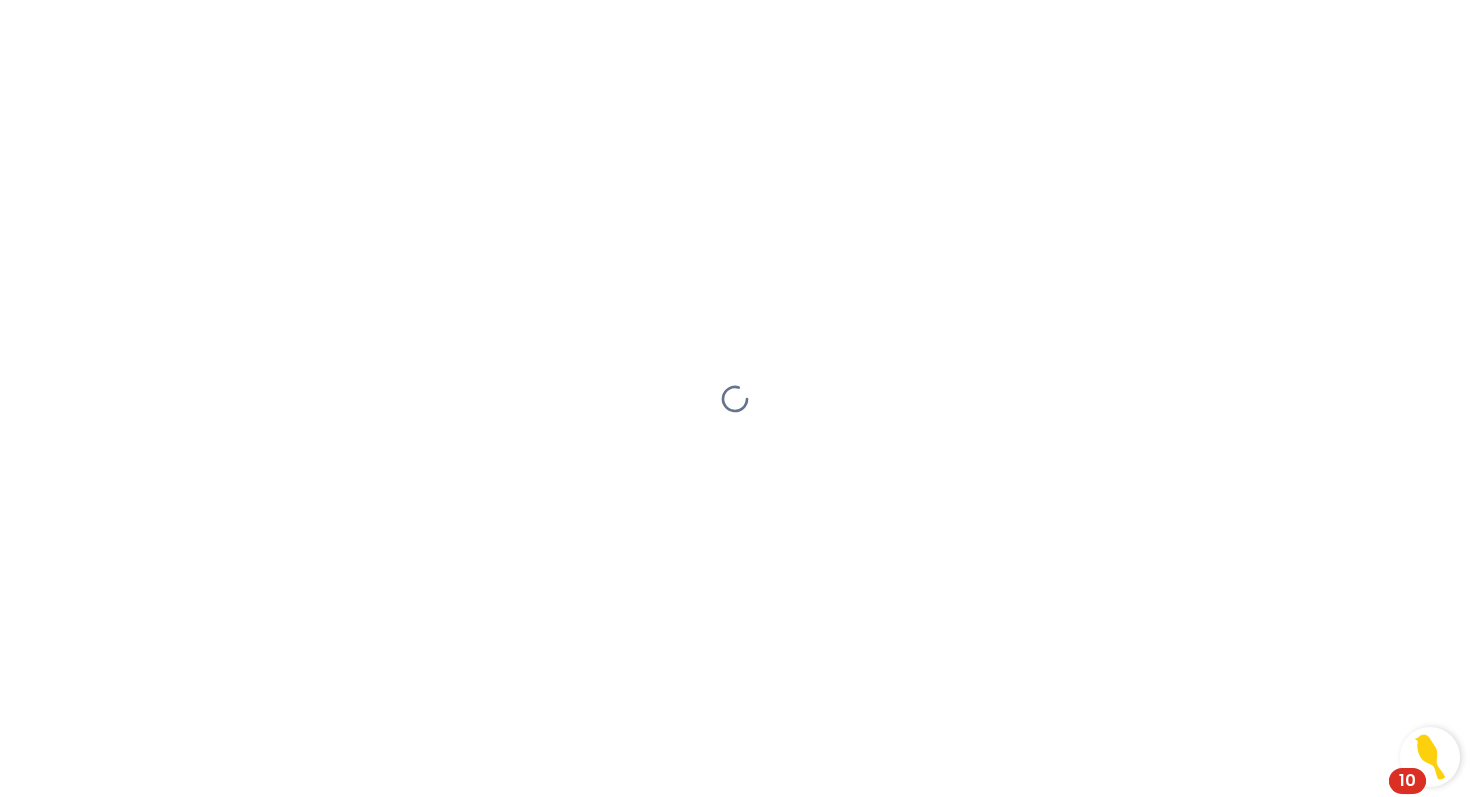 click at bounding box center [1430, 757] 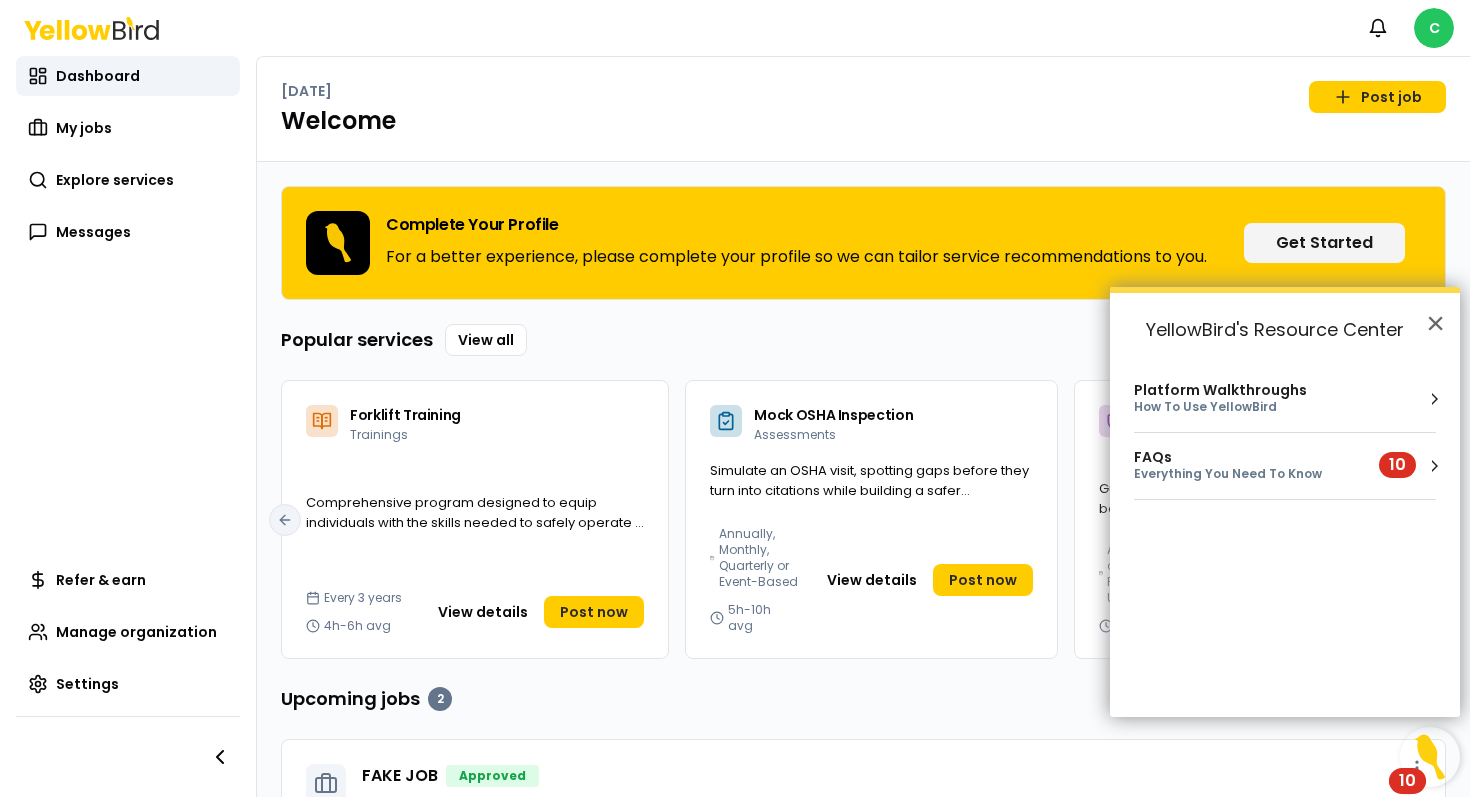 click on "Everything You Need To Know" at bounding box center [1248, 474] 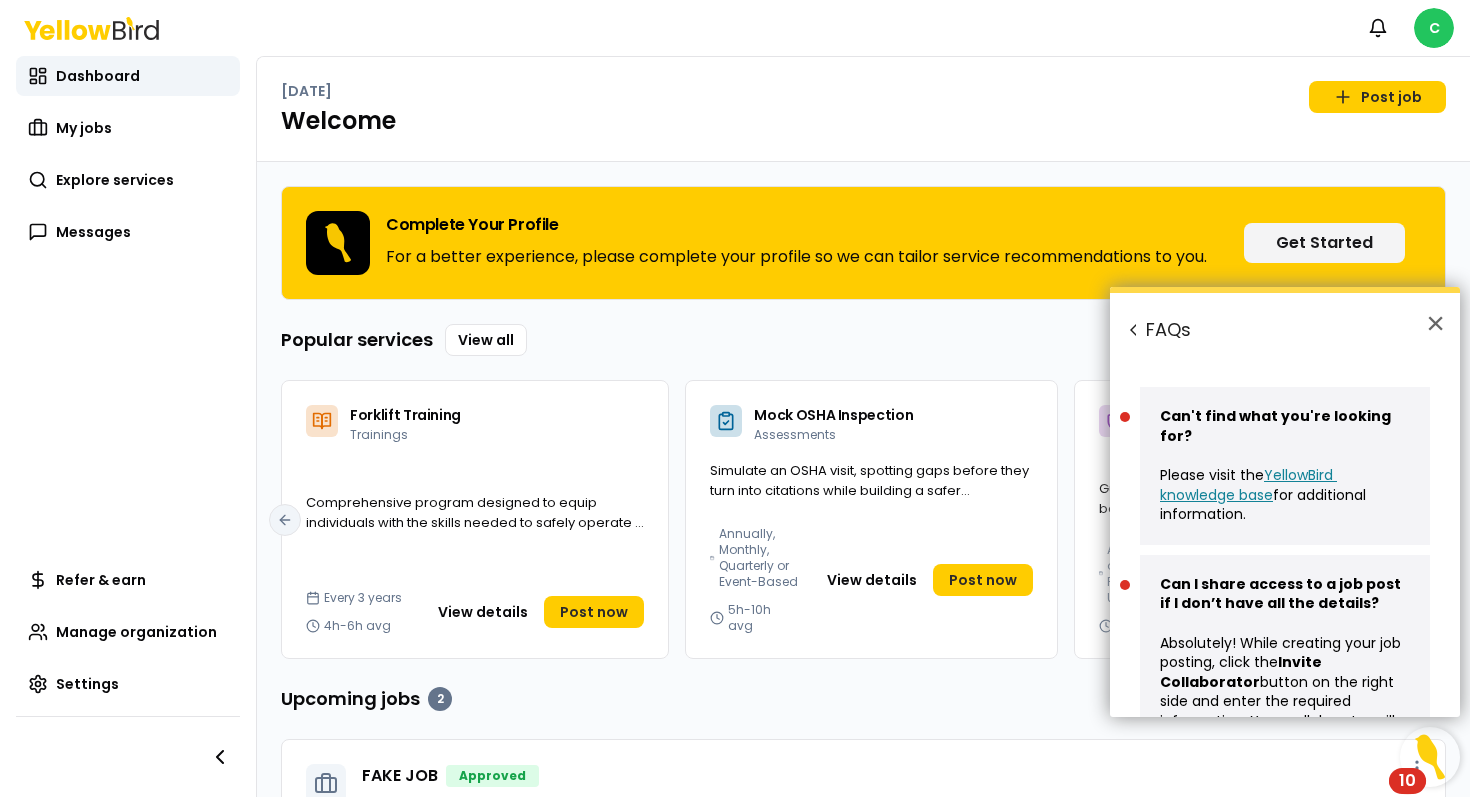 scroll, scrollTop: 0, scrollLeft: 0, axis: both 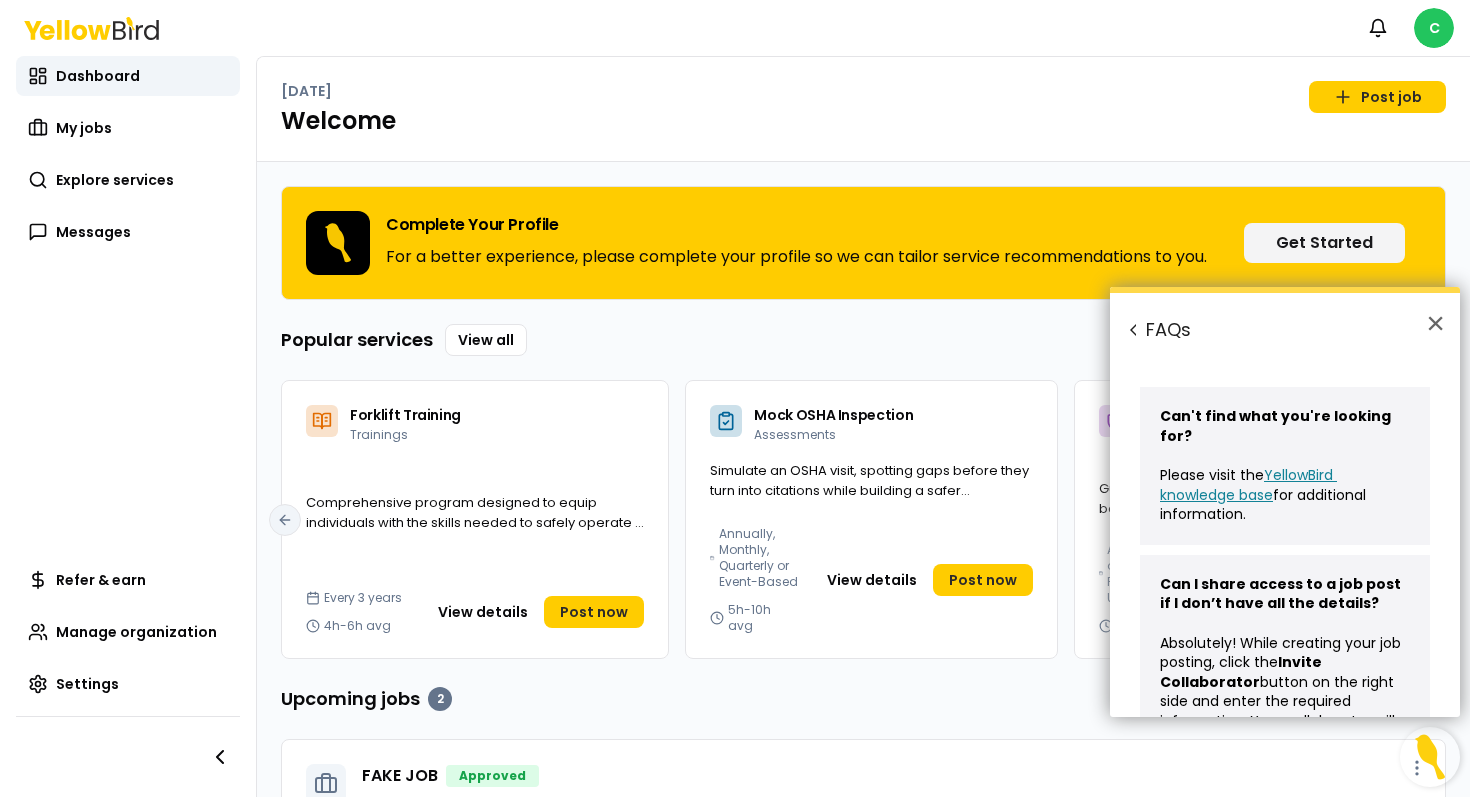 click at bounding box center (1134, 330) 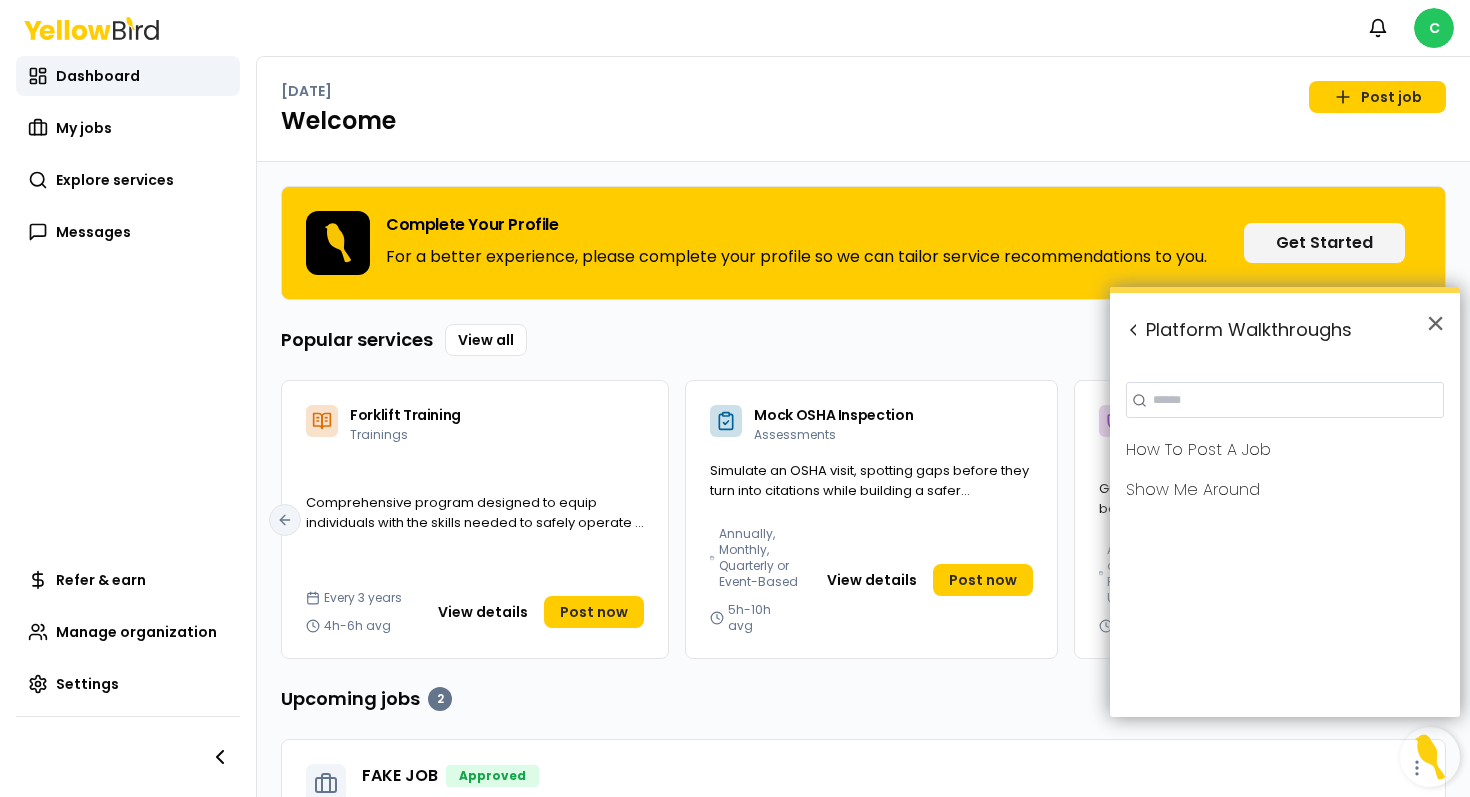 scroll, scrollTop: 0, scrollLeft: 0, axis: both 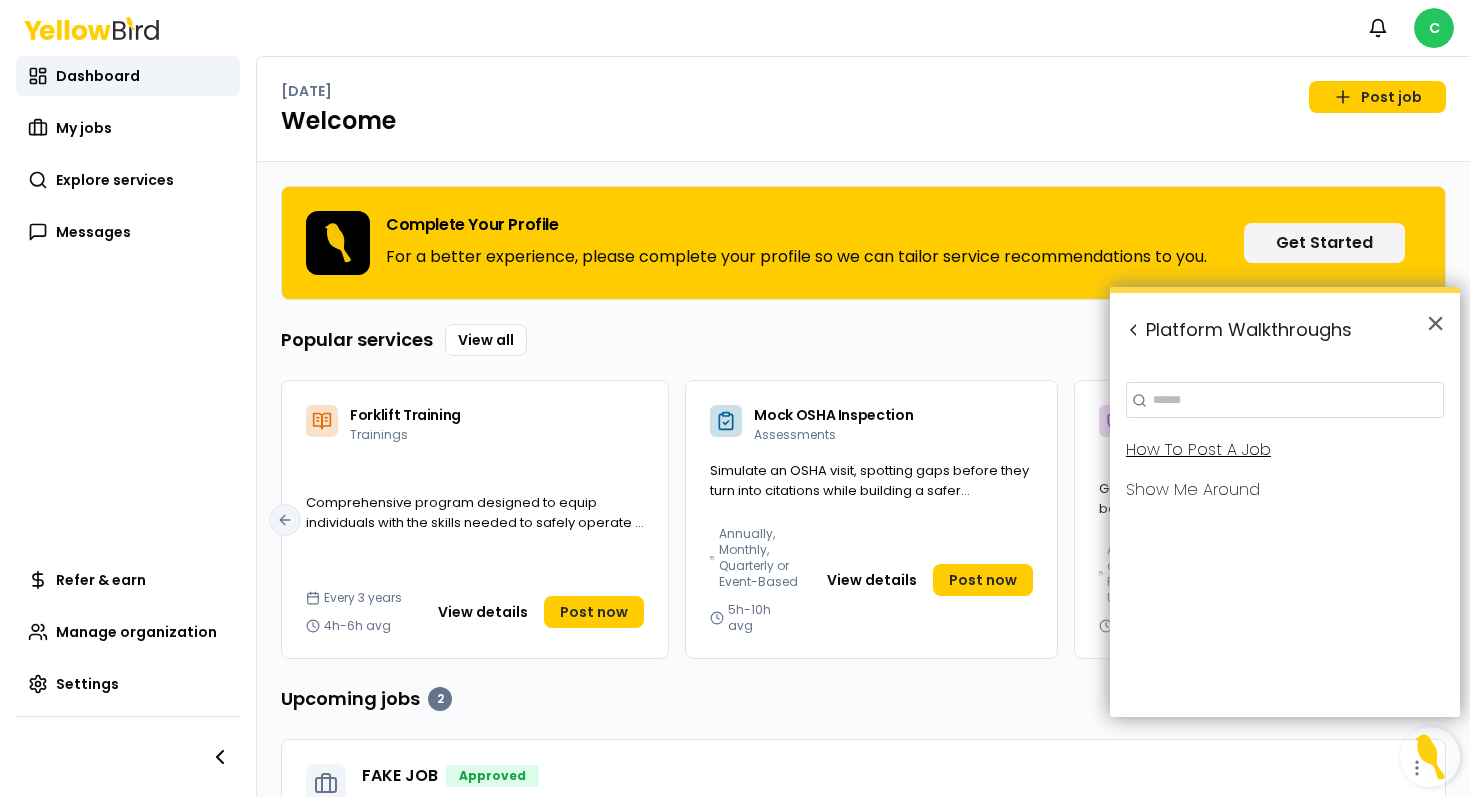 click on "How To Post A Job" at bounding box center (1198, 450) 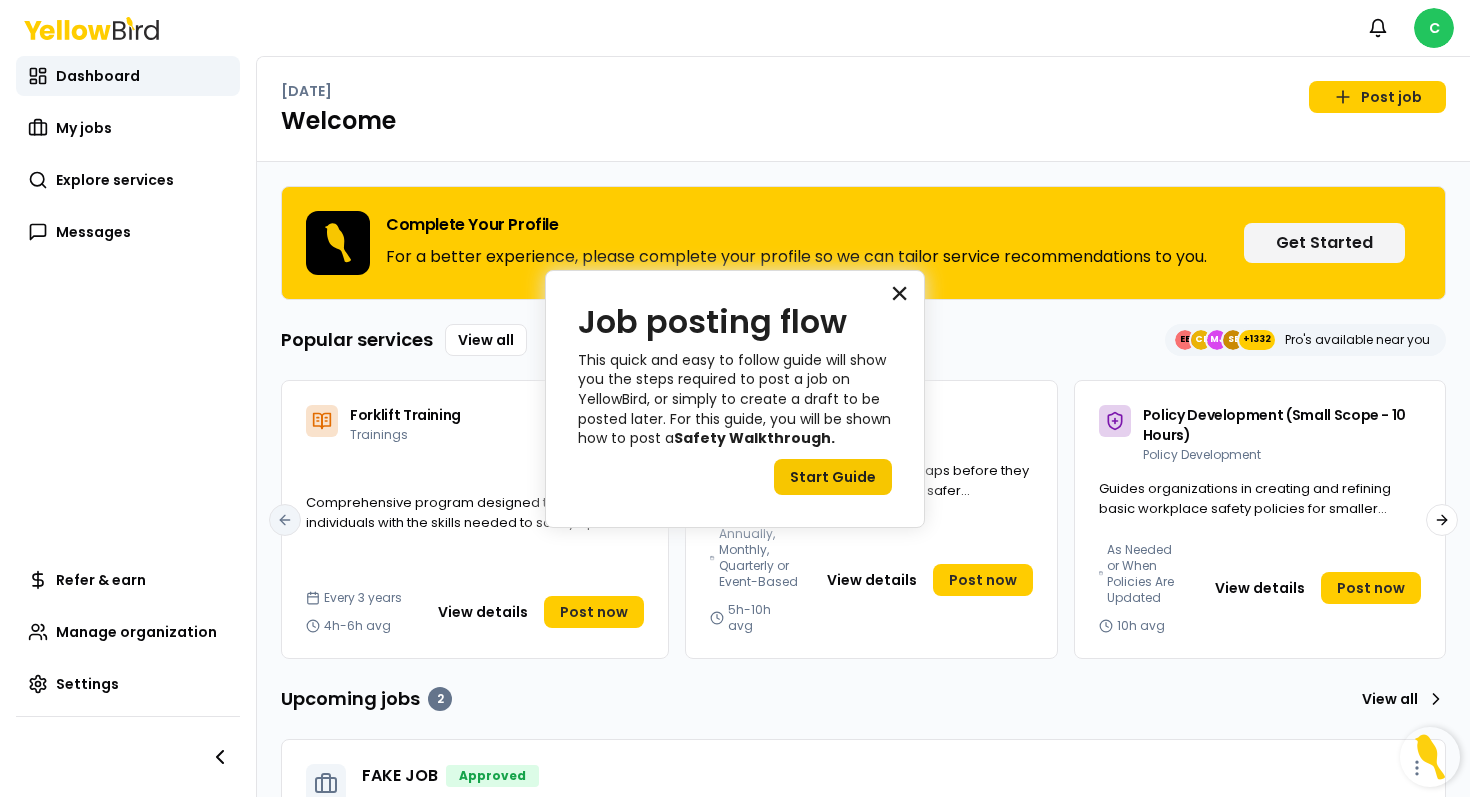 click on "×" at bounding box center [899, 293] 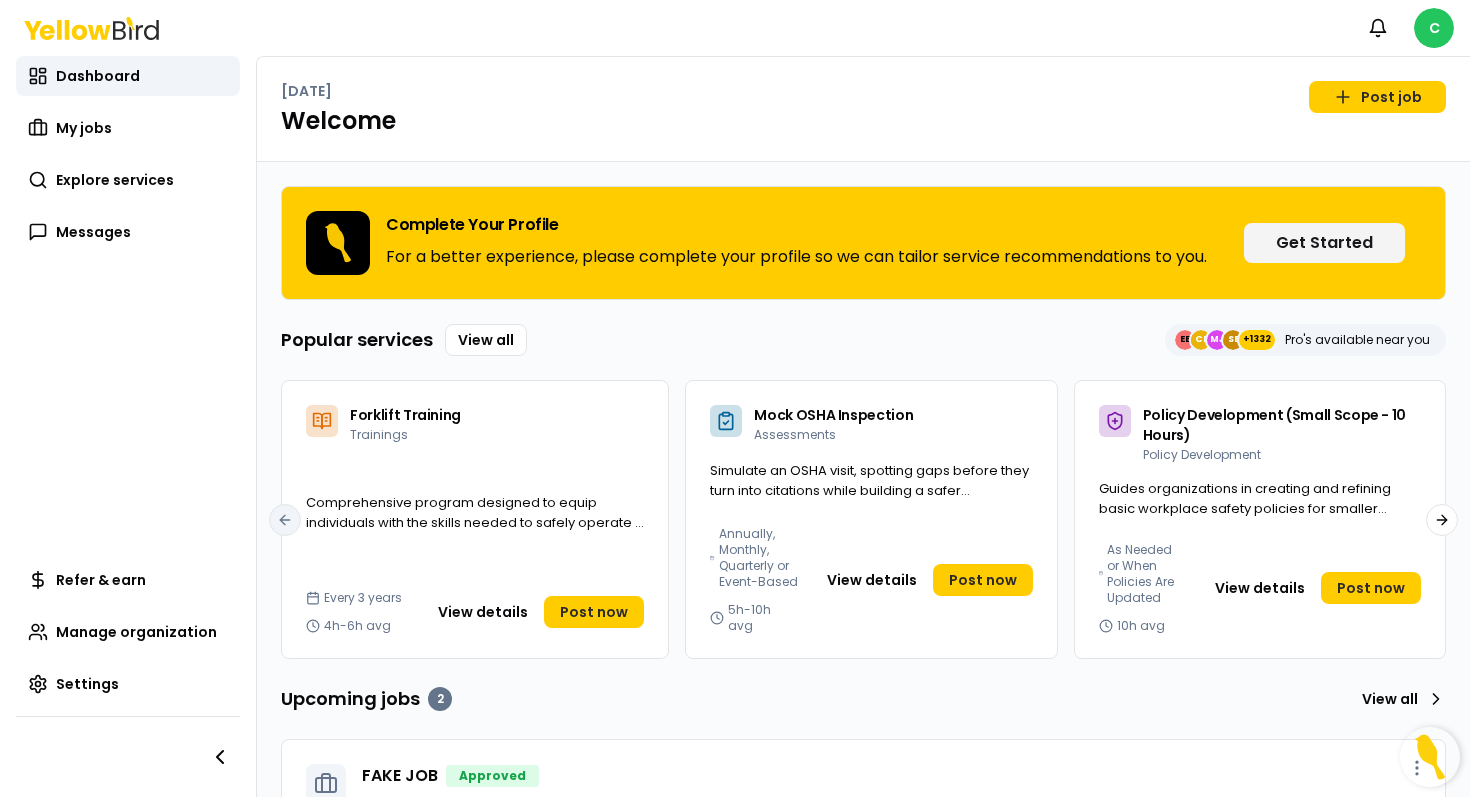 click at bounding box center [1430, 757] 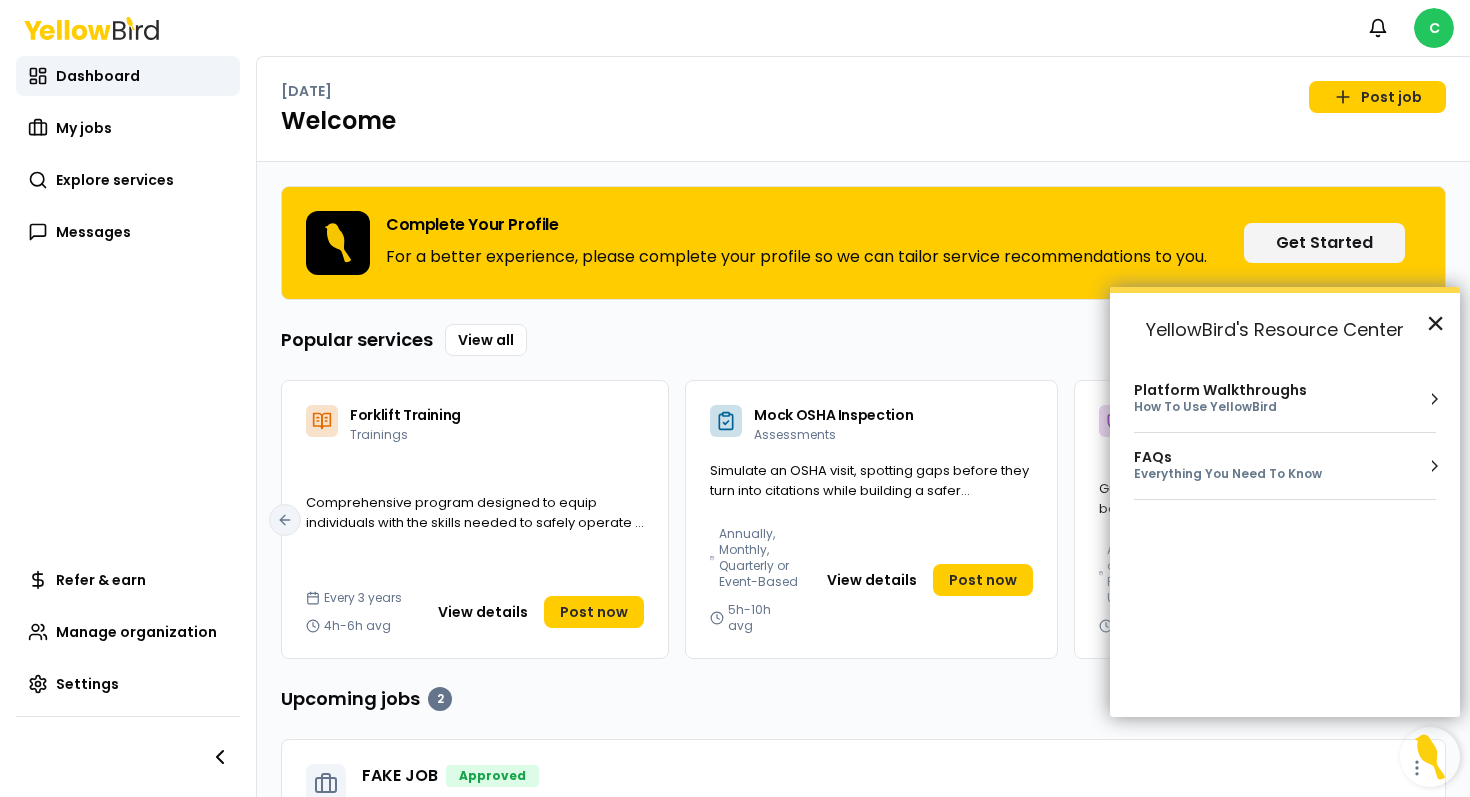 click on "×" at bounding box center (1435, 323) 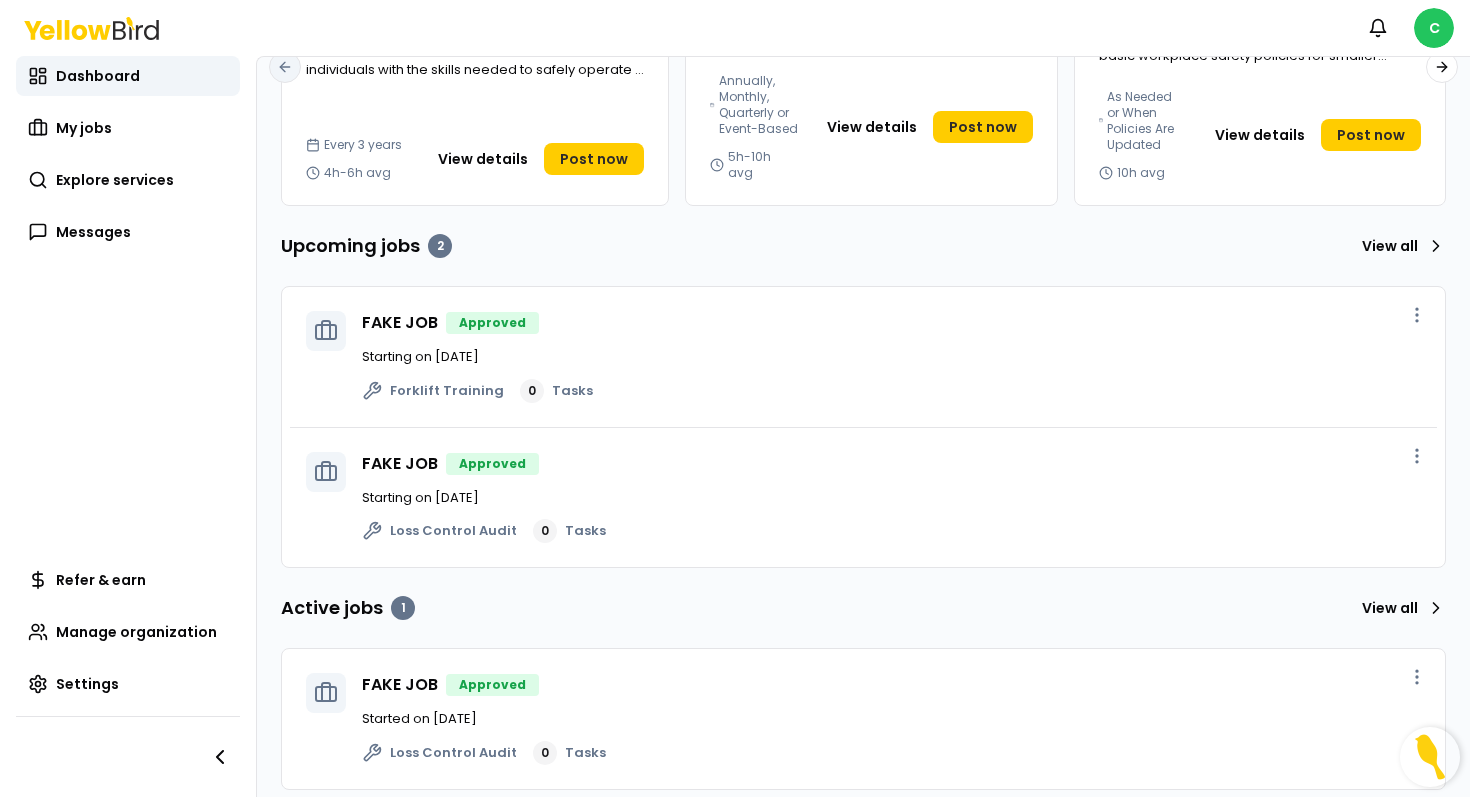 scroll, scrollTop: 0, scrollLeft: 0, axis: both 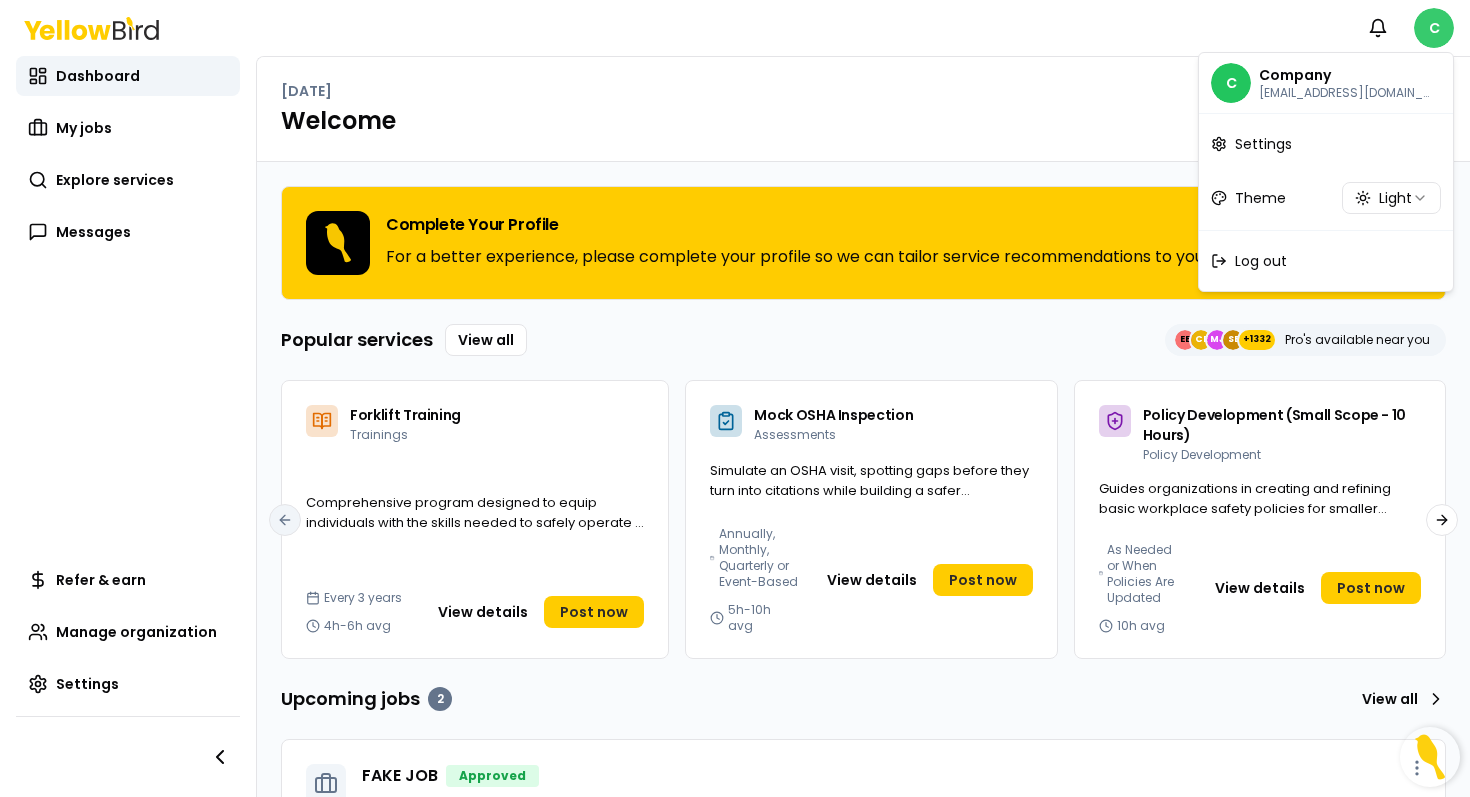 click on "Notifications C Dashboard My jobs Explore services Messages Refer & earn Manage organization Settings Thursday, July 10 Post job Welcome Complete Your Profile For a better experience, please complete your profile so we can tailor service recommendations to you. Get Started Popular services View all EE CE MJ SE +1332 Pro's available near you Forklift Training Trainings Comprehensive program designed to equip individuals with the skills needed to safely operate a forklift. Every 3 years 4h-6h   avg View details Post now Mock OSHA Inspection Assessments Simulate an OSHA visit, spotting gaps before they turn into citations while building a safer workplace. Annually, Monthly, Quarterly or Event-Based 5h-10h   avg View details Post now Policy Development (Small Scope - 10 Hours) Policy Development Guides organizations in creating and refining basic workplace safety policies for smaller operations or single-topic policy needs. As Needed or When Policies Are Updated 10h   avg View details Post now Trainings" at bounding box center [735, 398] 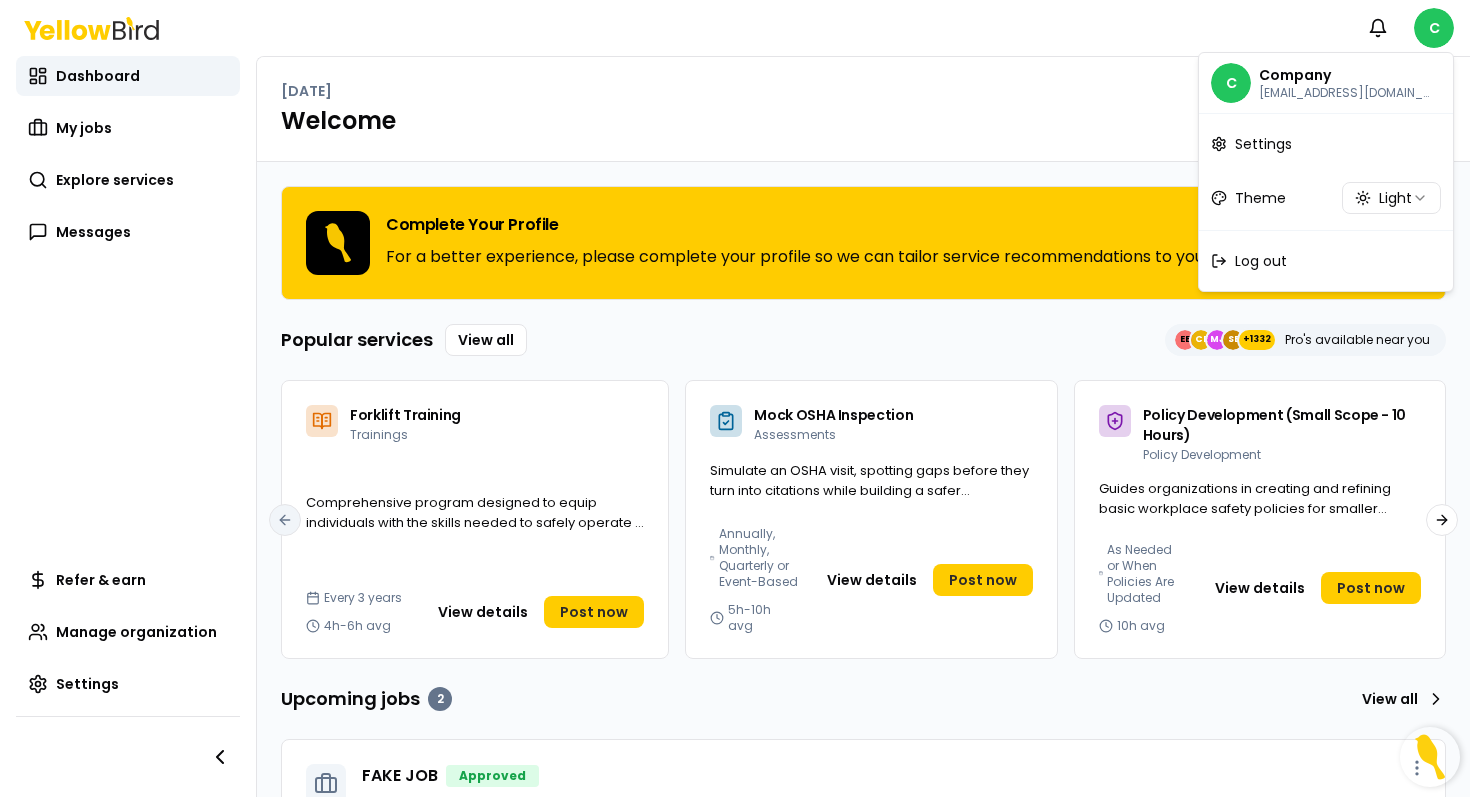 click on "Notifications C Dashboard My jobs Explore services Messages Refer & earn Manage organization Settings Thursday, July 10 Post job Welcome Complete Your Profile For a better experience, please complete your profile so we can tailor service recommendations to you. Get Started Popular services View all EE CE MJ SE +1332 Pro's available near you Forklift Training Trainings Comprehensive program designed to equip individuals with the skills needed to safely operate a forklift. Every 3 years 4h-6h   avg View details Post now Mock OSHA Inspection Assessments Simulate an OSHA visit, spotting gaps before they turn into citations while building a safer workplace. Annually, Monthly, Quarterly or Event-Based 5h-10h   avg View details Post now Policy Development (Small Scope - 10 Hours) Policy Development Guides organizations in creating and refining basic workplace safety policies for smaller operations or single-topic policy needs. As Needed or When Policies Are Updated 10h   avg View details Post now Trainings" at bounding box center (735, 398) 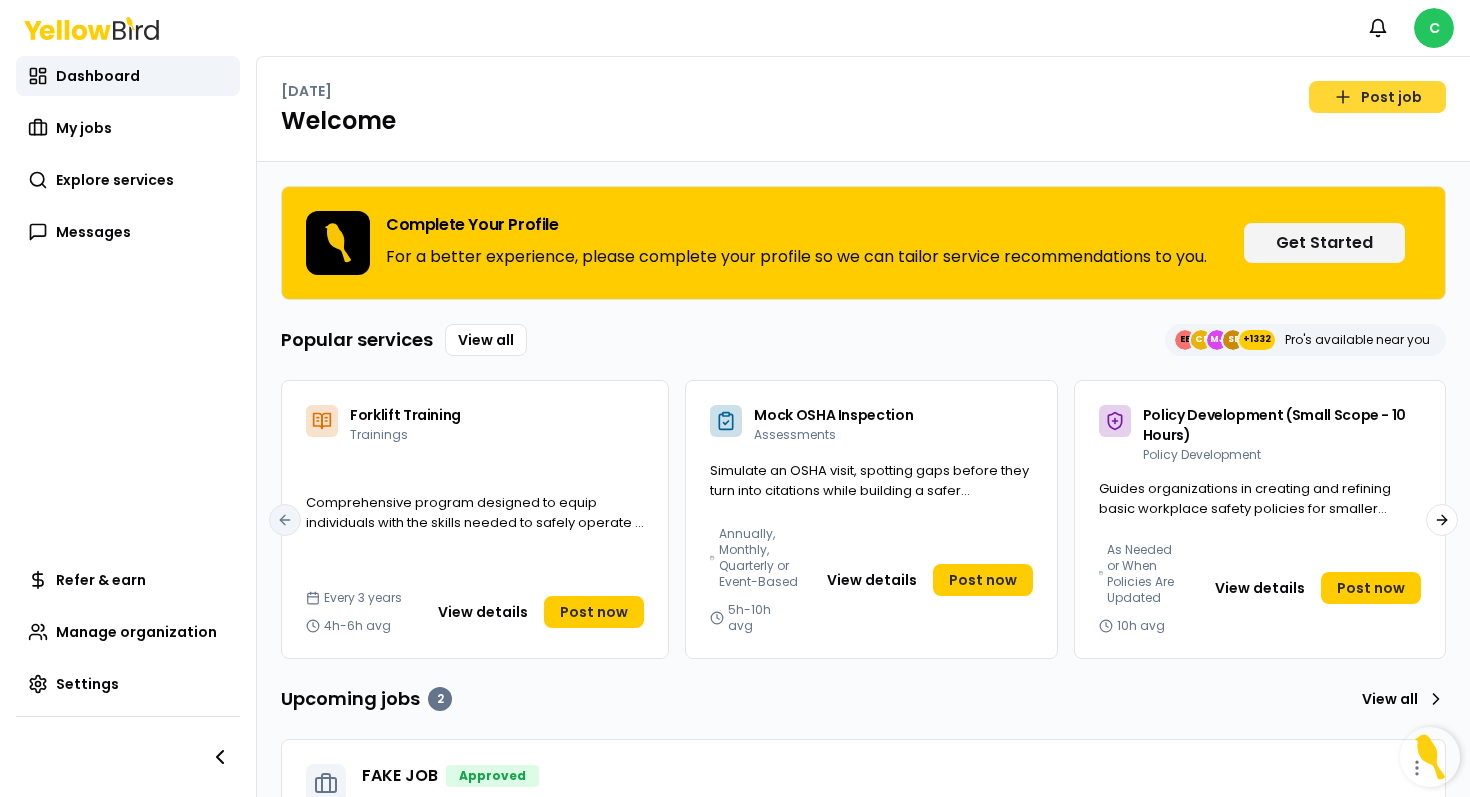 click on "Post job" at bounding box center [1377, 97] 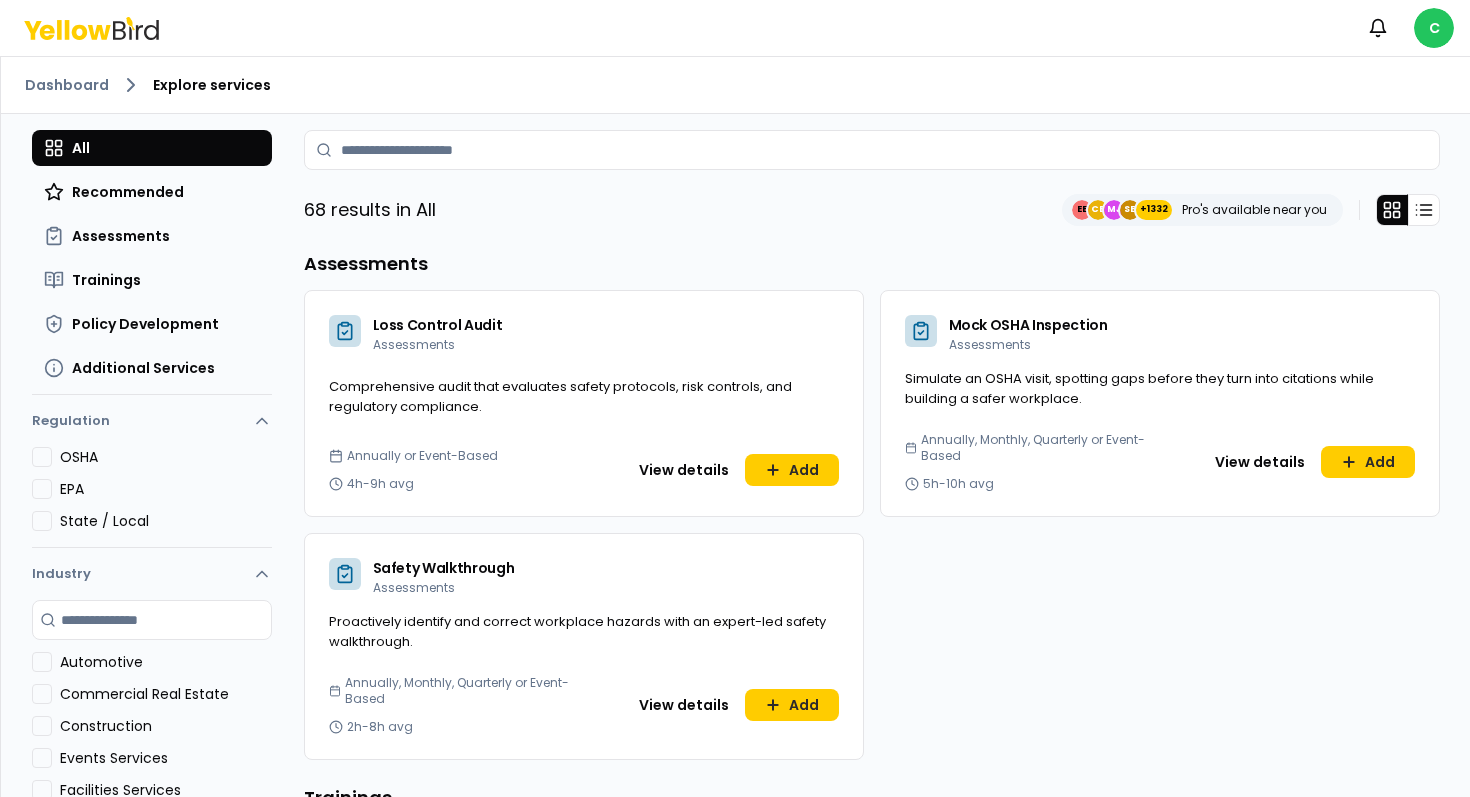 click on "Comprehensive audit that evaluates safety protocols, risk controls, and regulatory compliance." at bounding box center [584, 408] 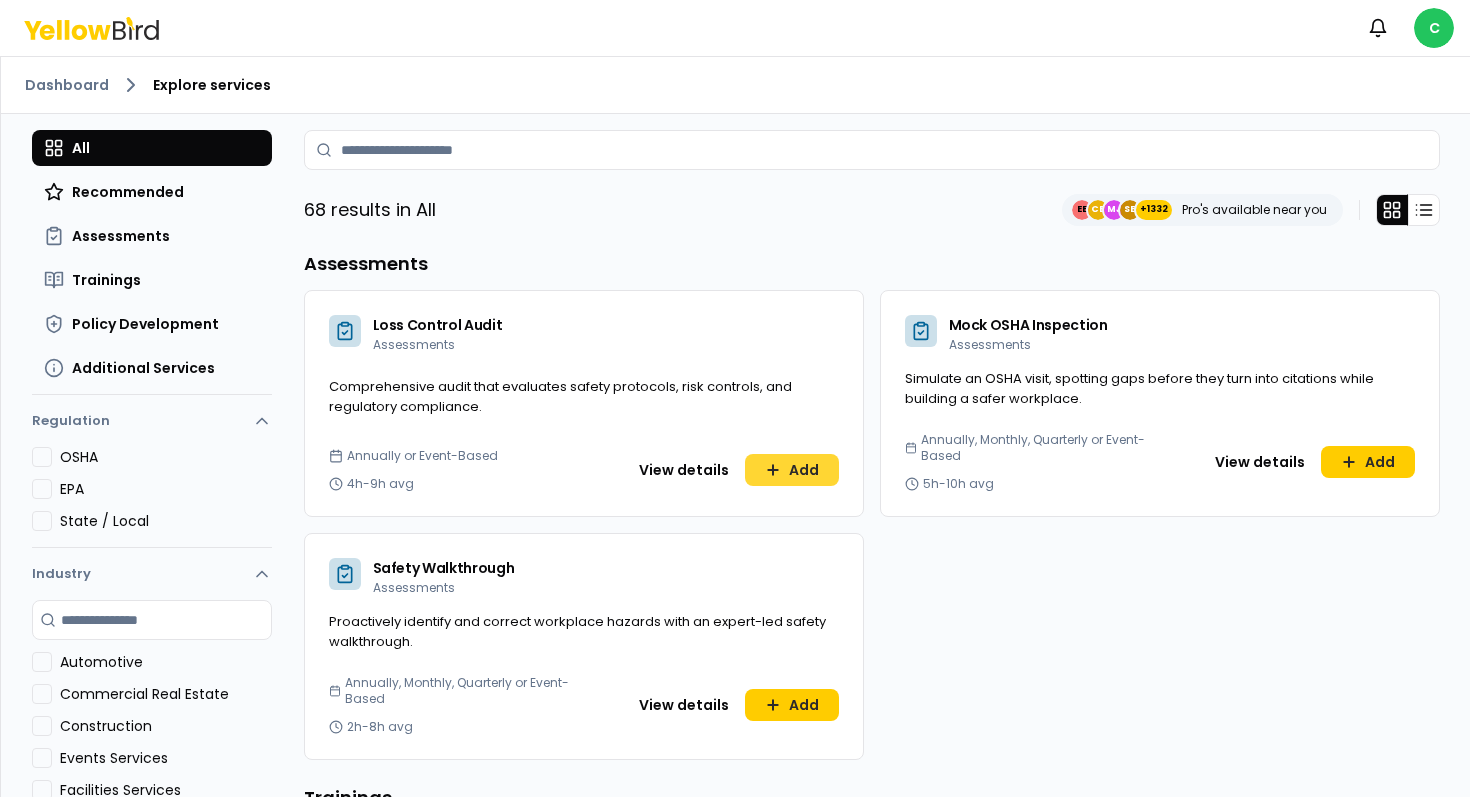 click on "Add" at bounding box center [792, 470] 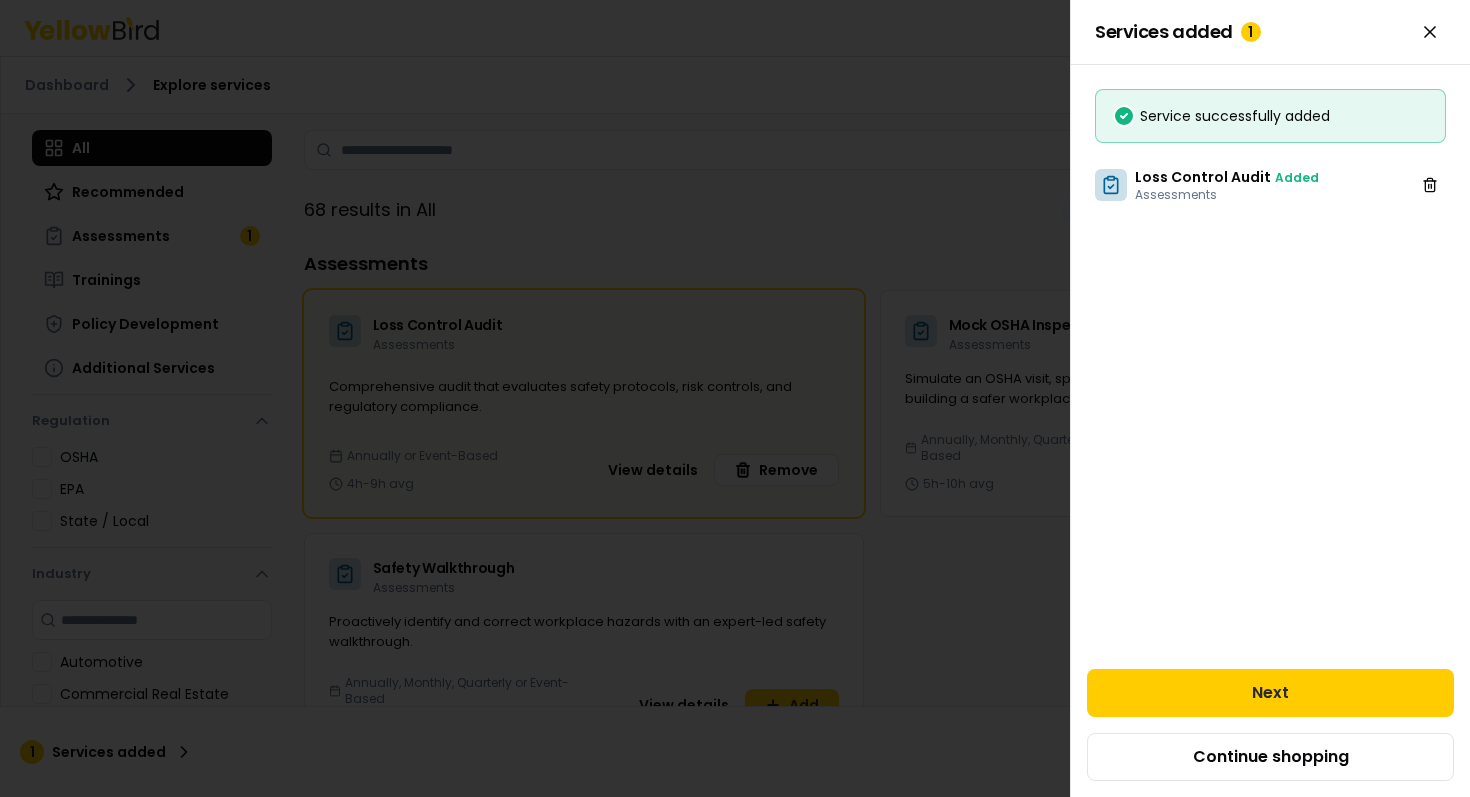 click on "Services added 1 You can add more services to your job. Success Service successfully added Loss Control Audit Added Assessments Next Continue shopping" at bounding box center [1270, 398] 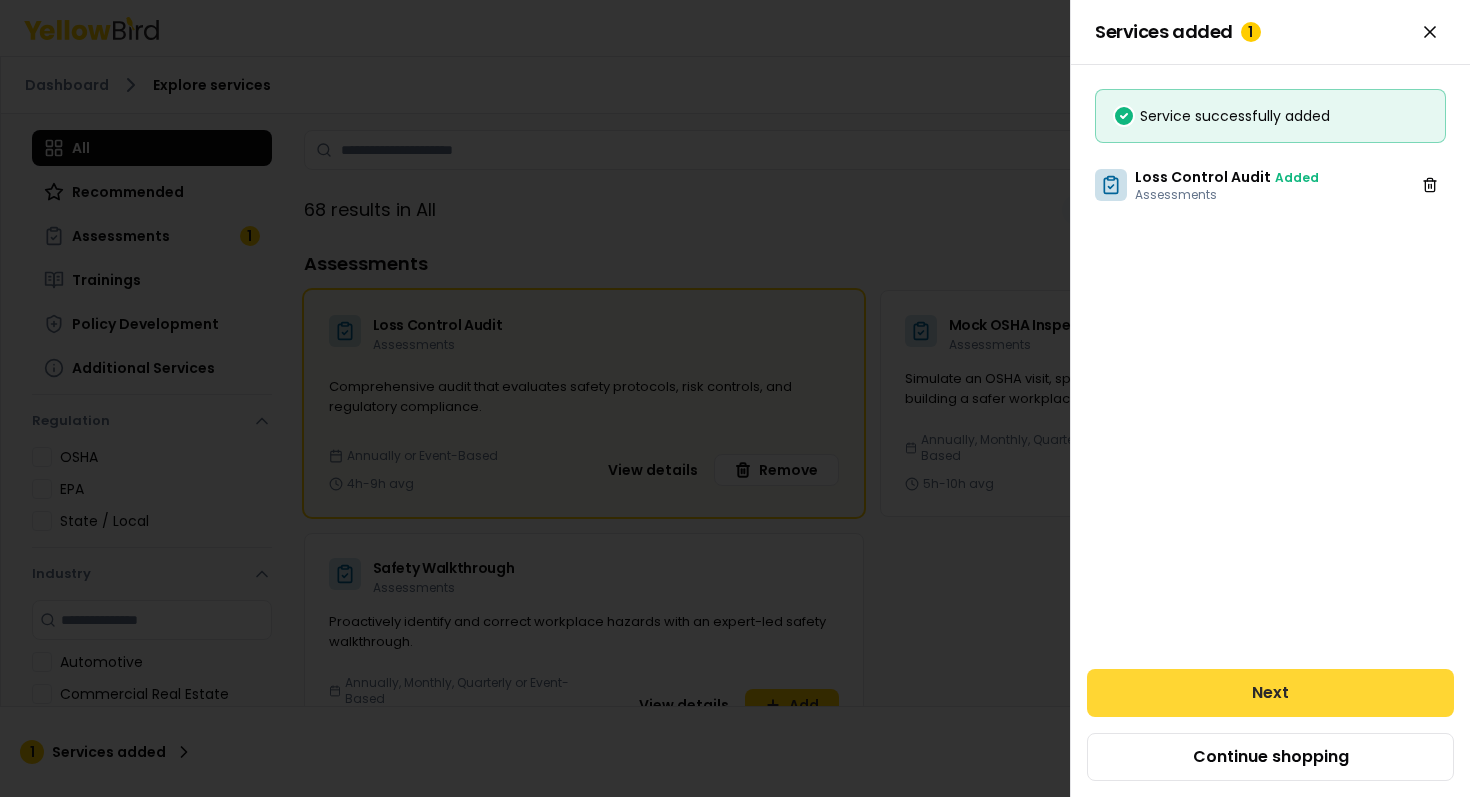 click on "Next" at bounding box center (1270, 693) 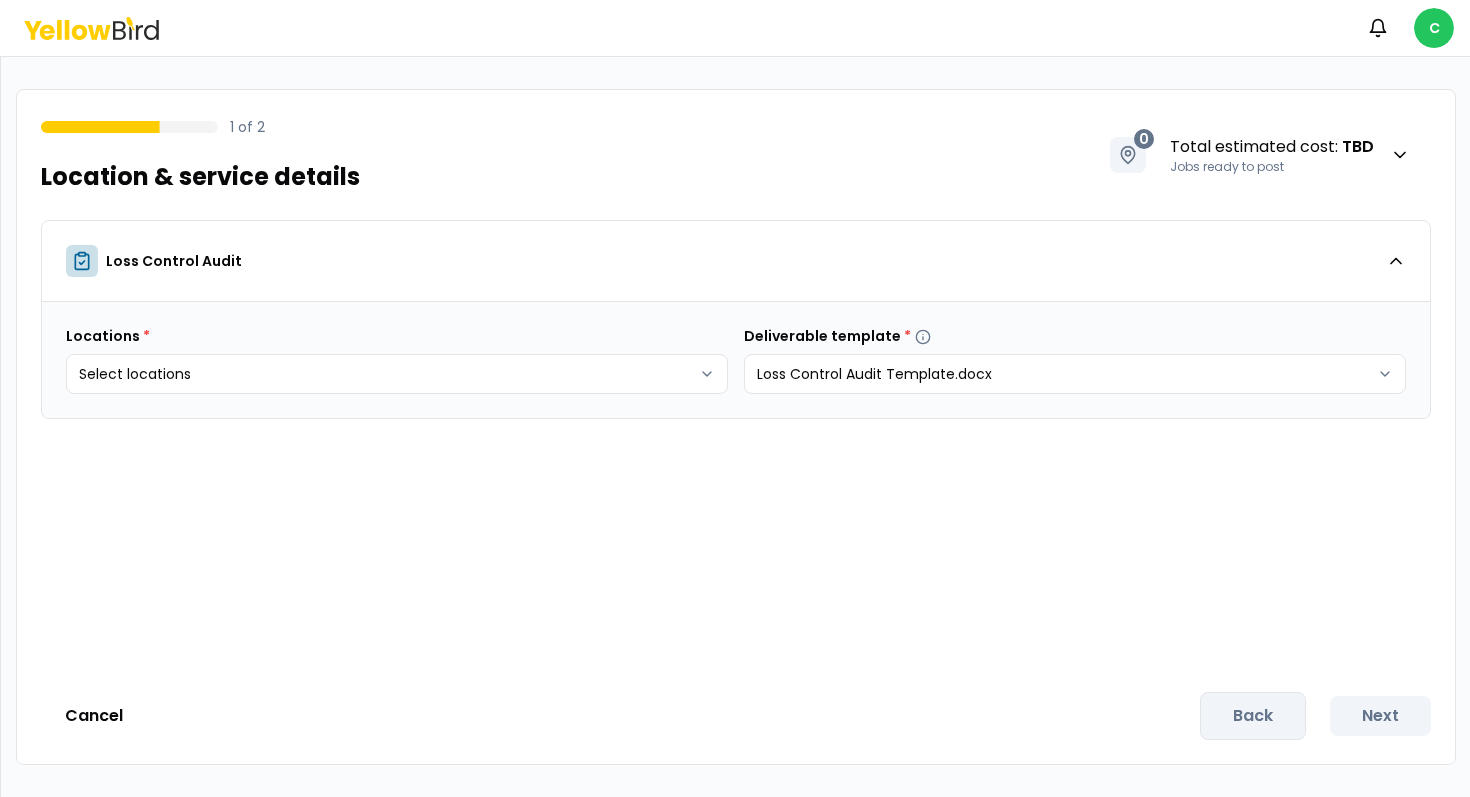 click on "Notifications C 1 of 2 Location & service details 0 Total estimated cost :   TBD Jobs ready to post Loss Control Audit Locations   * Select locations Deliverable template   * Loss Control Audit Template.docx Cancel Back Next" at bounding box center [735, 398] 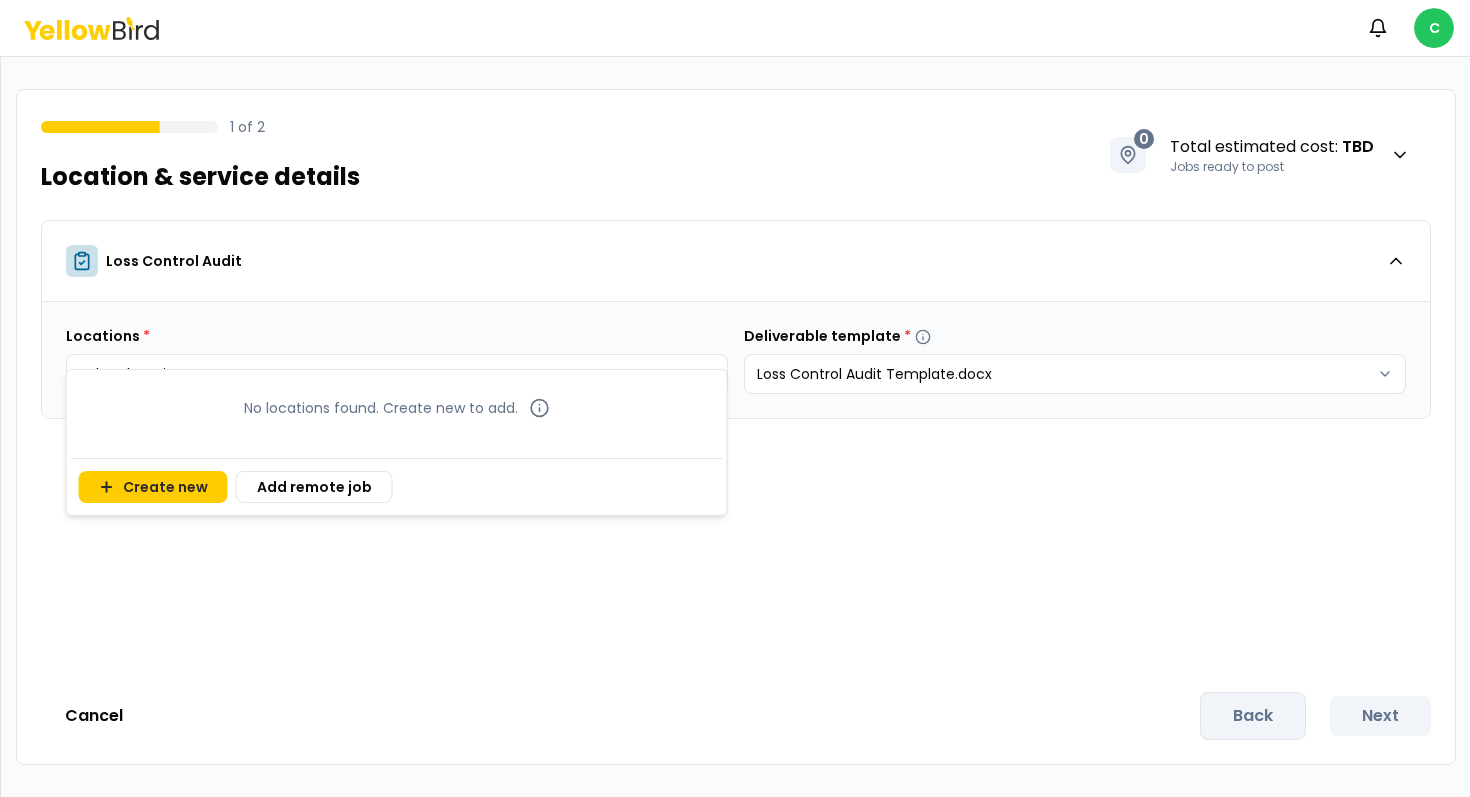 click on "Create new Add remote job" at bounding box center (397, 484) 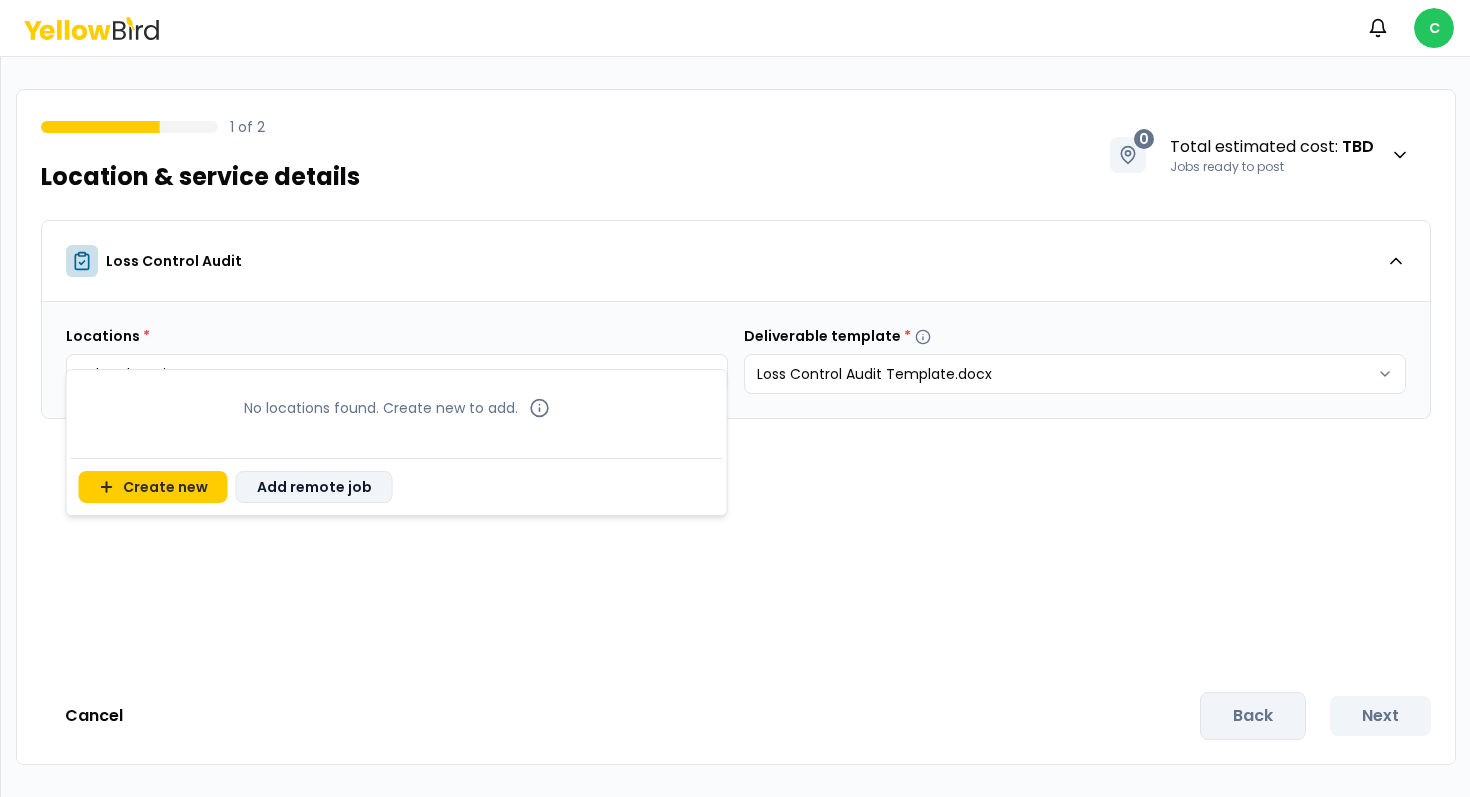 click on "Add remote job" at bounding box center (314, 487) 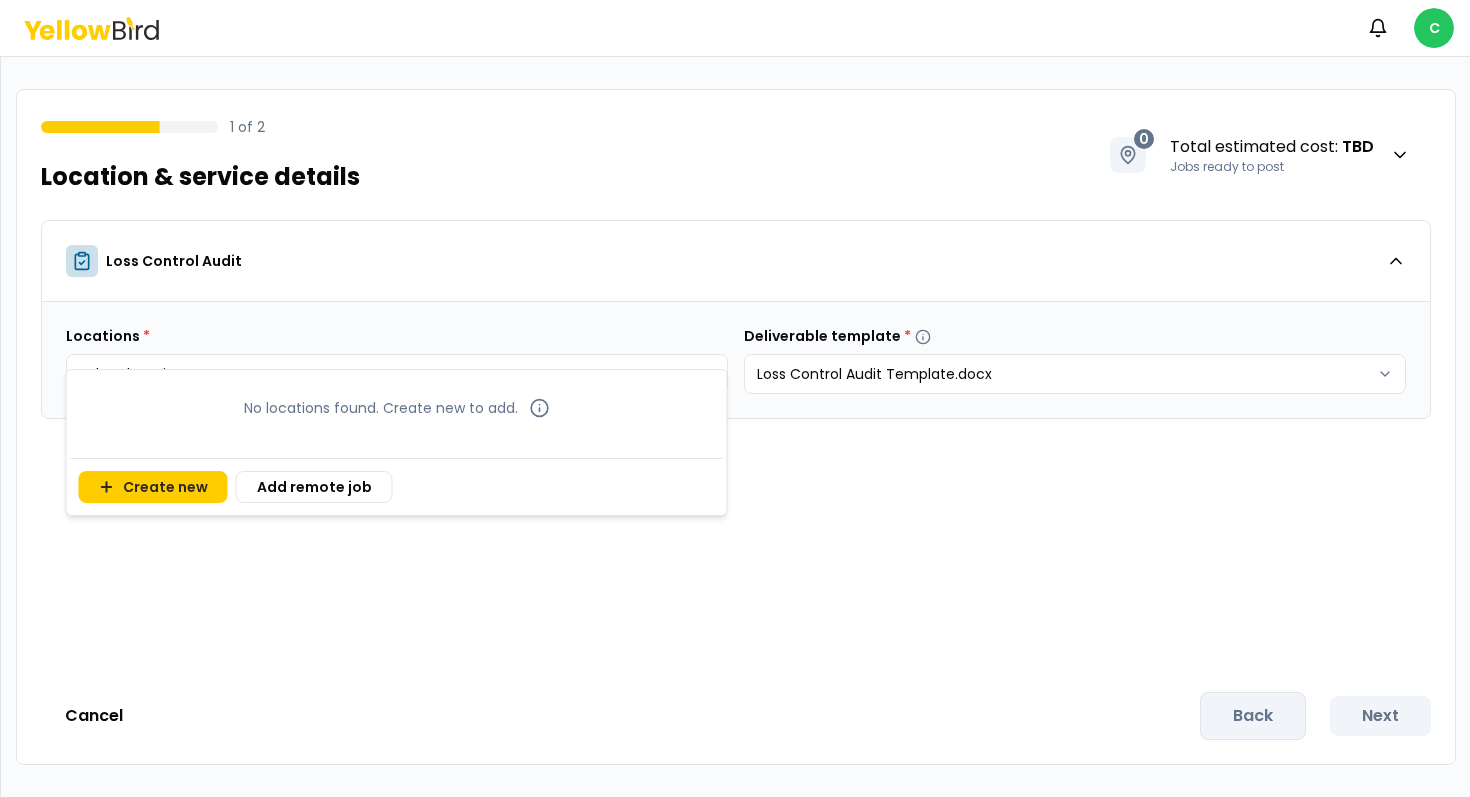 click on "Notifications C 1 of 2 Location & service details 0 Total estimated cost :   TBD Jobs ready to post Loss Control Audit Locations   * Select locations Deliverable template   * Loss Control Audit Template.docx Cancel Back Next
No locations found. Create new to add. Create new Add remote job" at bounding box center [735, 398] 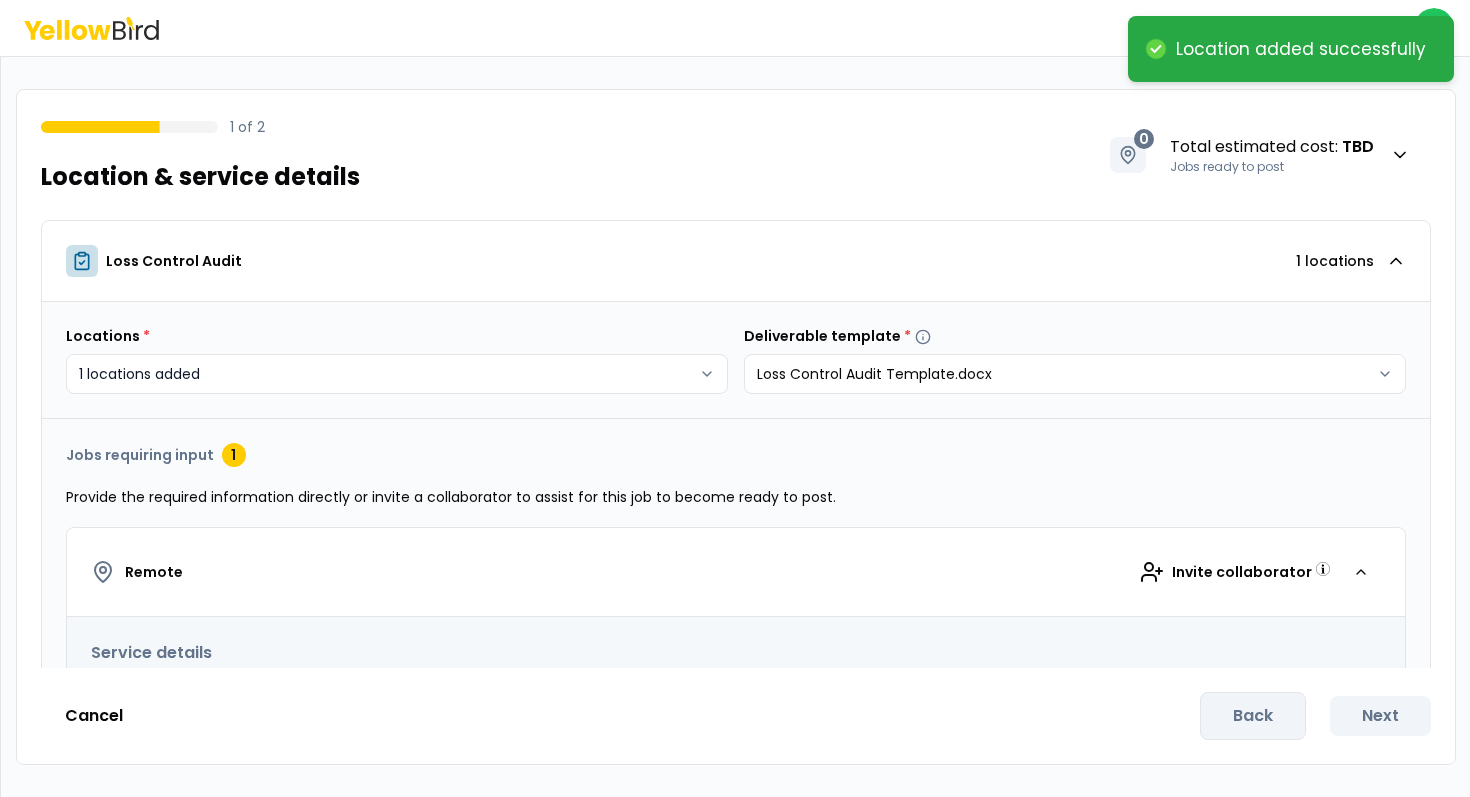 click on "**********" at bounding box center (735, 398) 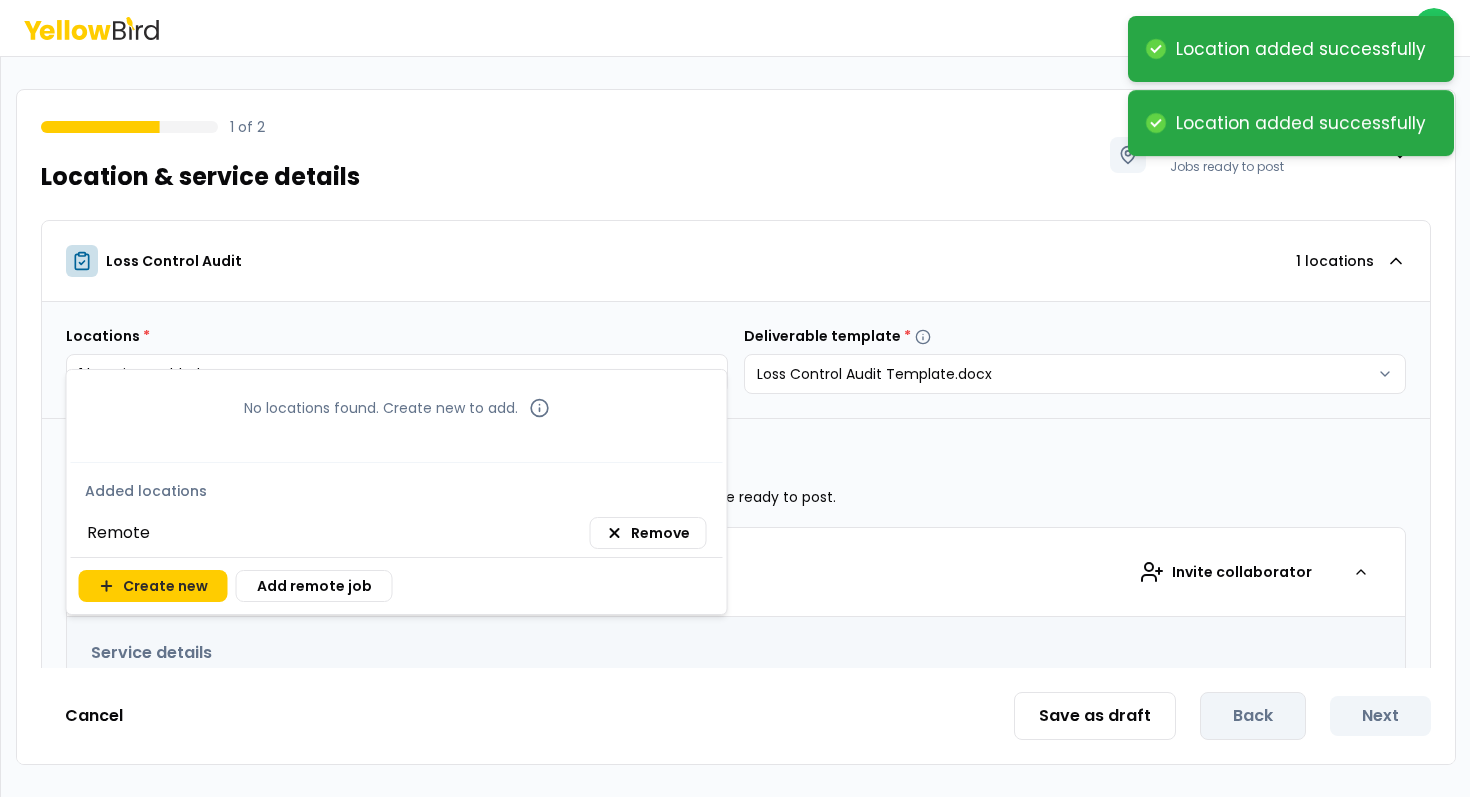 click on "**********" at bounding box center (735, 398) 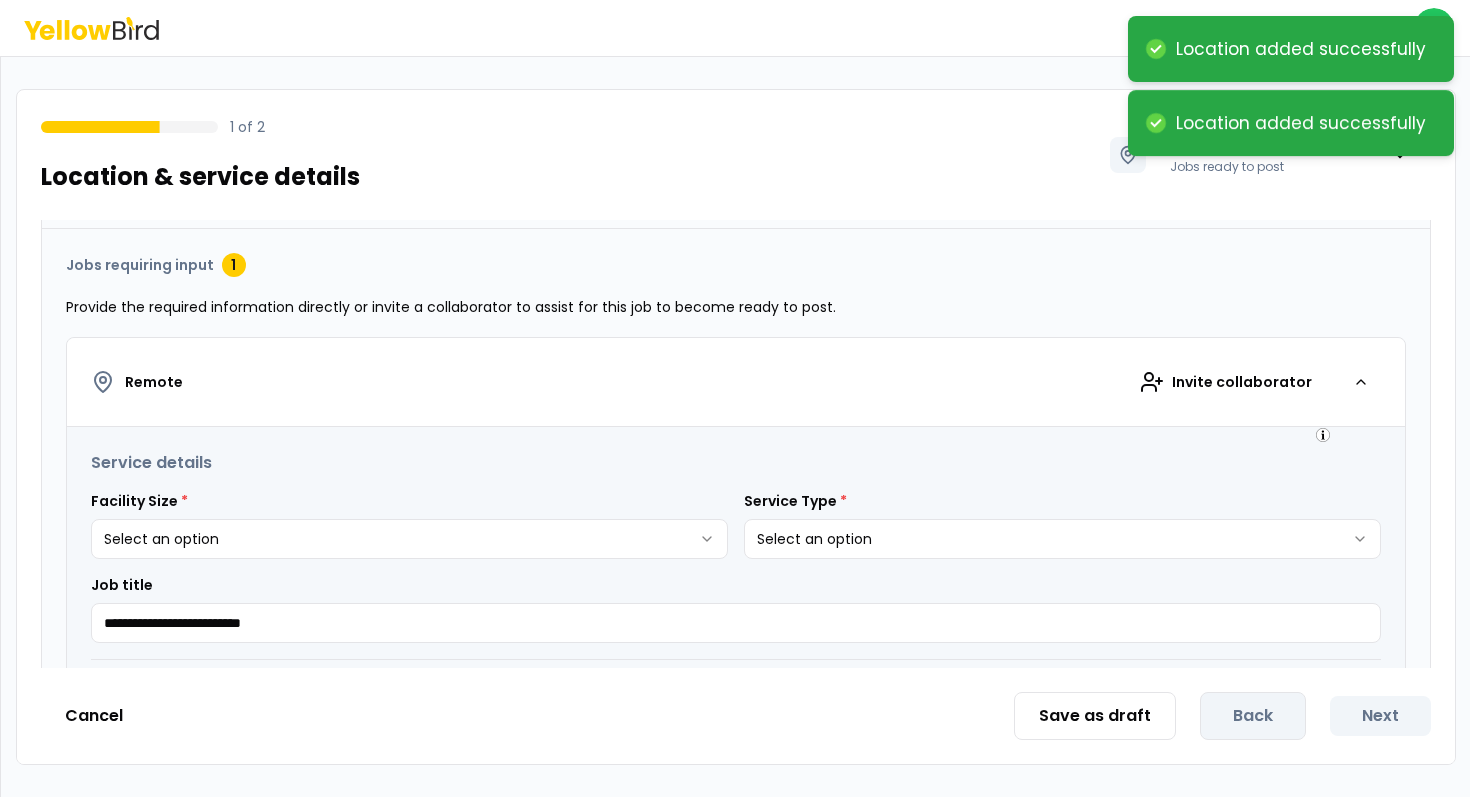 scroll, scrollTop: 134, scrollLeft: 0, axis: vertical 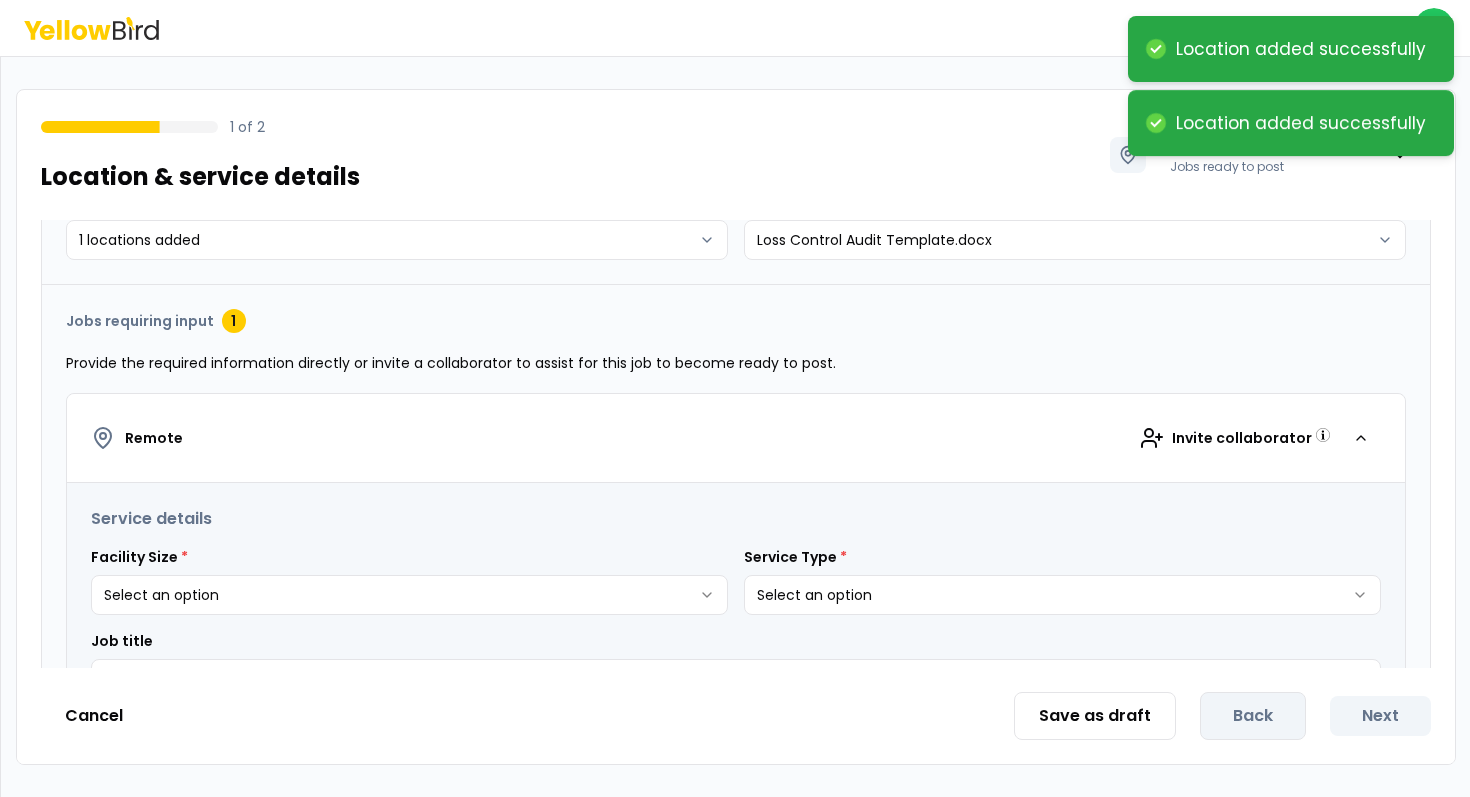 click on "Remote Invite collaborator" at bounding box center (736, 438) 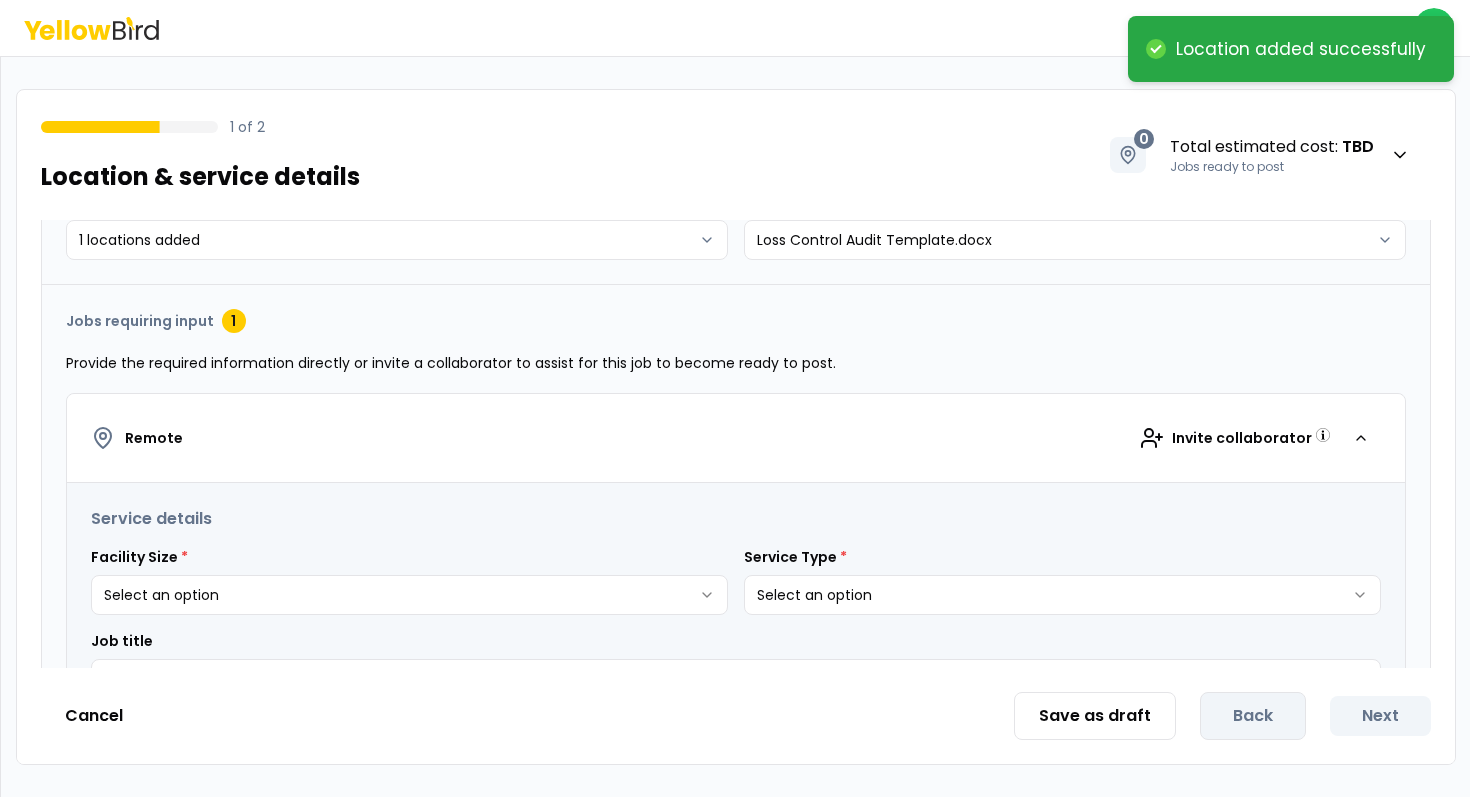 click on "Remote Invite collaborator" at bounding box center [736, 438] 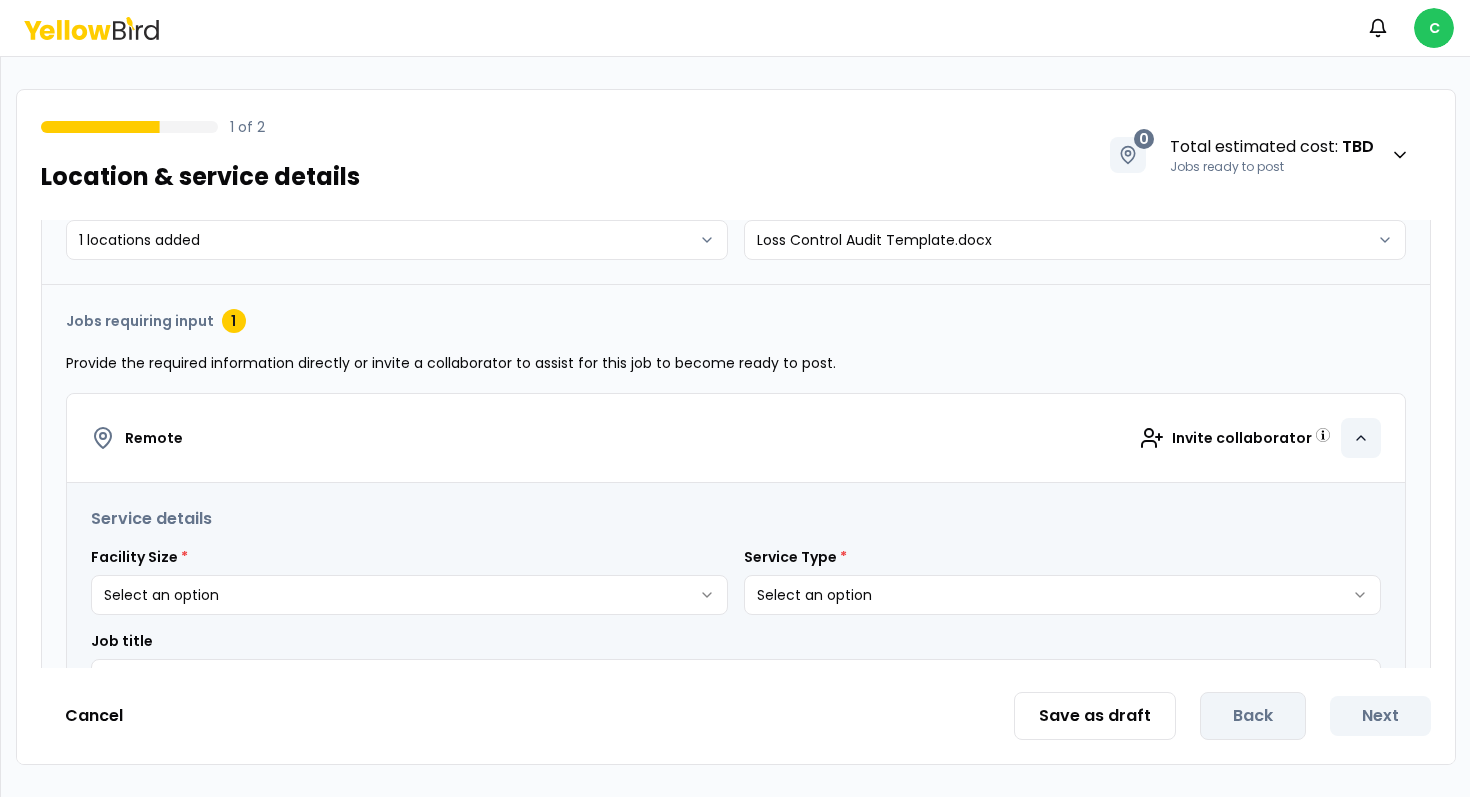 click at bounding box center [1361, 438] 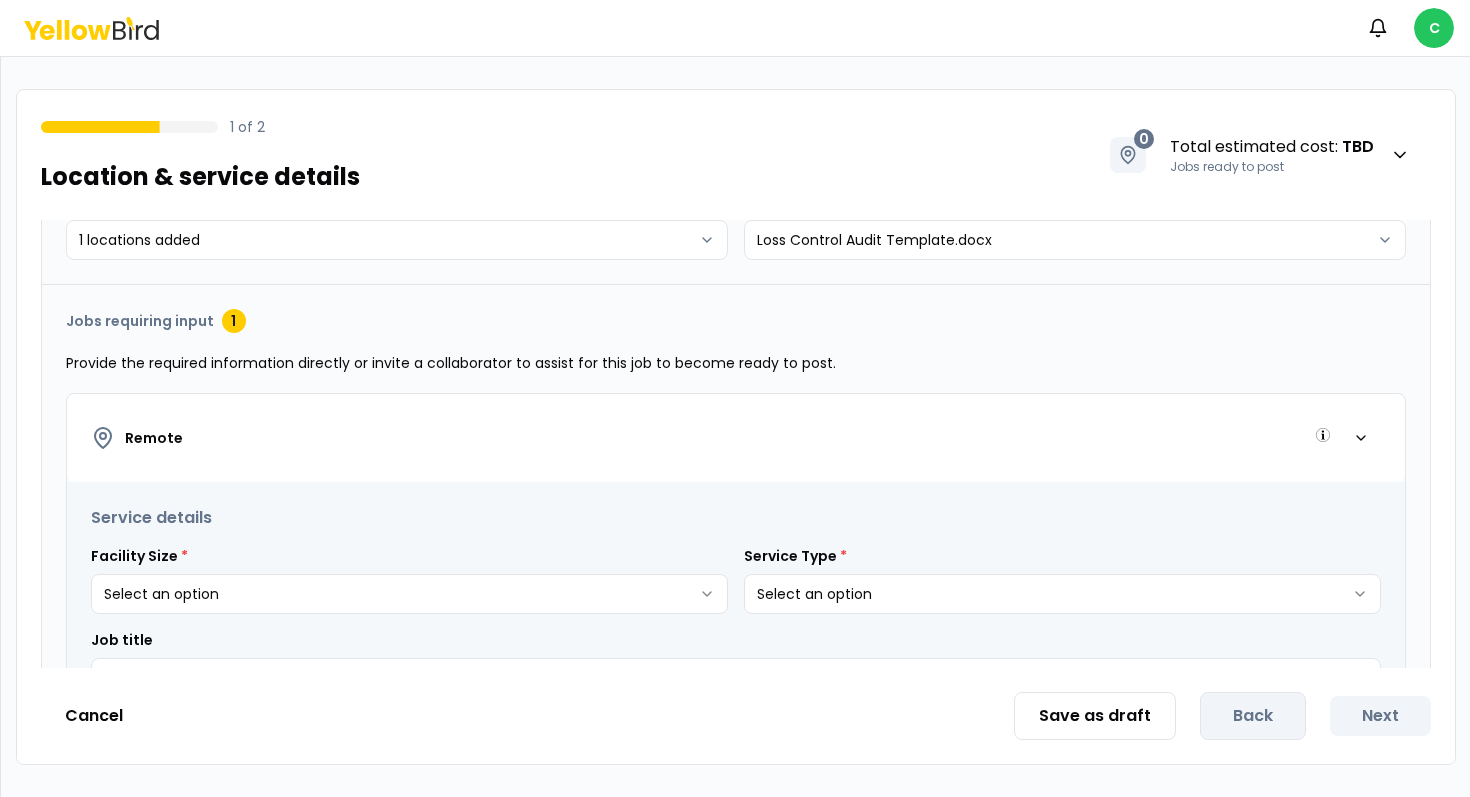 scroll, scrollTop: 34, scrollLeft: 0, axis: vertical 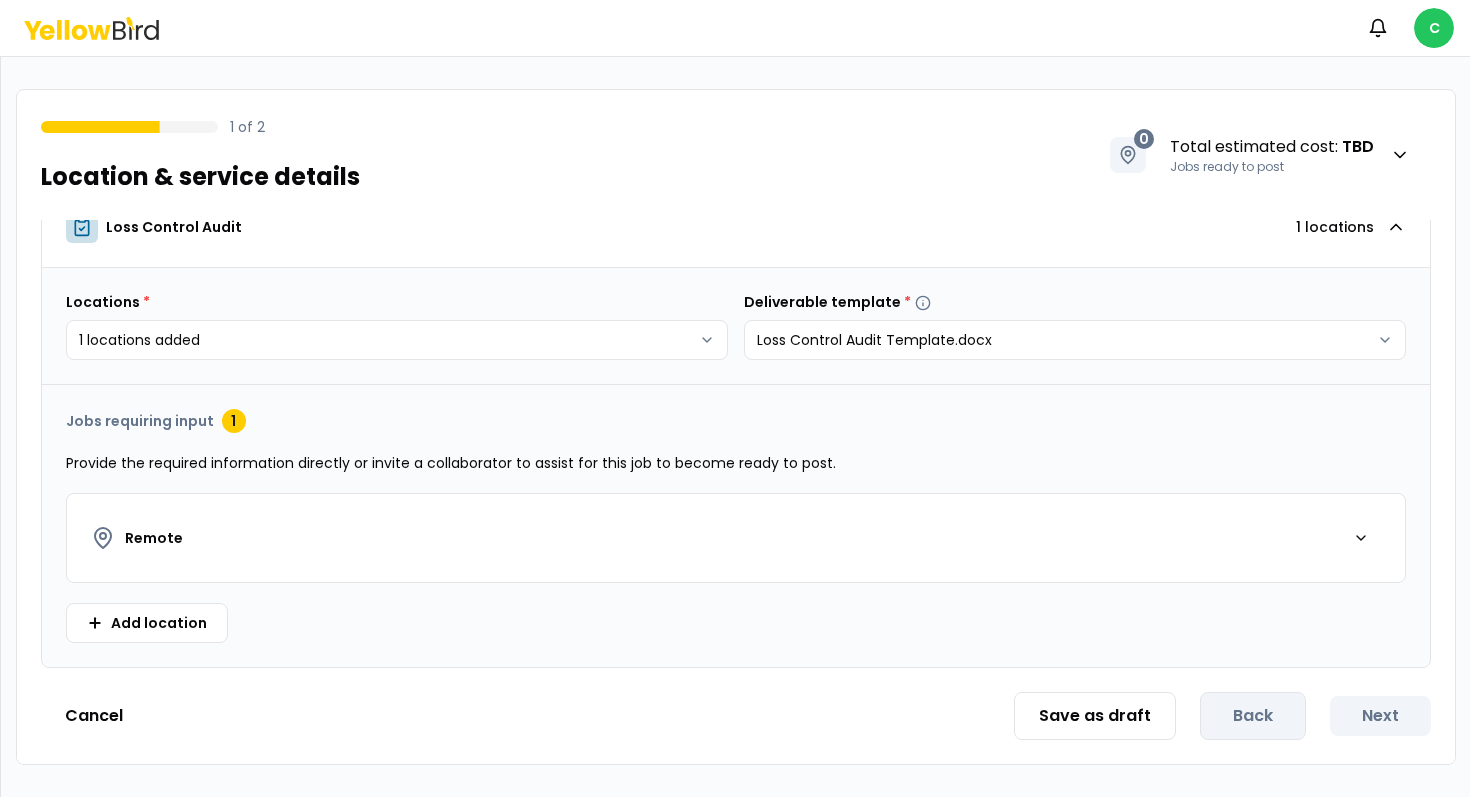 click on "Remote" at bounding box center [736, 538] 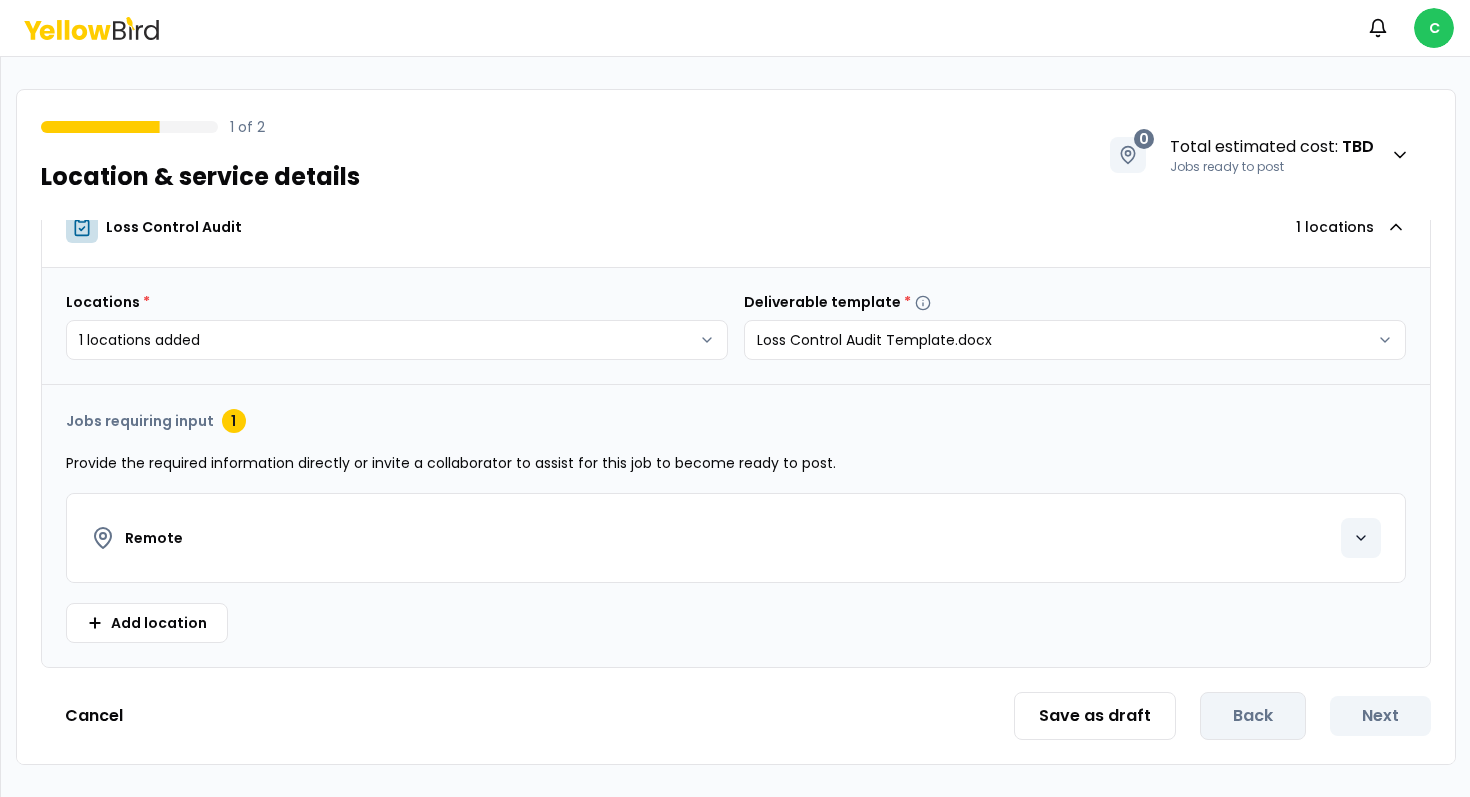 click at bounding box center [1361, 538] 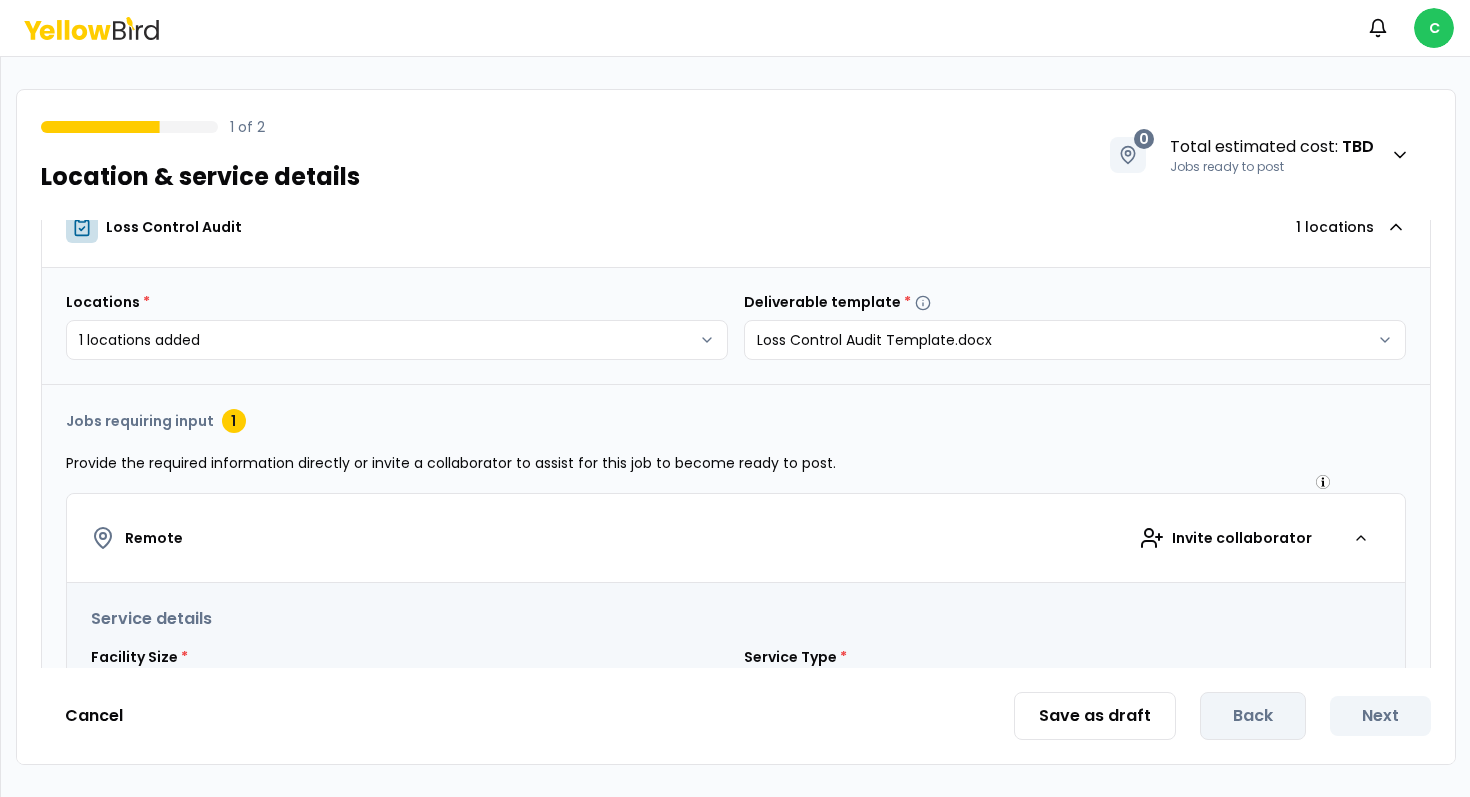 scroll, scrollTop: 310, scrollLeft: 0, axis: vertical 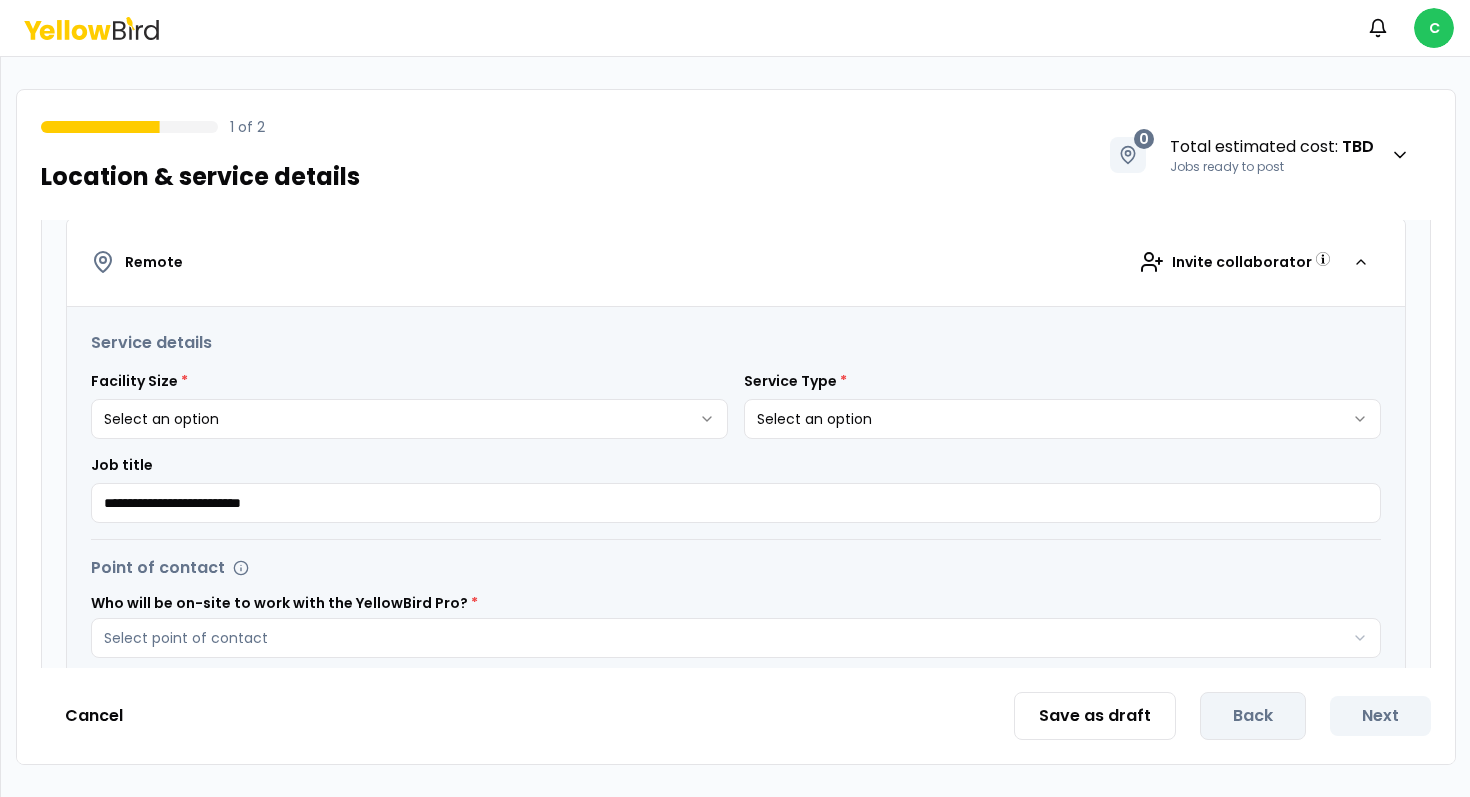 click on "**********" at bounding box center (736, 427) 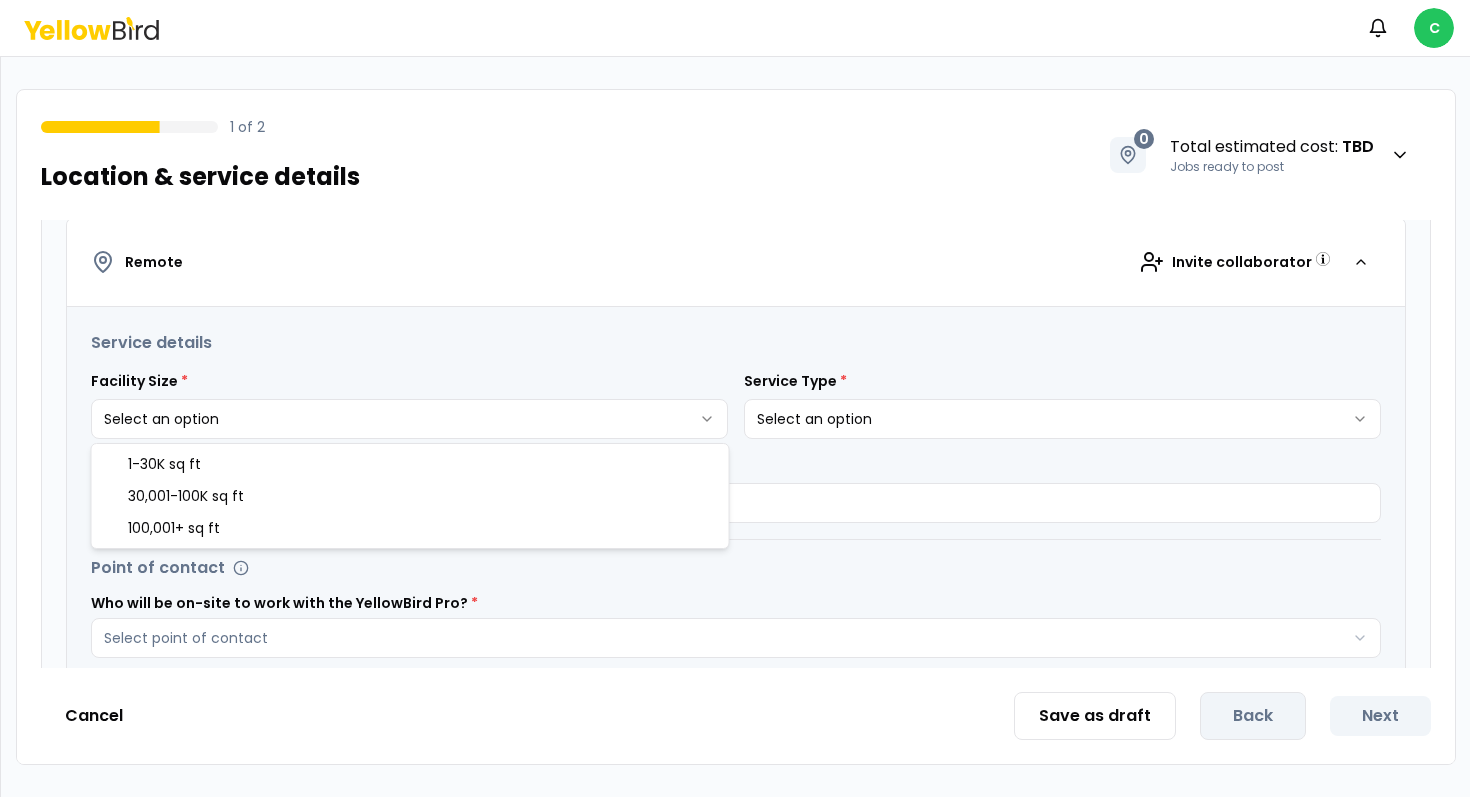 select on "*" 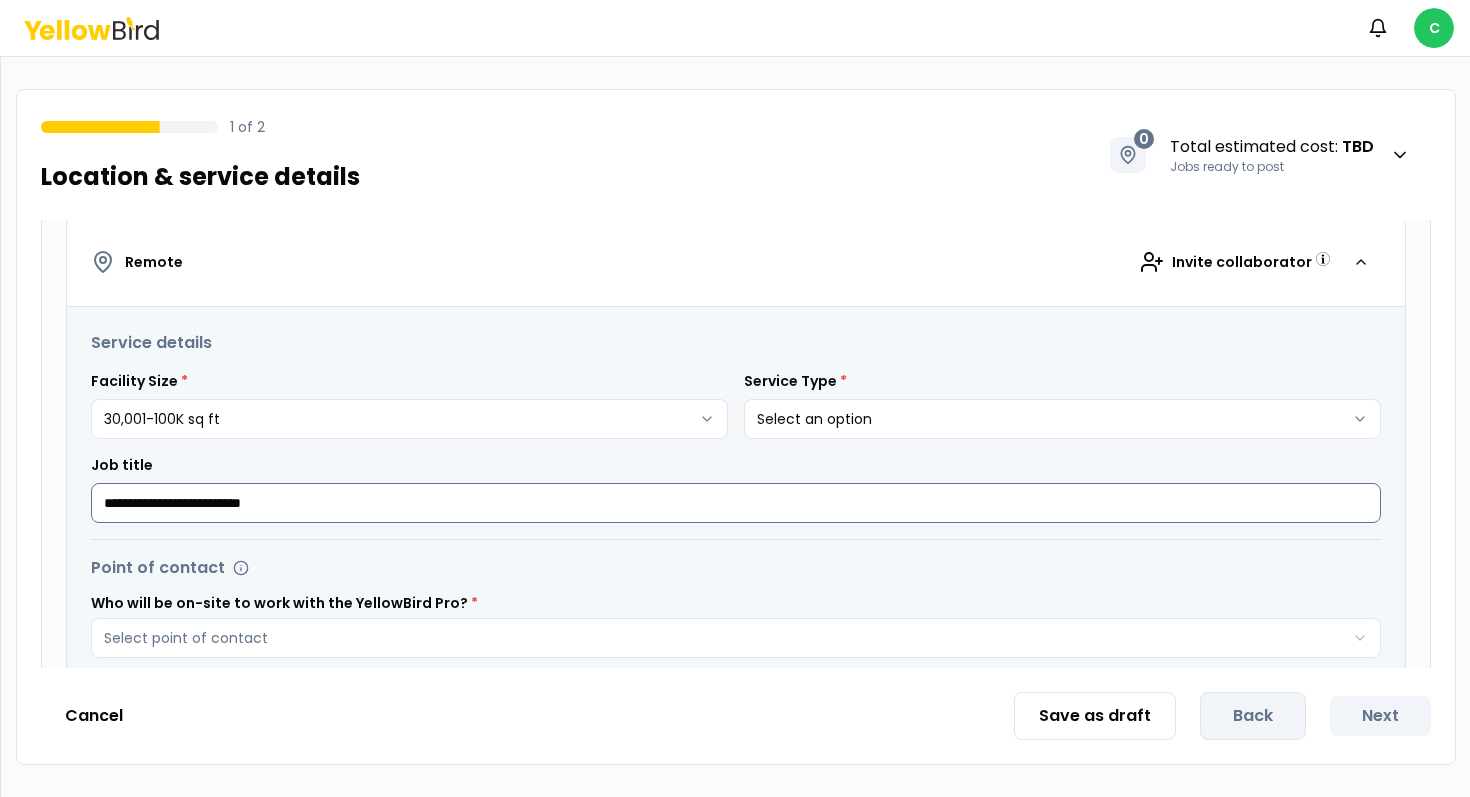 click on "**********" at bounding box center [736, 503] 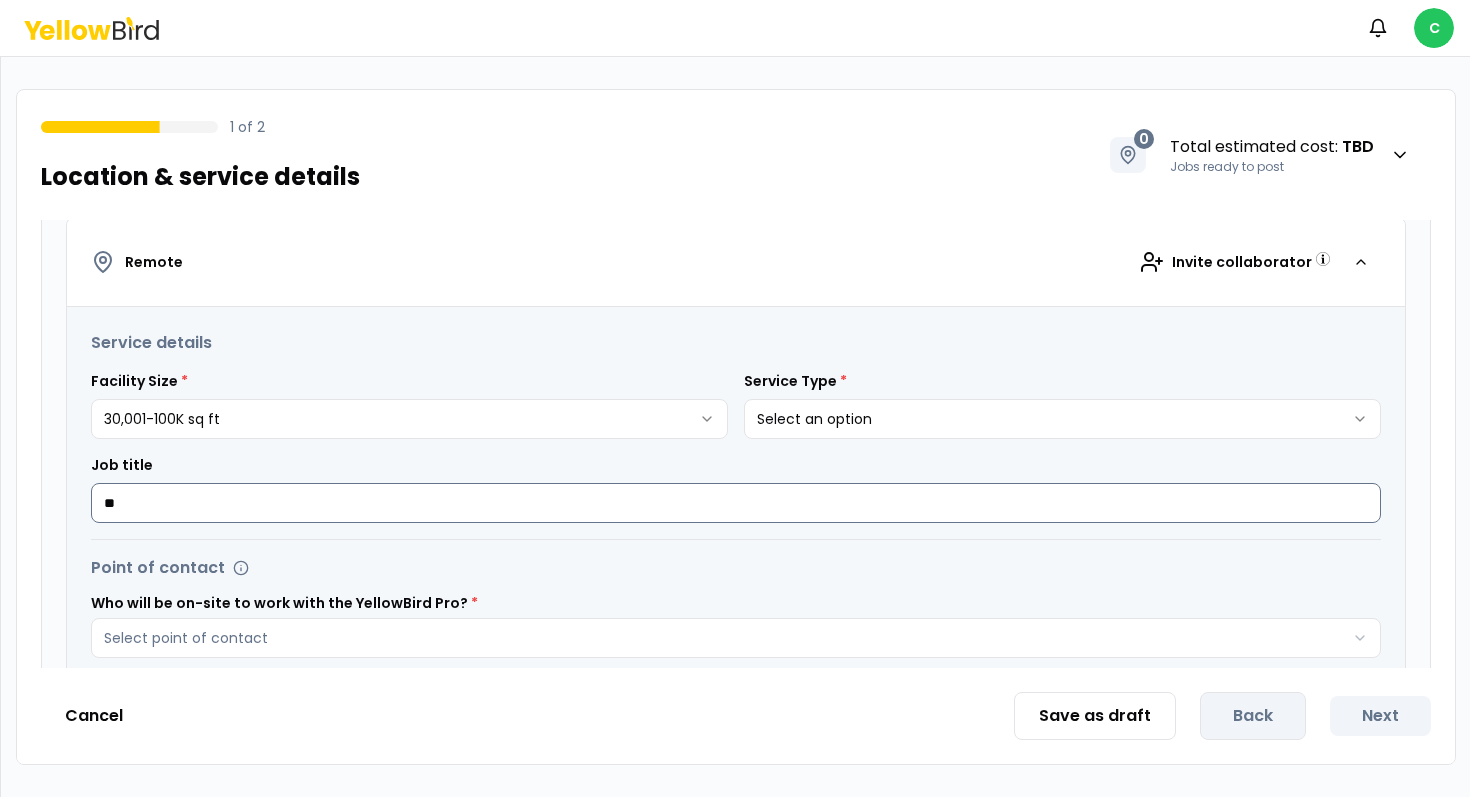 type on "*" 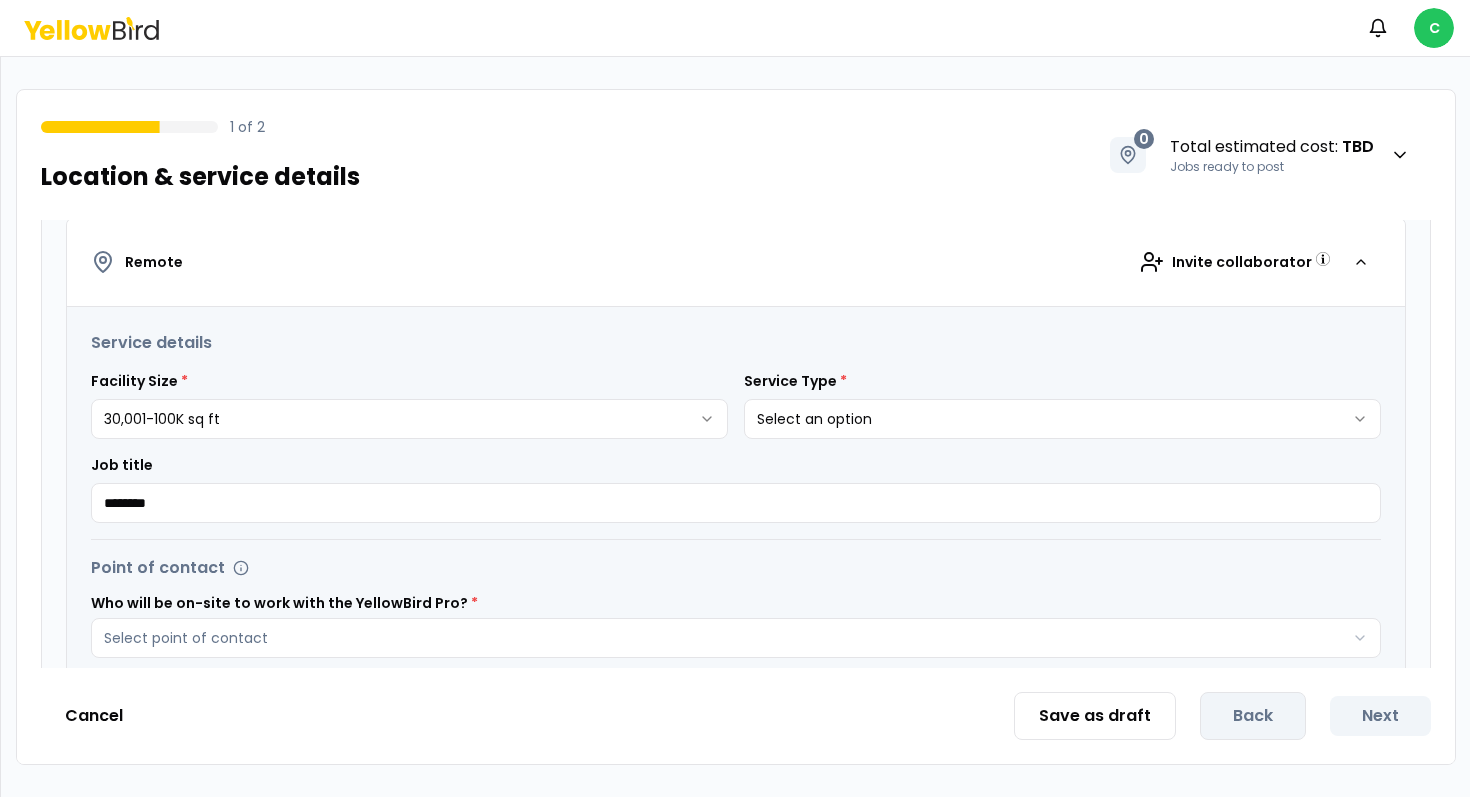 type on "********" 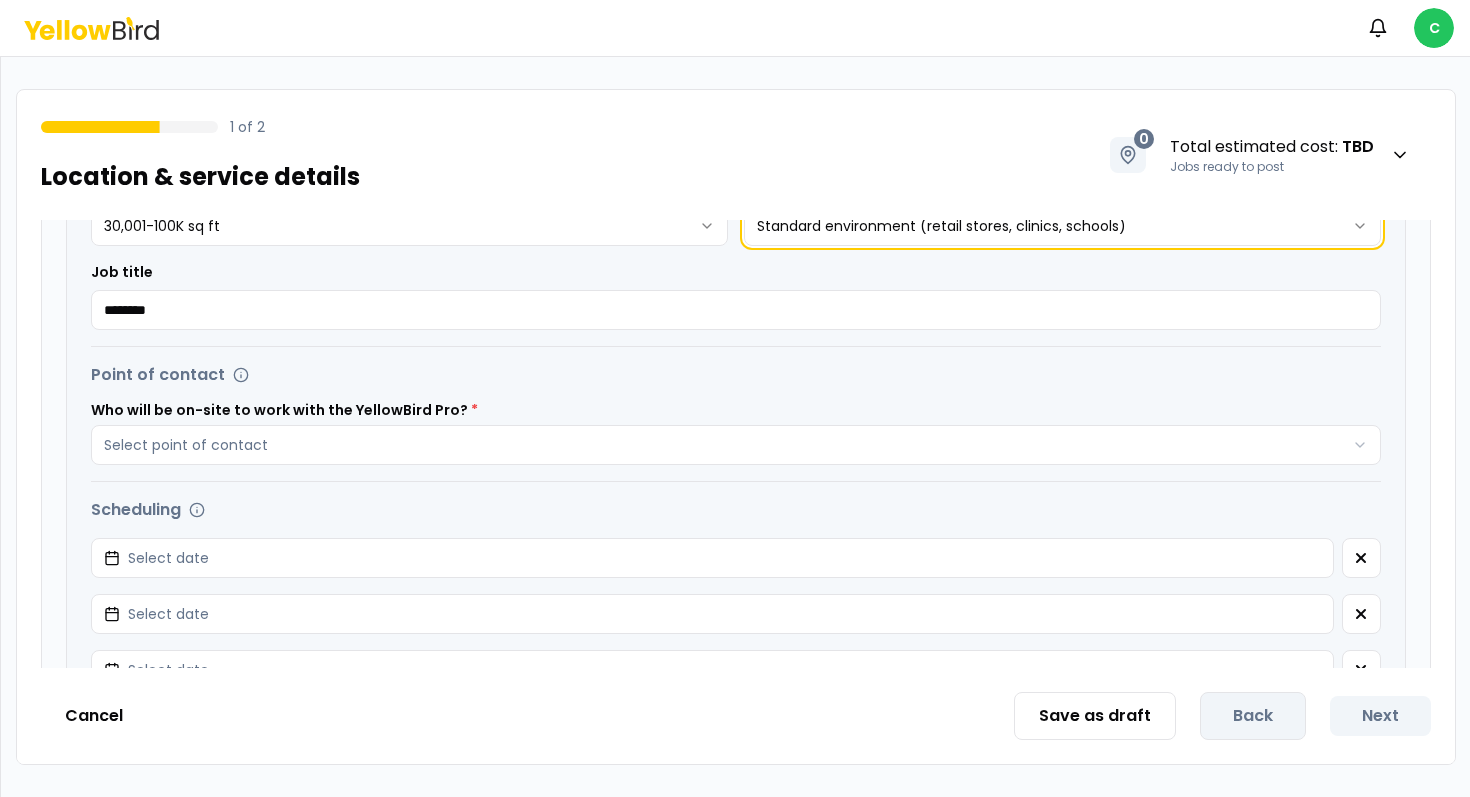 scroll, scrollTop: 539, scrollLeft: 0, axis: vertical 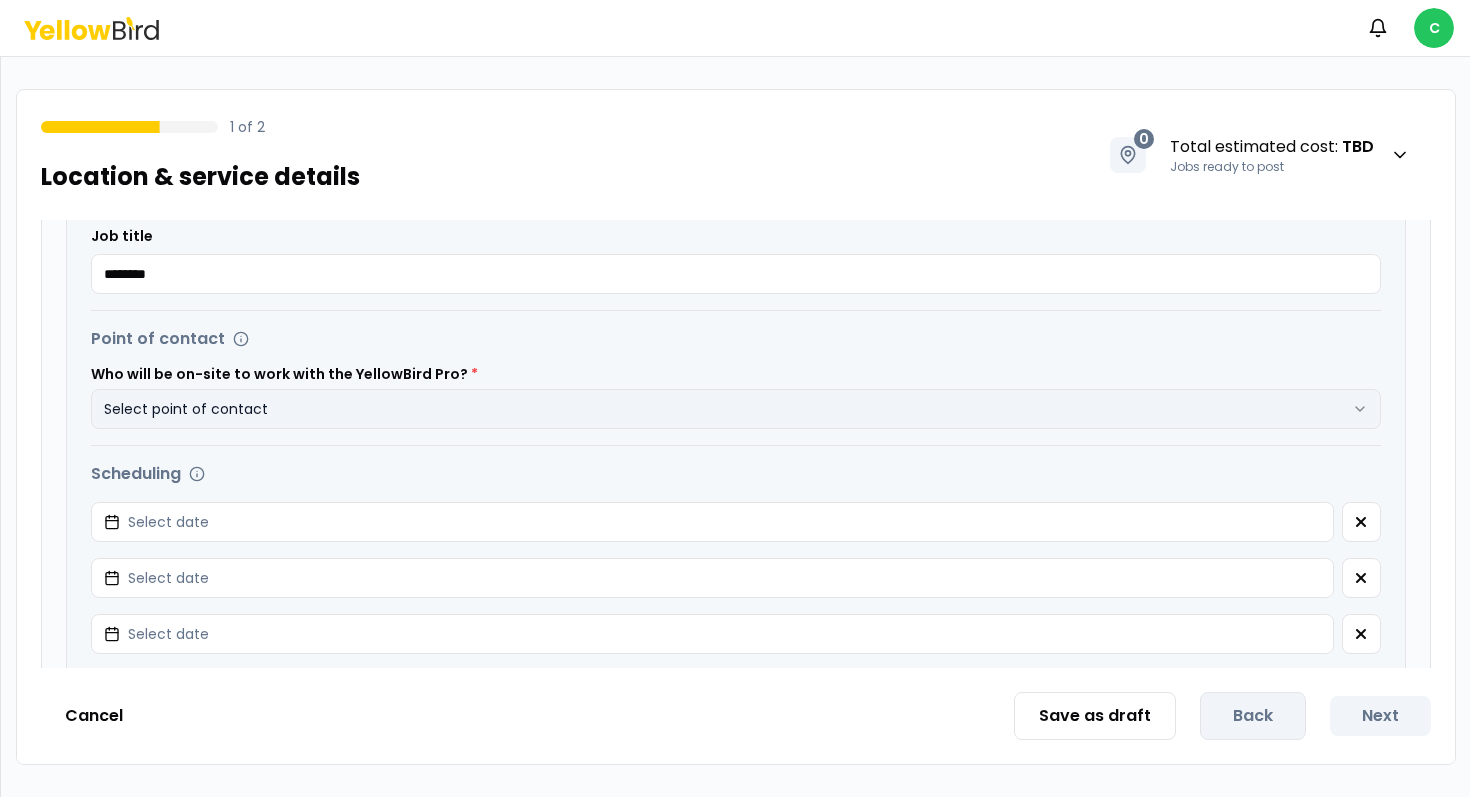 click on "Select point of contact" at bounding box center (736, 409) 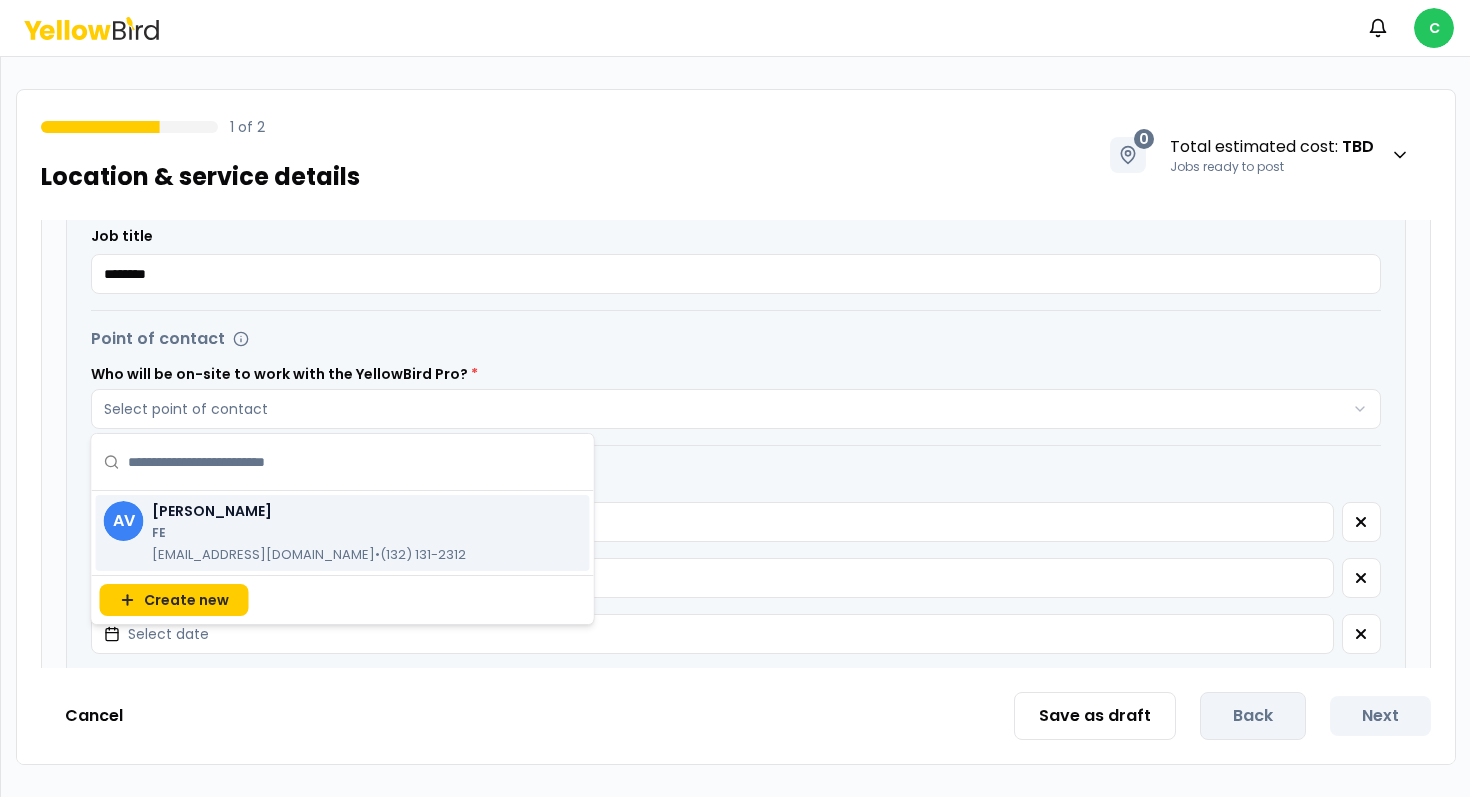 click on "Antonio Velez FE dmadrid+lklsj@goyellowbird.com  •  (132) 131-2312" at bounding box center [309, 533] 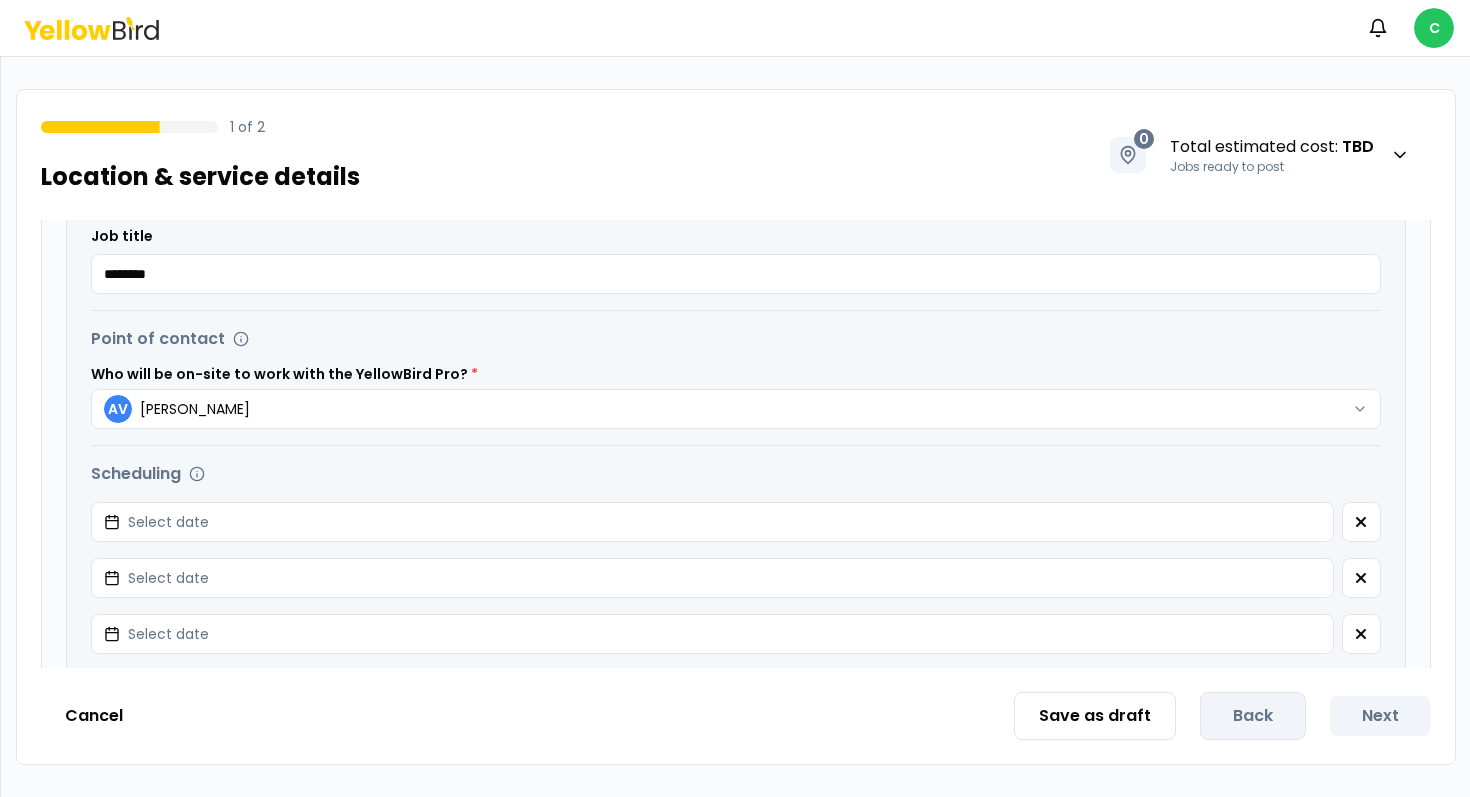 scroll, scrollTop: 623, scrollLeft: 0, axis: vertical 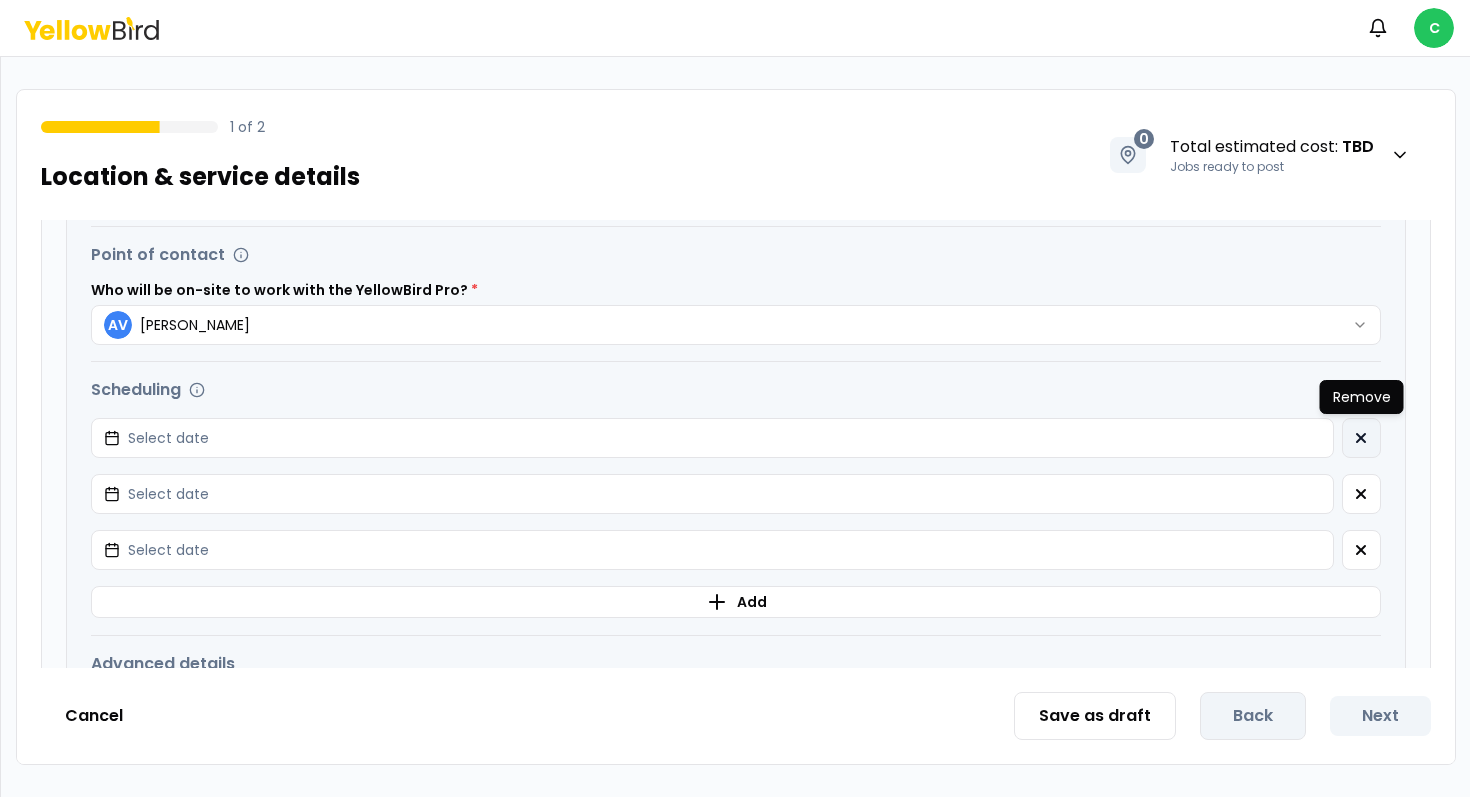 click 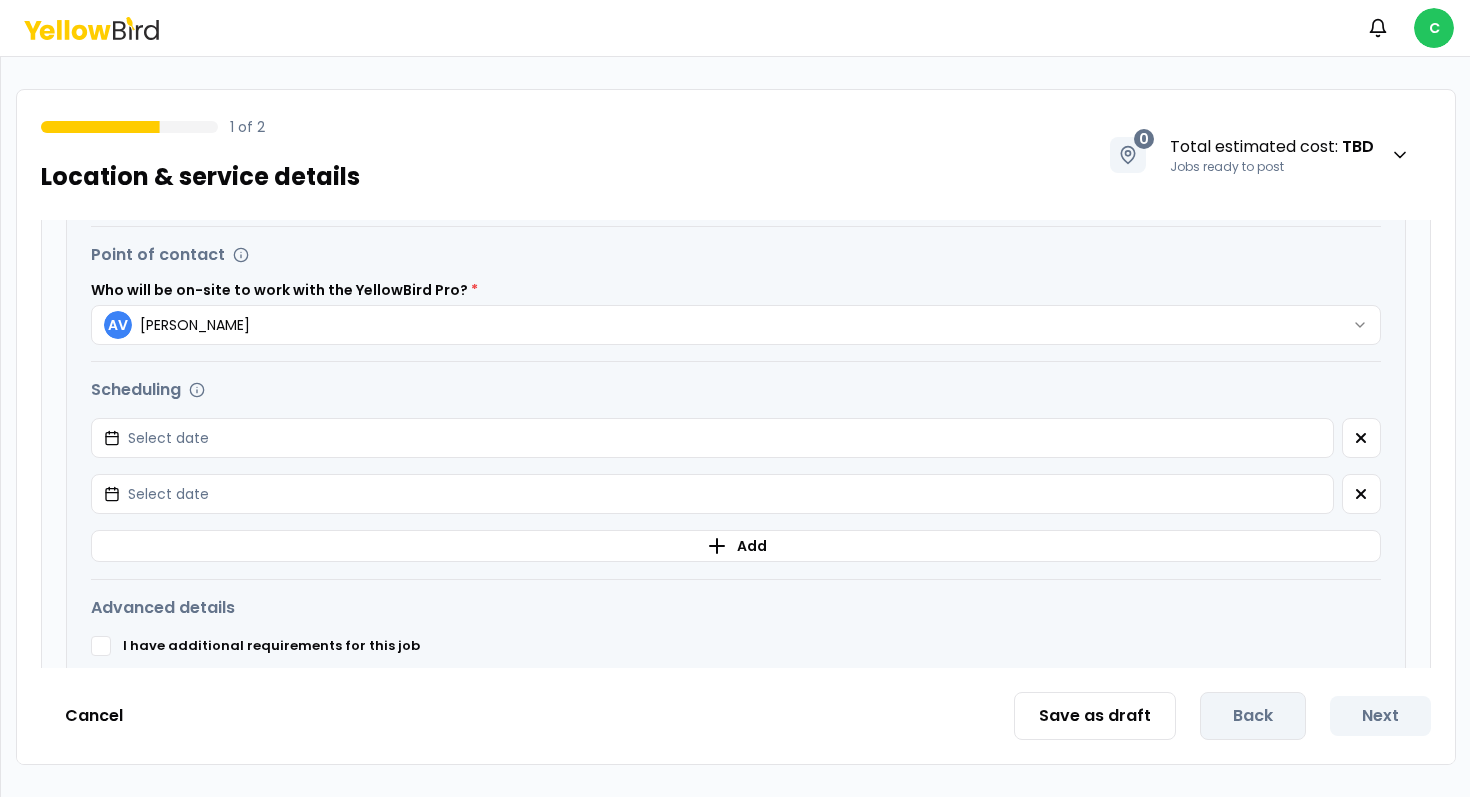 click 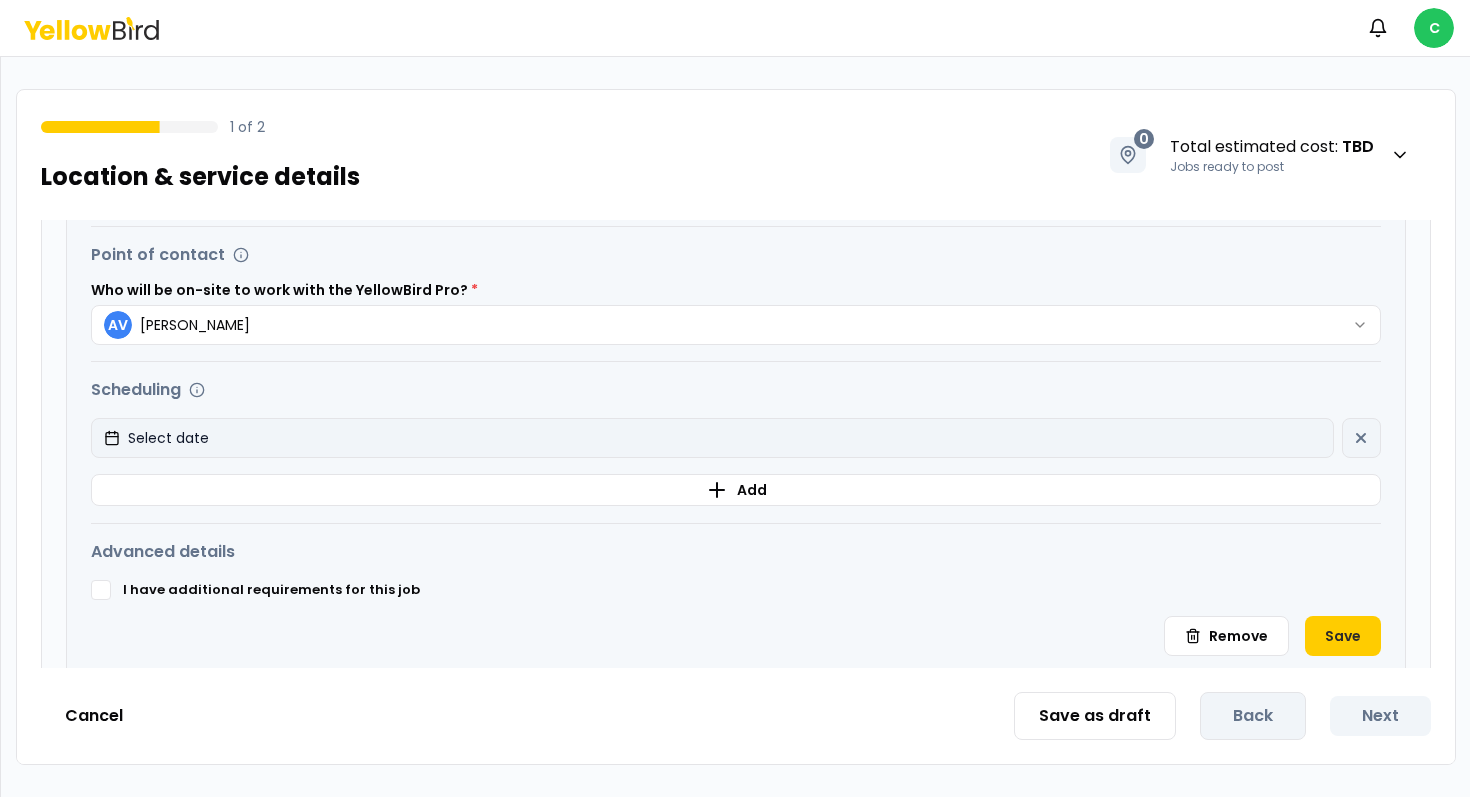 click on "Select date" at bounding box center (712, 438) 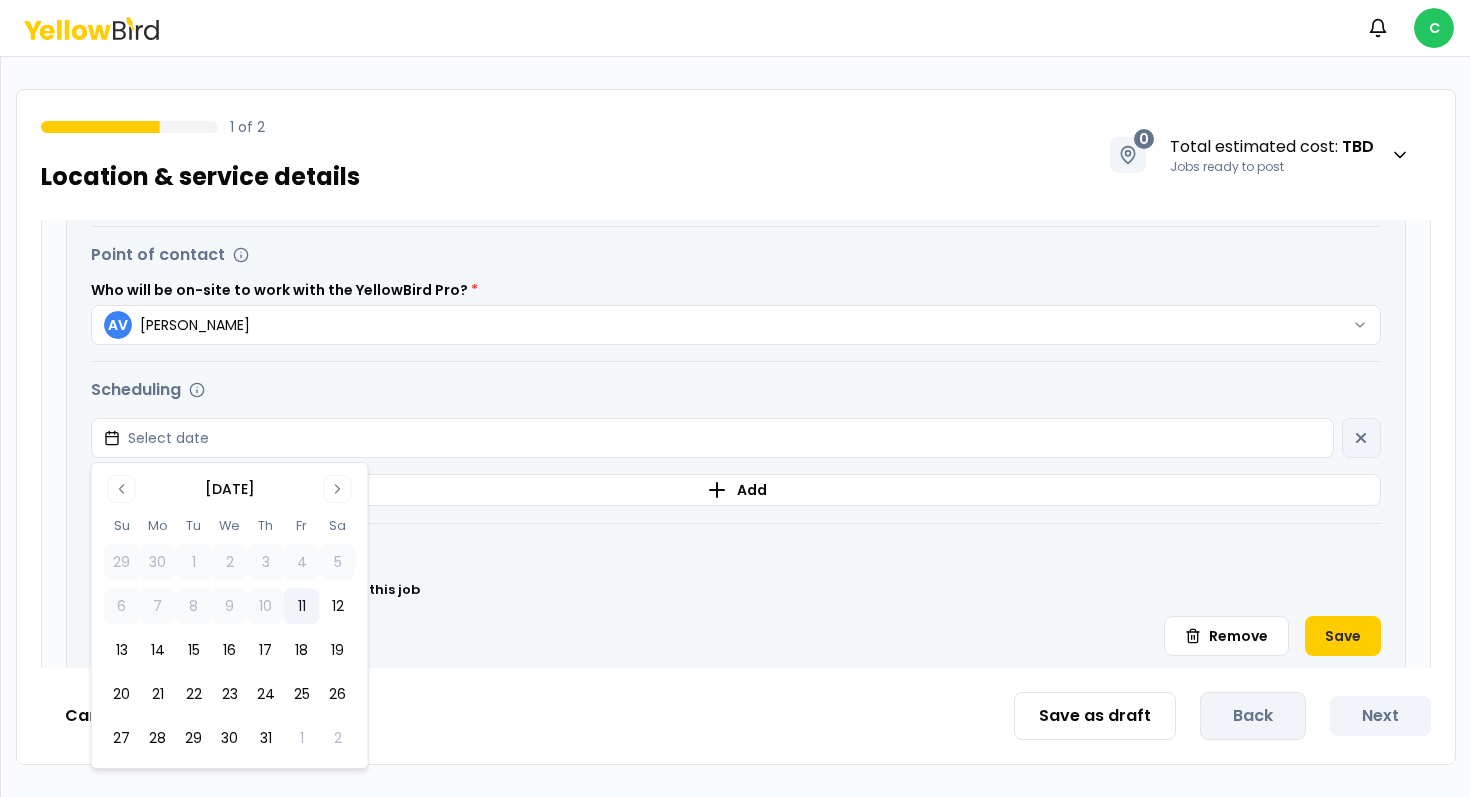 click on "11" at bounding box center [302, 606] 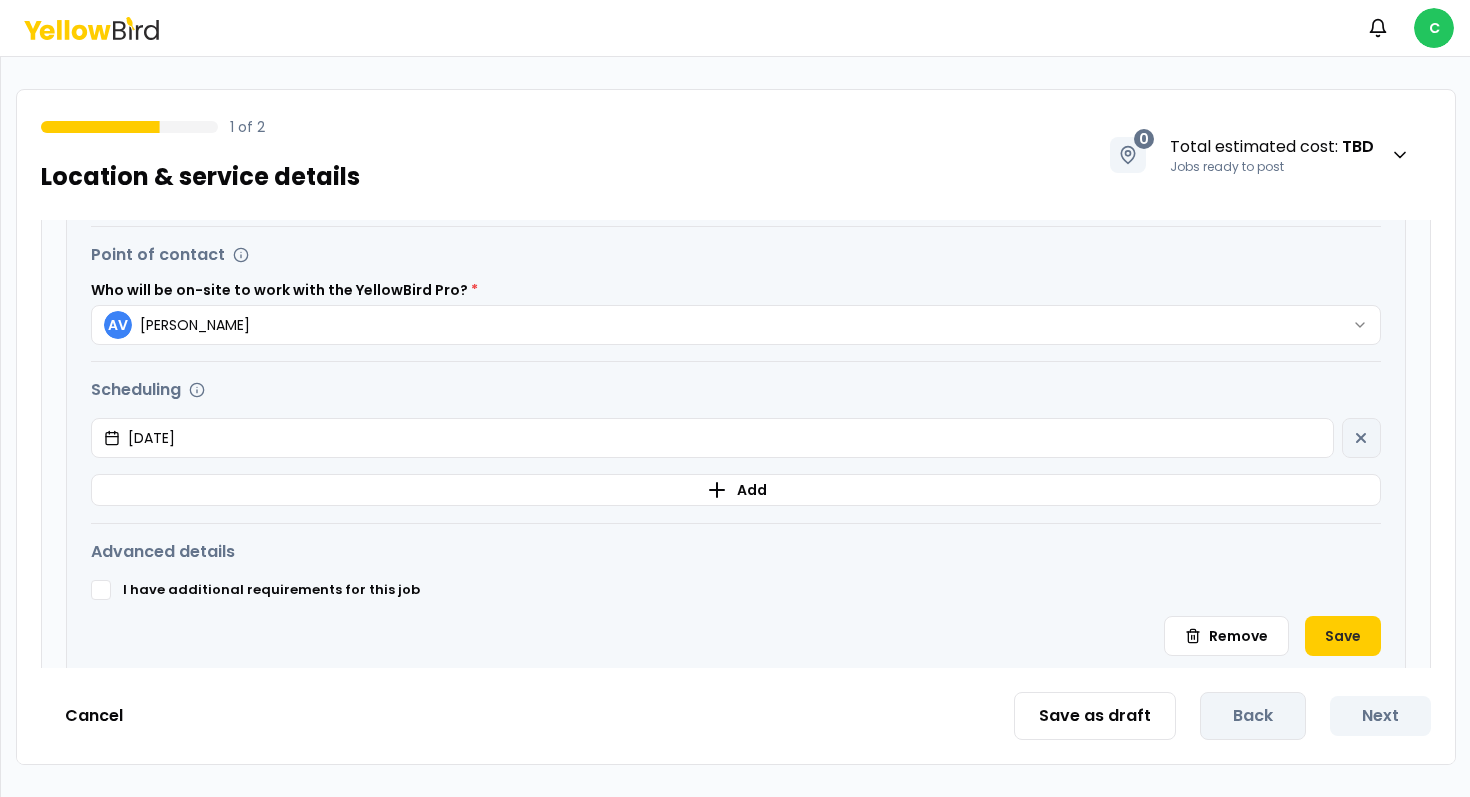 click on "Advanced details I have additional requirements for this job" at bounding box center (736, 570) 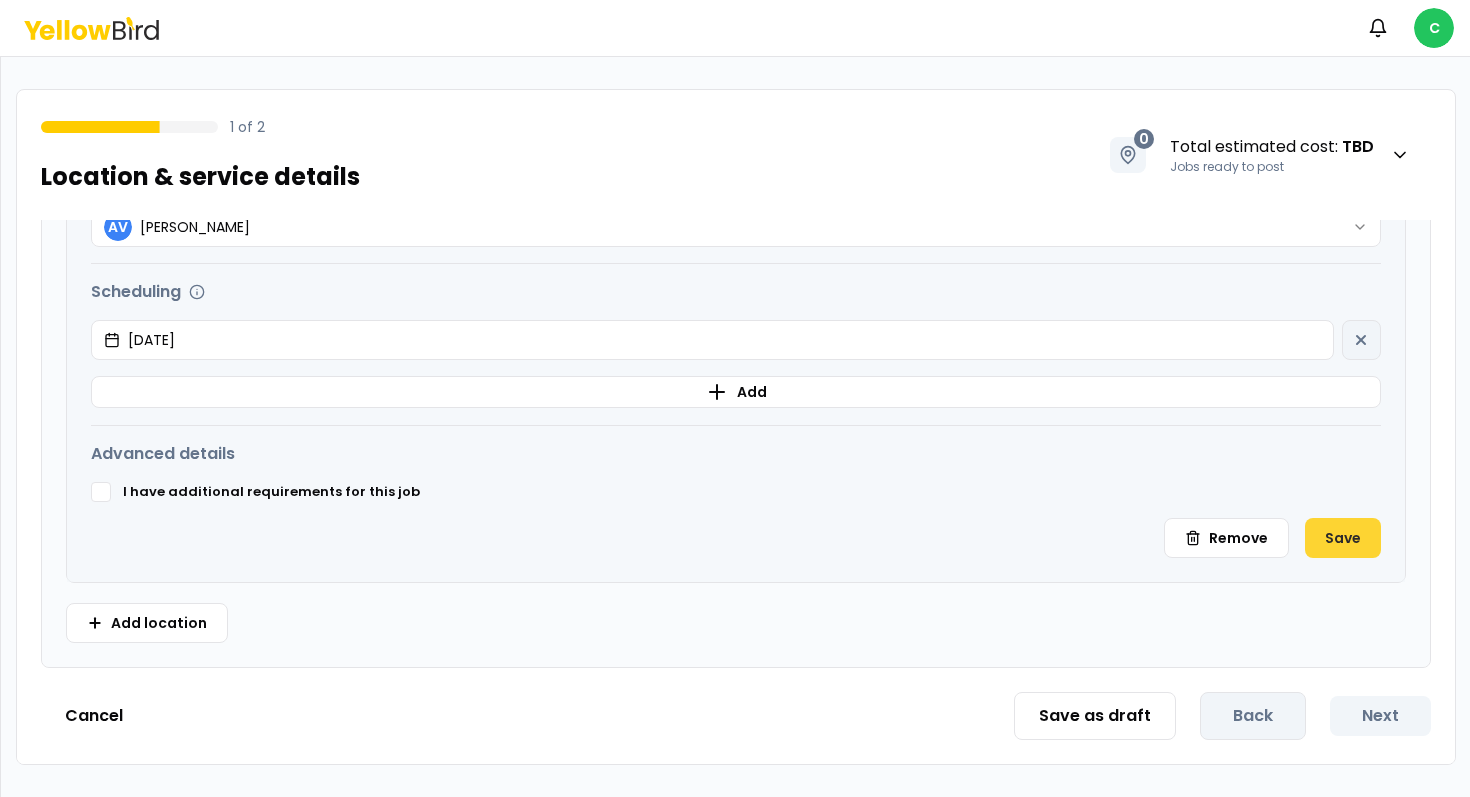 click on "Save" at bounding box center [1343, 538] 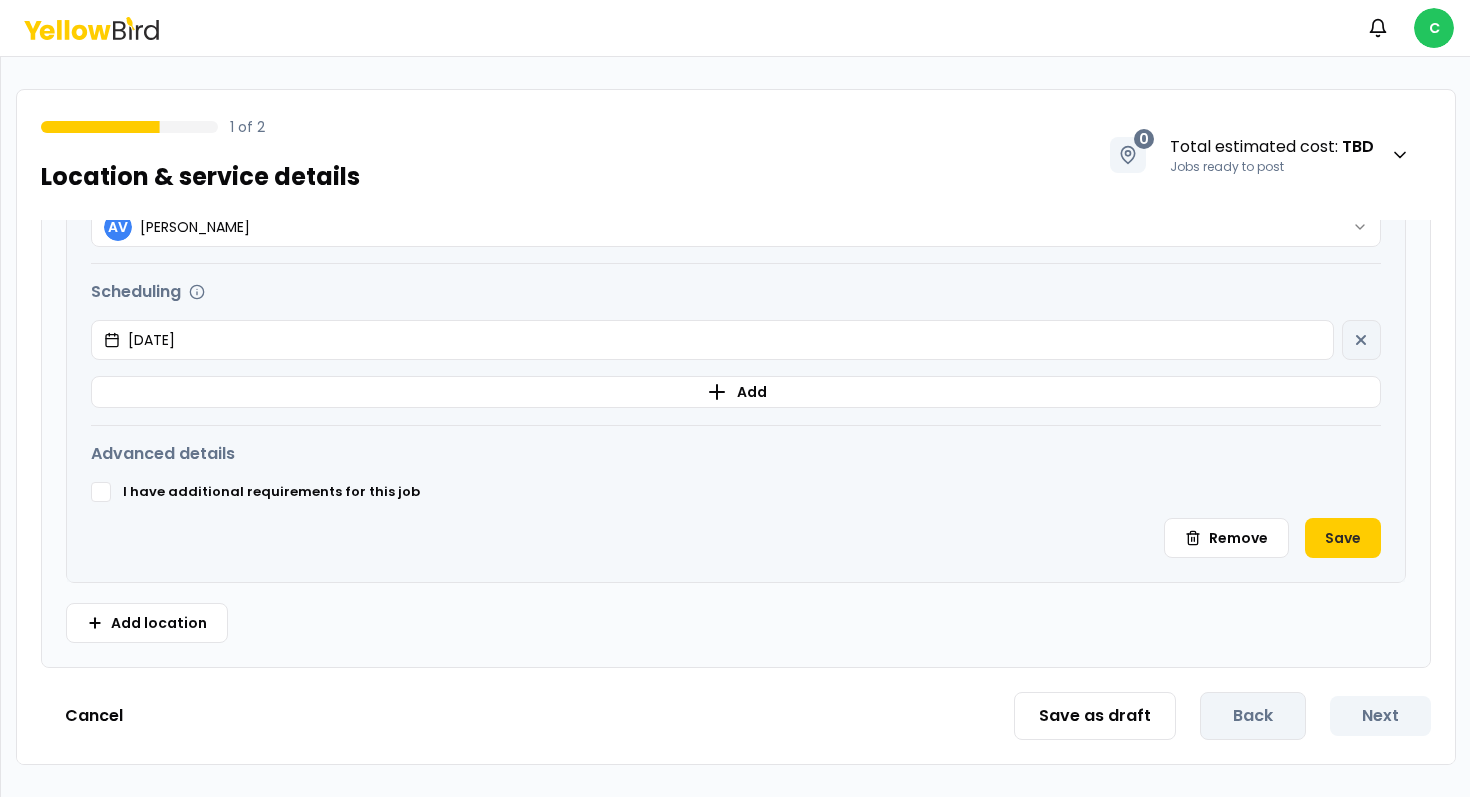 scroll, scrollTop: 29, scrollLeft: 0, axis: vertical 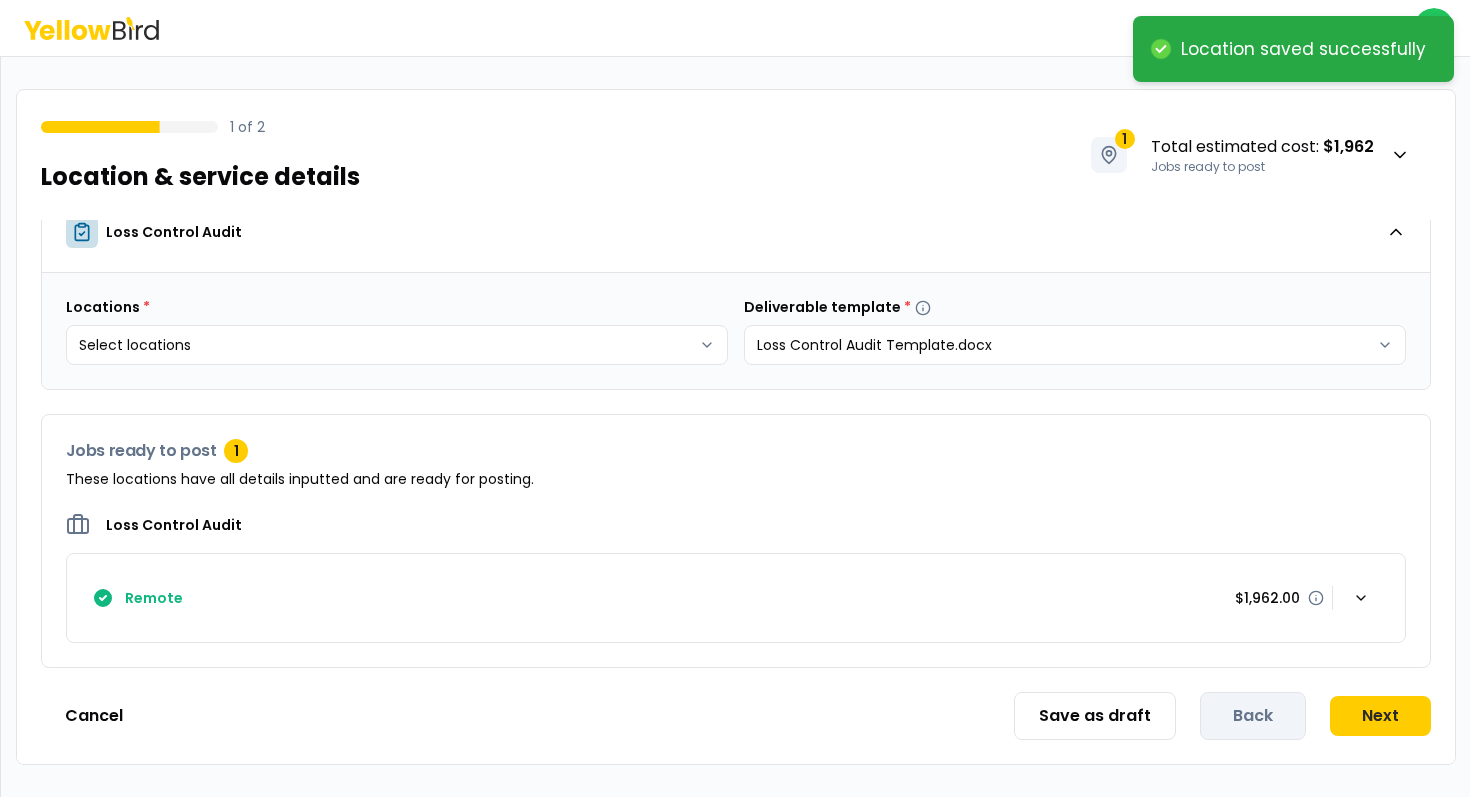 click on "Save as draft Back Next" at bounding box center [1222, 716] 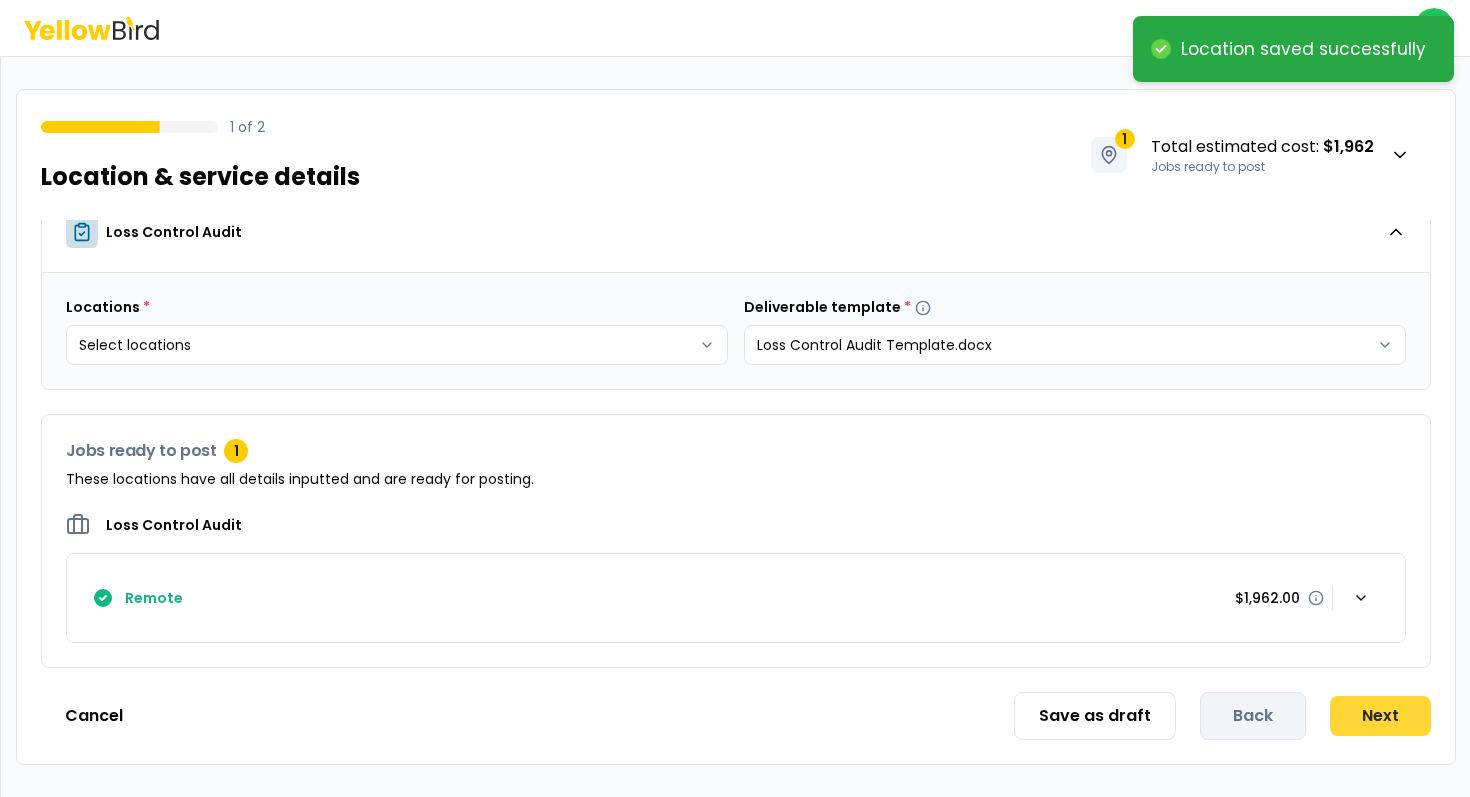 click on "Next" at bounding box center [1380, 716] 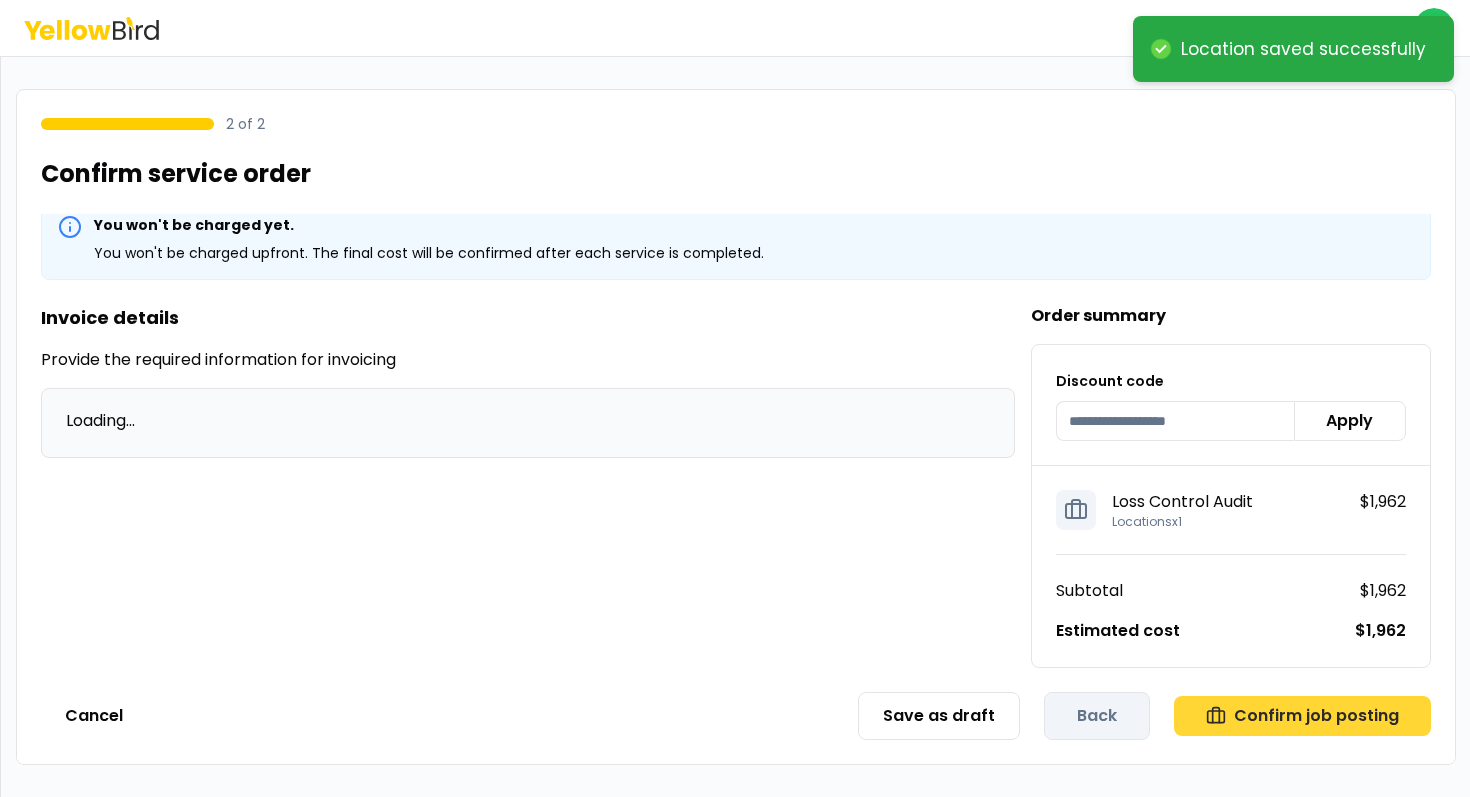 click on "Confirm job posting" at bounding box center (1302, 716) 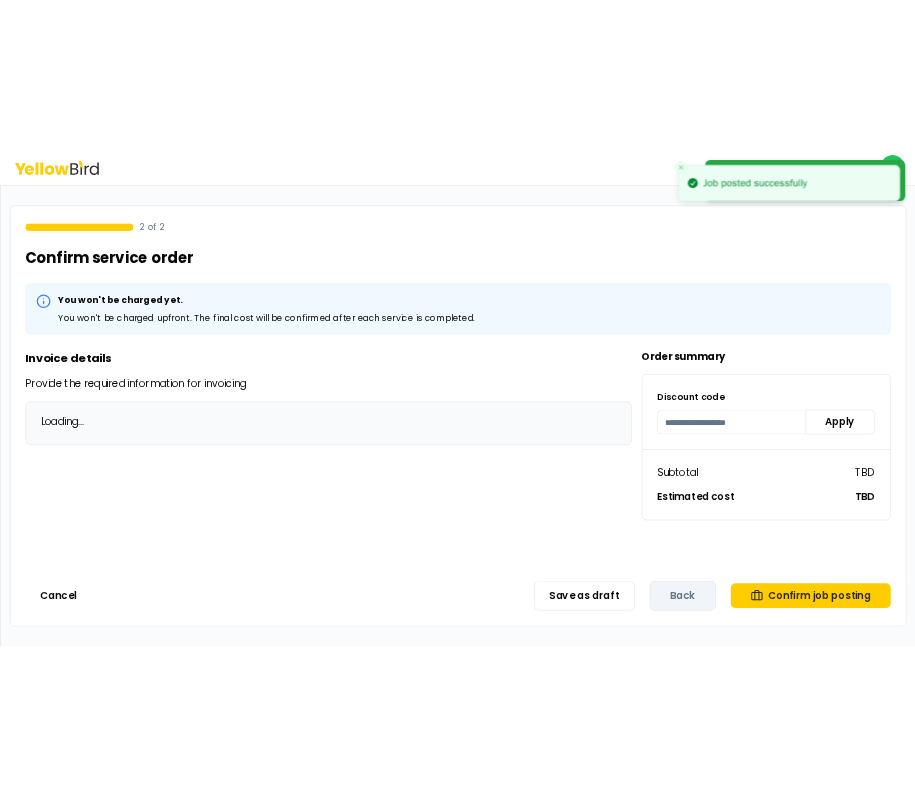 scroll, scrollTop: 0, scrollLeft: 0, axis: both 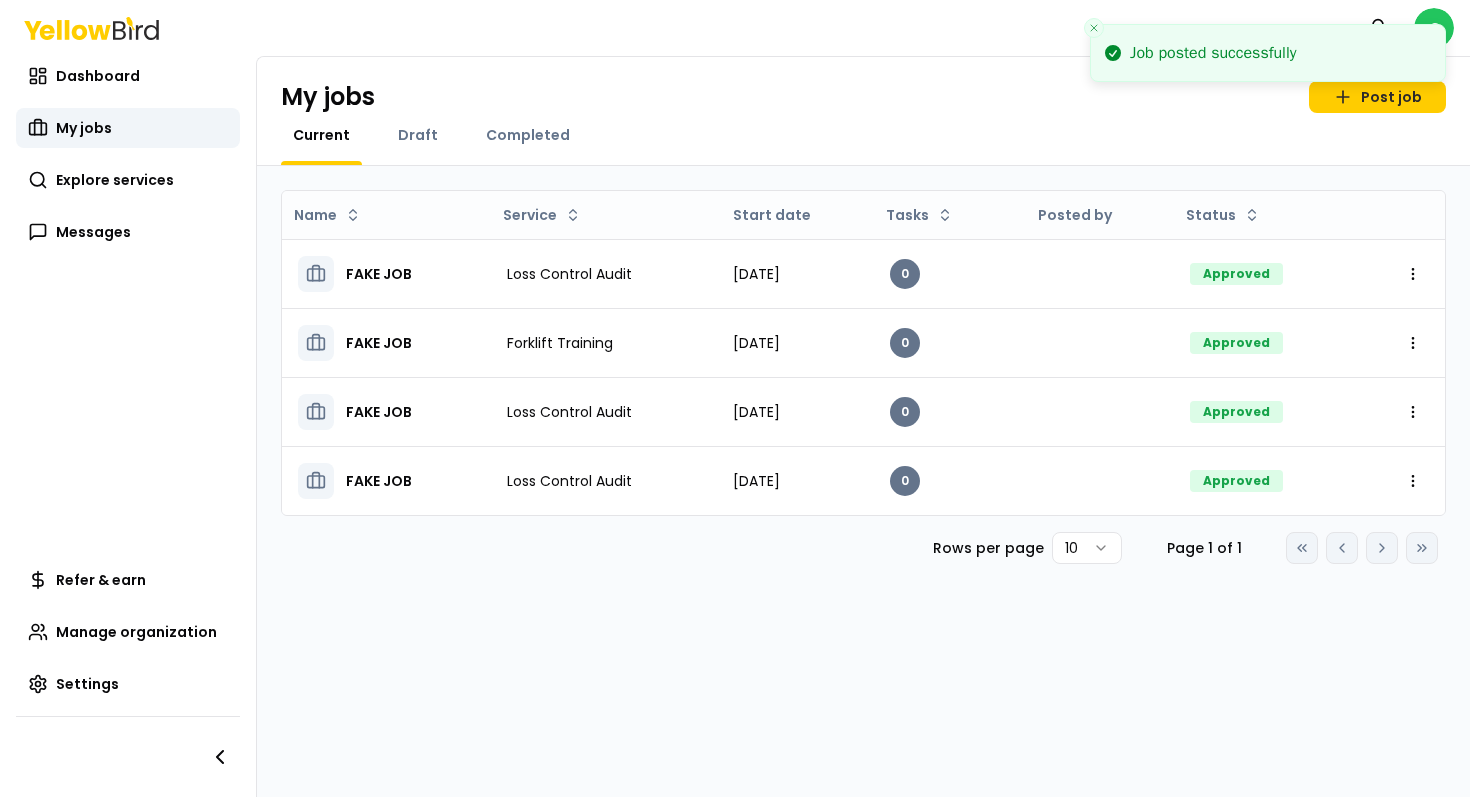 click 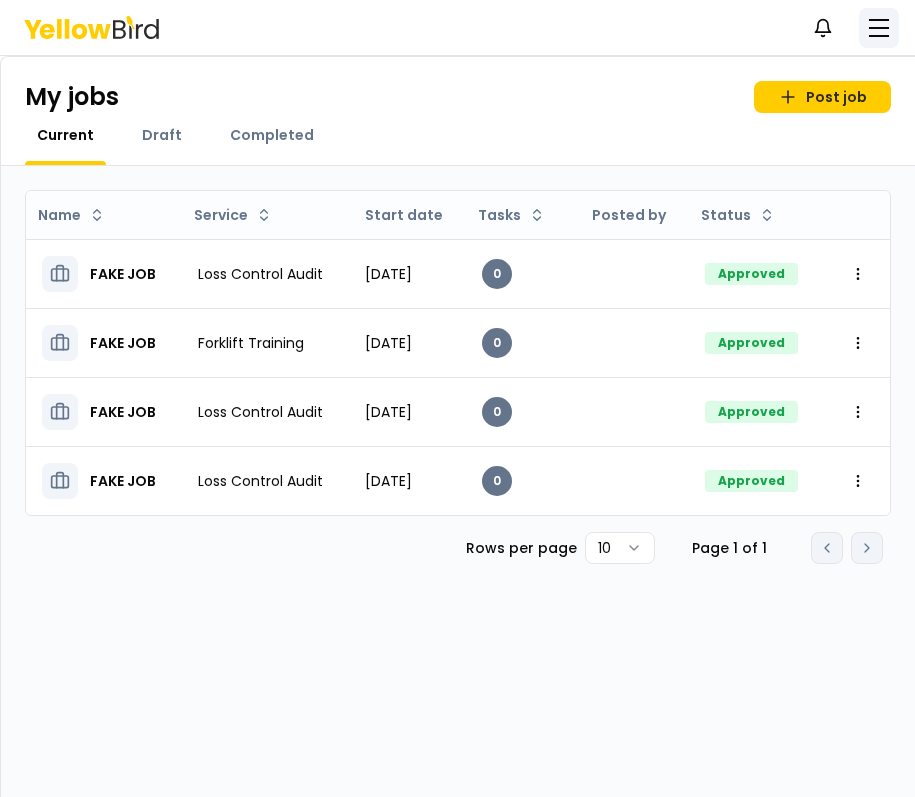 click at bounding box center (879, 28) 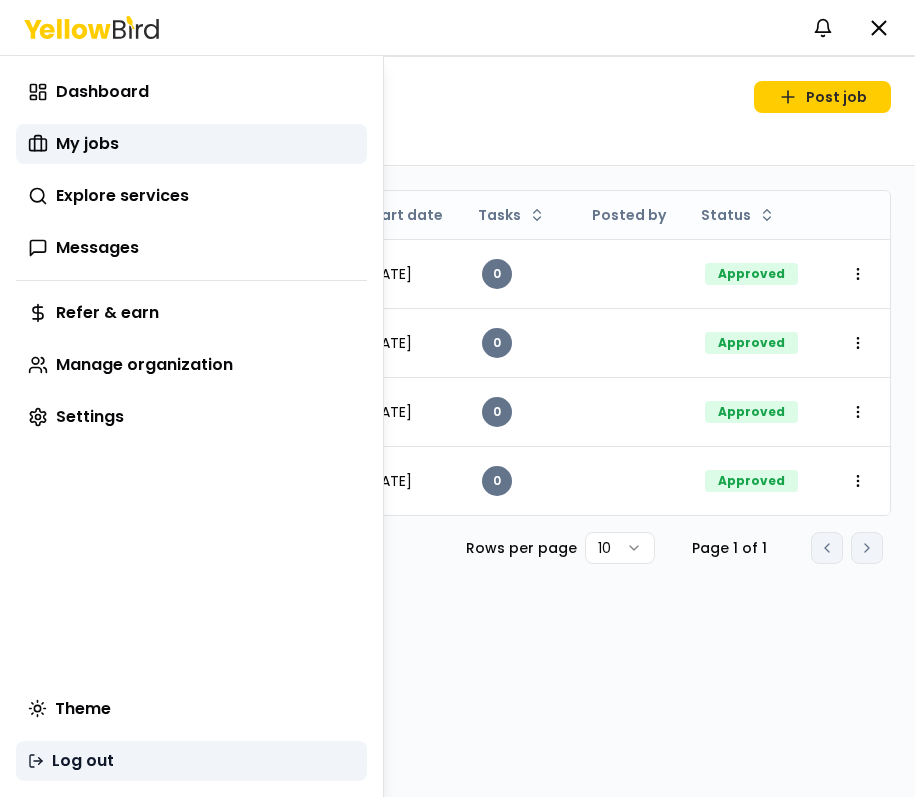 click on "Log out" at bounding box center (83, 761) 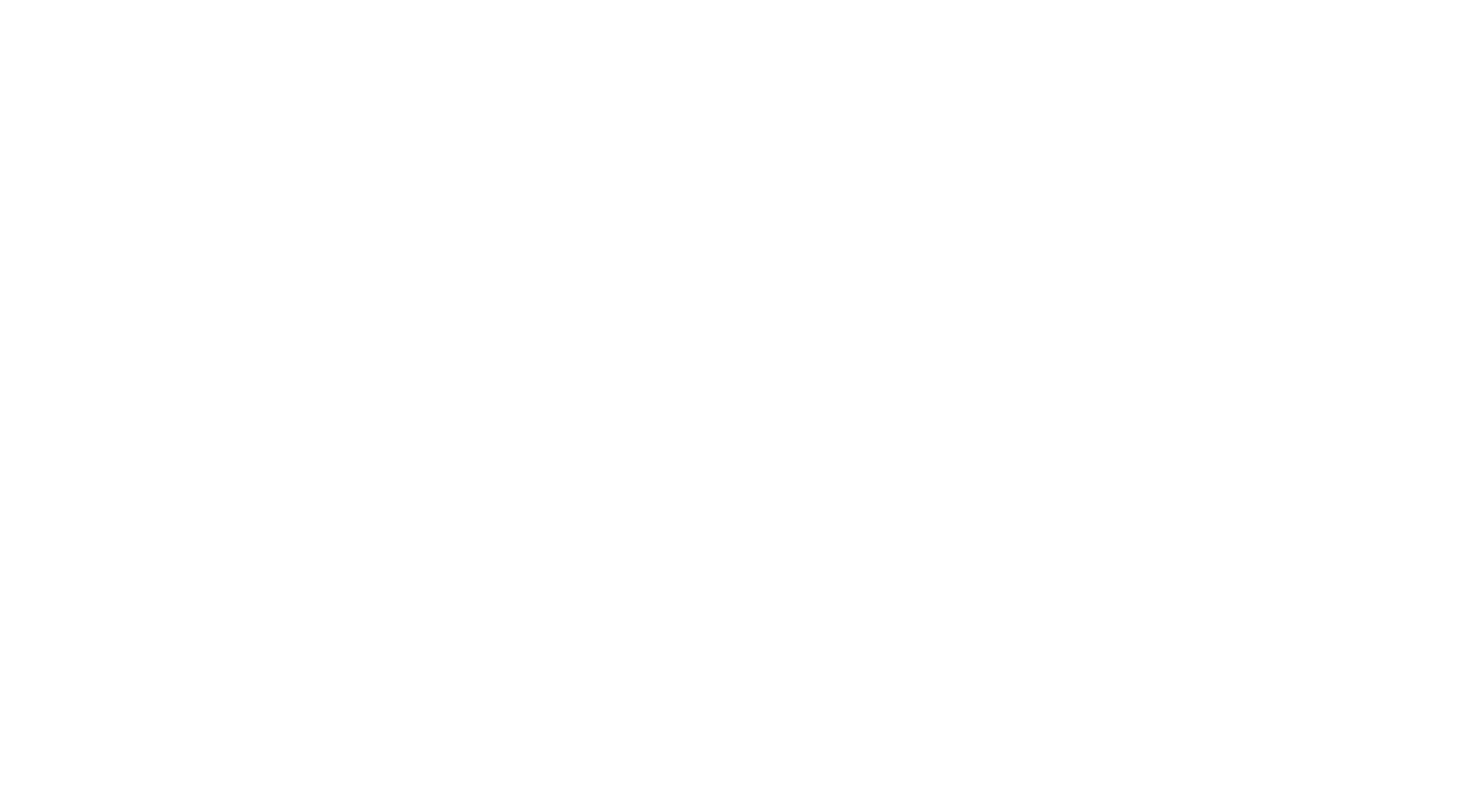 scroll, scrollTop: 0, scrollLeft: 0, axis: both 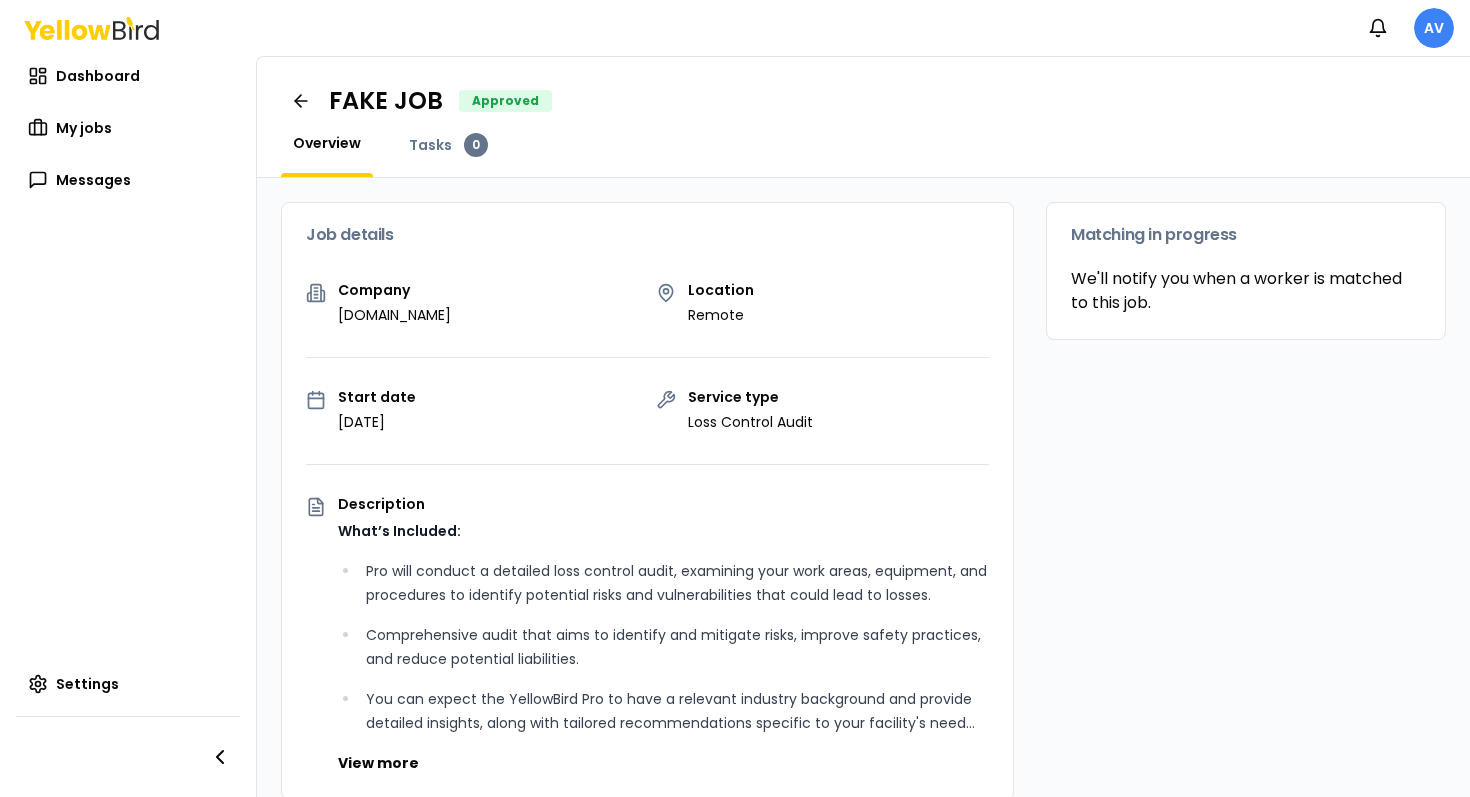 click on "Job details Company goyellowbird.com Location Remote Start date July 11, 2025 Service type Loss Control Audit Description What’s Included:
Pro will conduct a detailed loss control audit, examining your work areas, equipment, and procedures to identify potential risks and vulnerabilities that could lead to losses.
Comprehensive audit that aims to identify and mitigate risks, improve safety practices, and reduce potential liabilities.
You can expect the YellowBird Pro to have a relevant industry background and provide detailed insights, along with tailored recommendations specific to your facility's need...
View more Documents Deliverable template Your Pro will use the selected template after your service. Templates are not comprehensive and may be supplemented at the Pro's discretion. Loss Control Audit Template.docx Uploaded by YellowBird Deliverables uploaded by Pro Deliverables will appear here after your Pro uploads them Matching in progress" at bounding box center [863, 711] 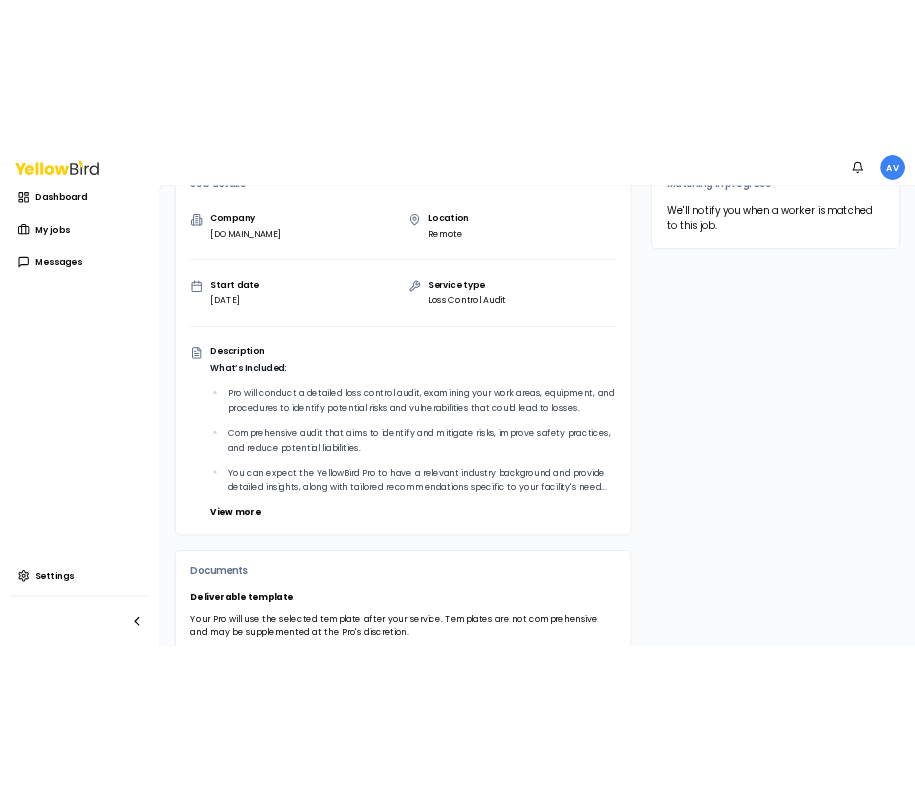 scroll, scrollTop: 0, scrollLeft: 0, axis: both 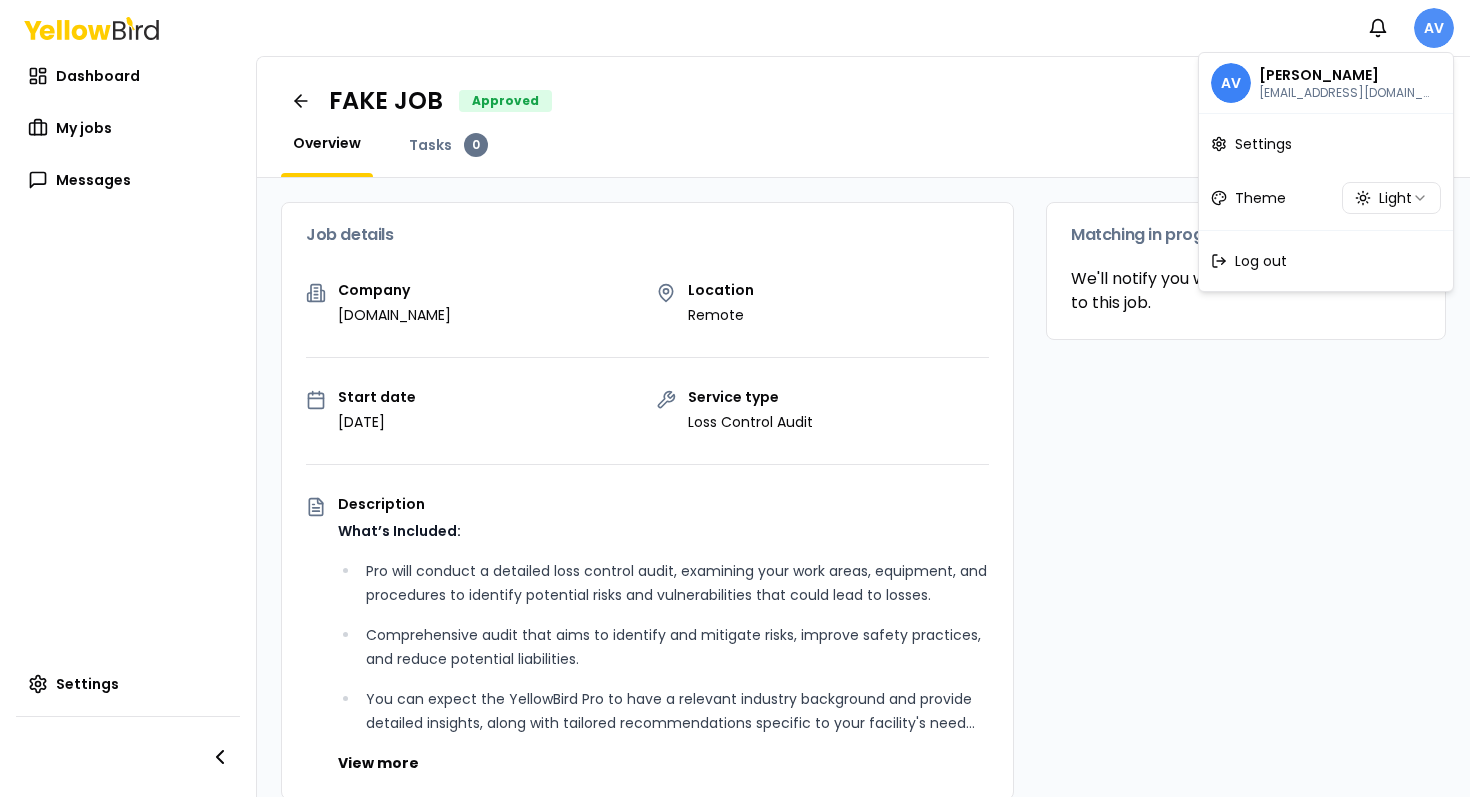 click on "Notifications AV Dashboard My jobs Messages Settings FAKE JOB Approved Overview Tasks 0 Job details Company goyellowbird.com Location Remote Start date July 11, 2025 Service type Loss Control Audit Description What’s Included:
Pro will conduct a detailed loss control audit, examining your work areas, equipment, and procedures to identify potential risks and vulnerabilities that could lead to losses.
Comprehensive audit that aims to identify and mitigate risks, improve safety practices, and reduce potential liabilities.
You can expect the YellowBird Pro to have a relevant industry background and provide detailed insights, along with tailored recommendations specific to your facility's need...
View more Documents Deliverable template Your Pro will use the selected template after your service. Templates are not comprehensive and may be supplemented at the Pro's discretion. Loss Control Audit Template.docx Uploaded by YellowBird Deliverables uploaded by Pro Matching in progress" at bounding box center [735, 398] 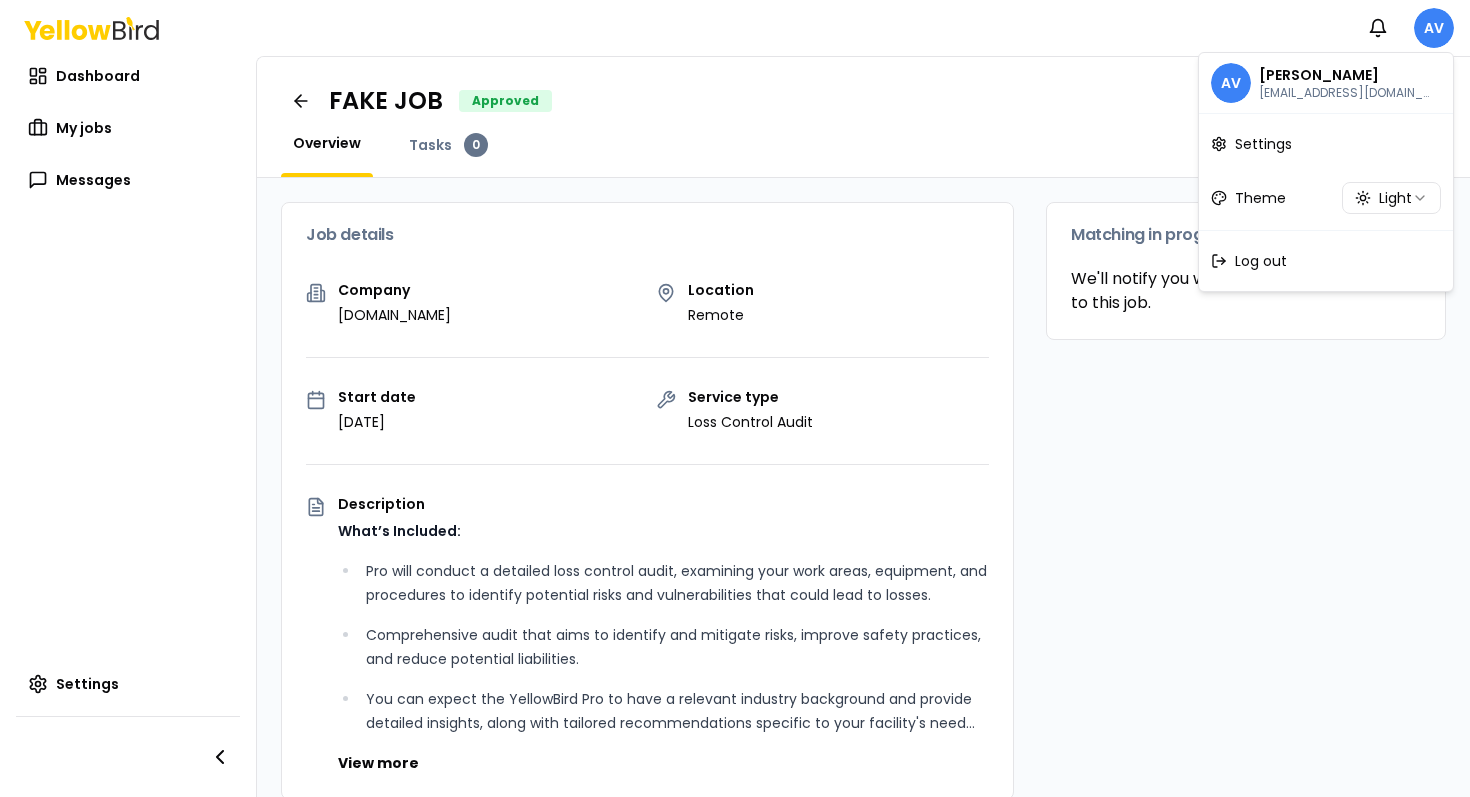 click on "Notifications AV Dashboard My jobs Messages Settings FAKE JOB Approved Overview Tasks 0 Job details Company goyellowbird.com Location Remote Start date July 11, 2025 Service type Loss Control Audit Description What’s Included:
Pro will conduct a detailed loss control audit, examining your work areas, equipment, and procedures to identify potential risks and vulnerabilities that could lead to losses.
Comprehensive audit that aims to identify and mitigate risks, improve safety practices, and reduce potential liabilities.
You can expect the YellowBird Pro to have a relevant industry background and provide detailed insights, along with tailored recommendations specific to your facility's need...
View more Documents Deliverable template Your Pro will use the selected template after your service. Templates are not comprehensive and may be supplemented at the Pro's discretion. Loss Control Audit Template.docx Uploaded by YellowBird Deliverables uploaded by Pro Matching in progress" at bounding box center (735, 398) 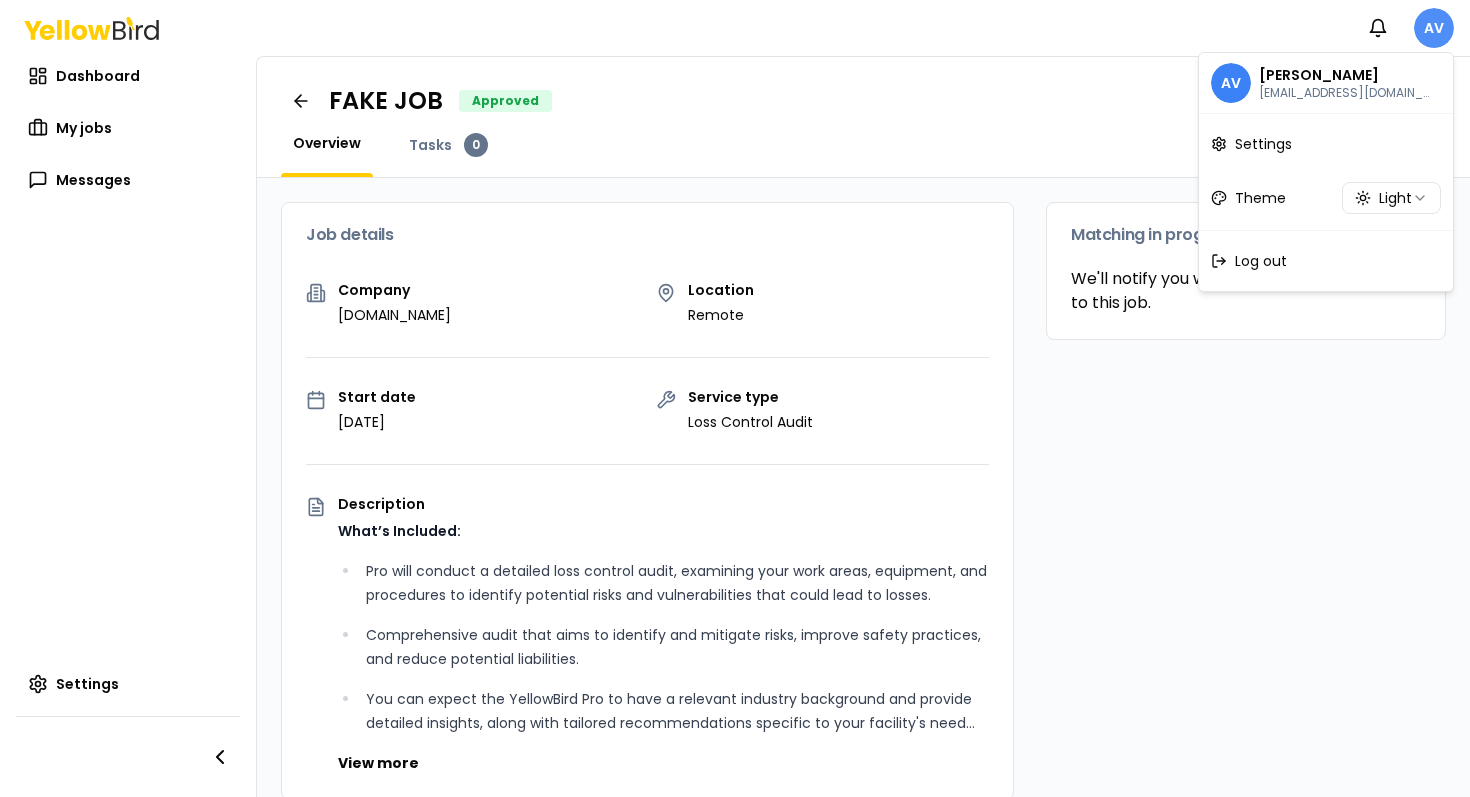 click on "Notifications AV Dashboard My jobs Messages Settings FAKE JOB Approved Overview Tasks 0 Job details Company goyellowbird.com Location Remote Start date July 11, 2025 Service type Loss Control Audit Description What’s Included:
Pro will conduct a detailed loss control audit, examining your work areas, equipment, and procedures to identify potential risks and vulnerabilities that could lead to losses.
Comprehensive audit that aims to identify and mitigate risks, improve safety practices, and reduce potential liabilities.
You can expect the YellowBird Pro to have a relevant industry background and provide detailed insights, along with tailored recommendations specific to your facility's need...
View more Documents Deliverable template Your Pro will use the selected template after your service. Templates are not comprehensive and may be supplemented at the Pro's discretion. Loss Control Audit Template.docx Uploaded by YellowBird Deliverables uploaded by Pro Matching in progress" at bounding box center (735, 398) 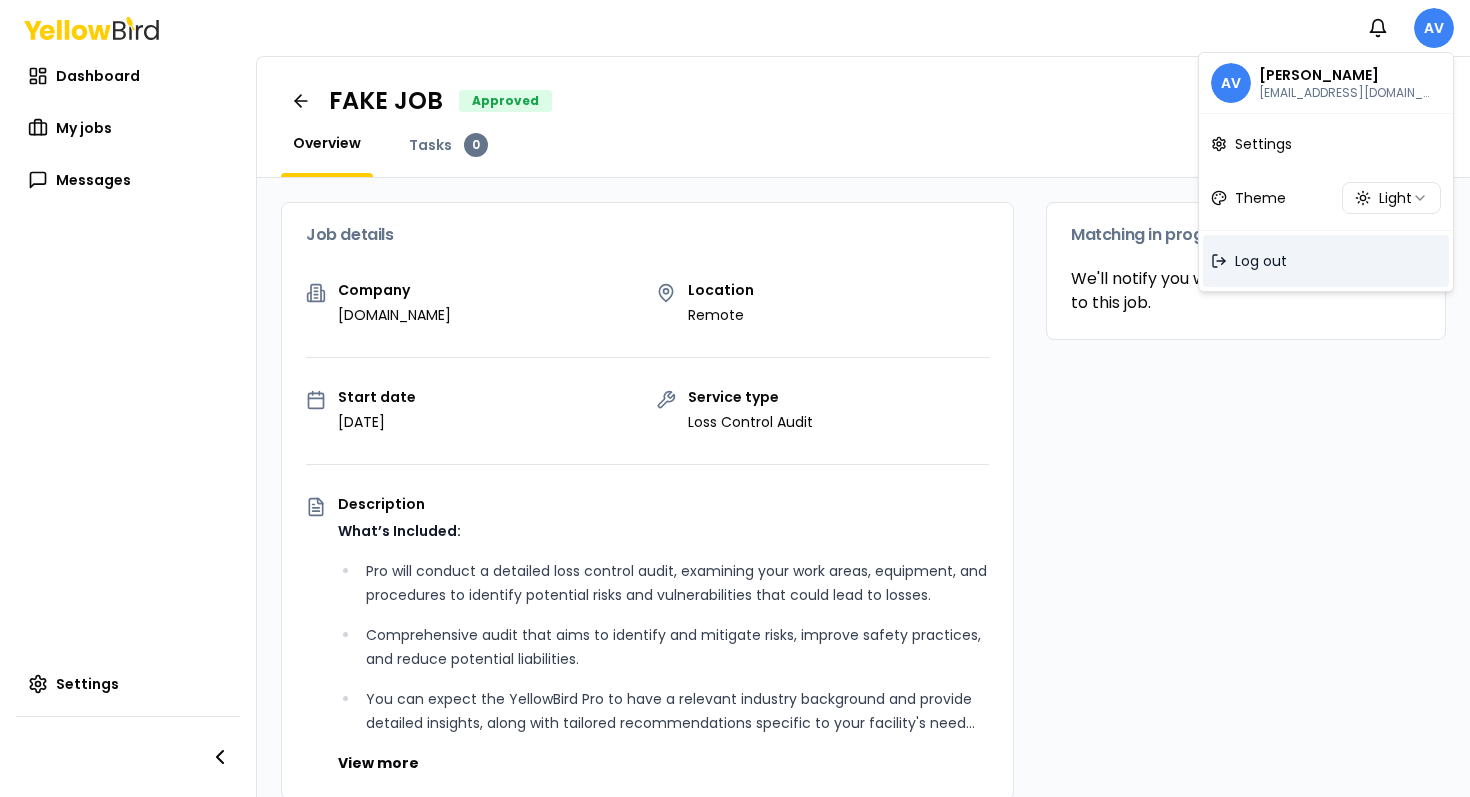 click on "Log out" at bounding box center [1261, 261] 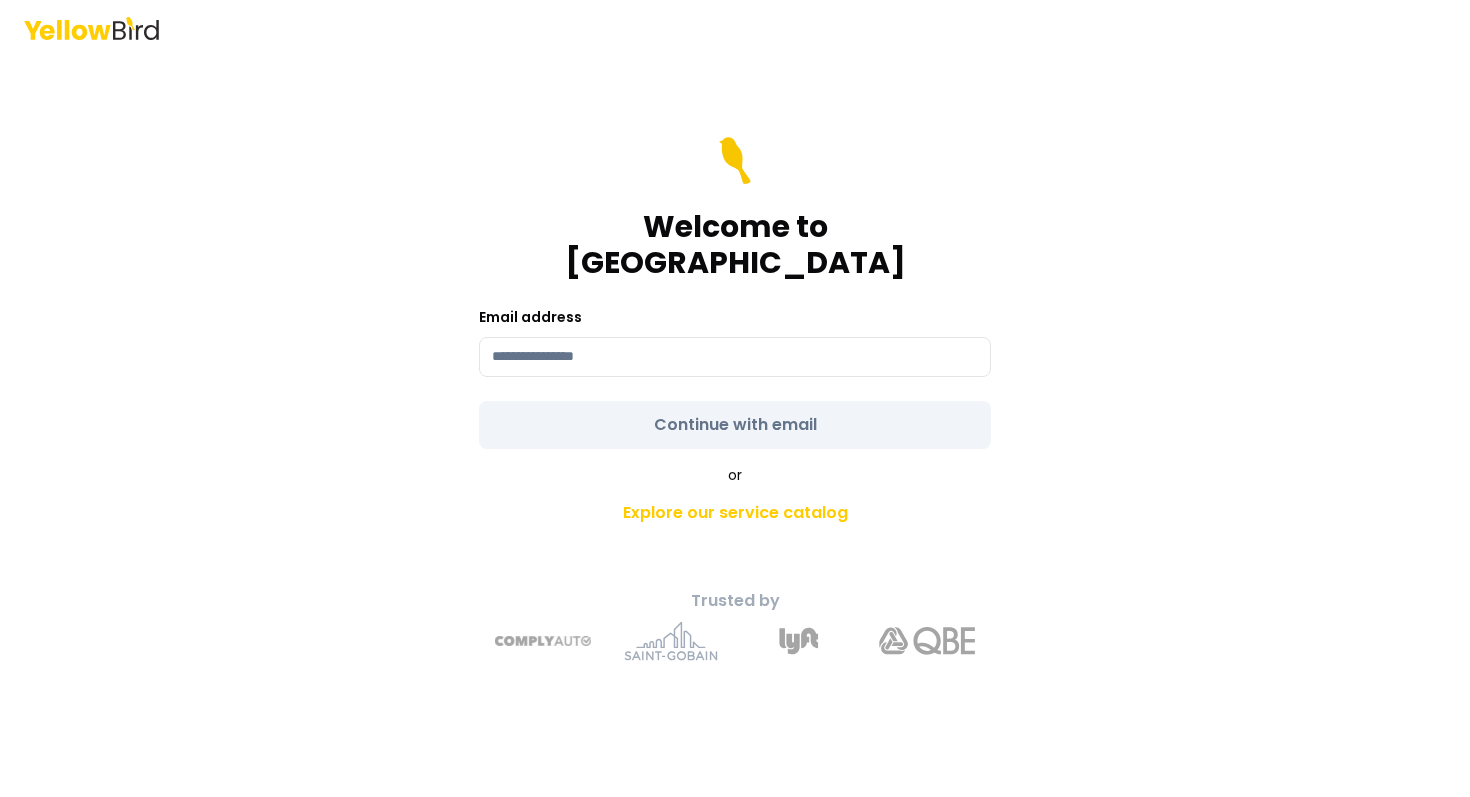 click on "Welcome to YellowBird Email address Continue with email or Explore our service catalog Trusted by" at bounding box center (735, 426) 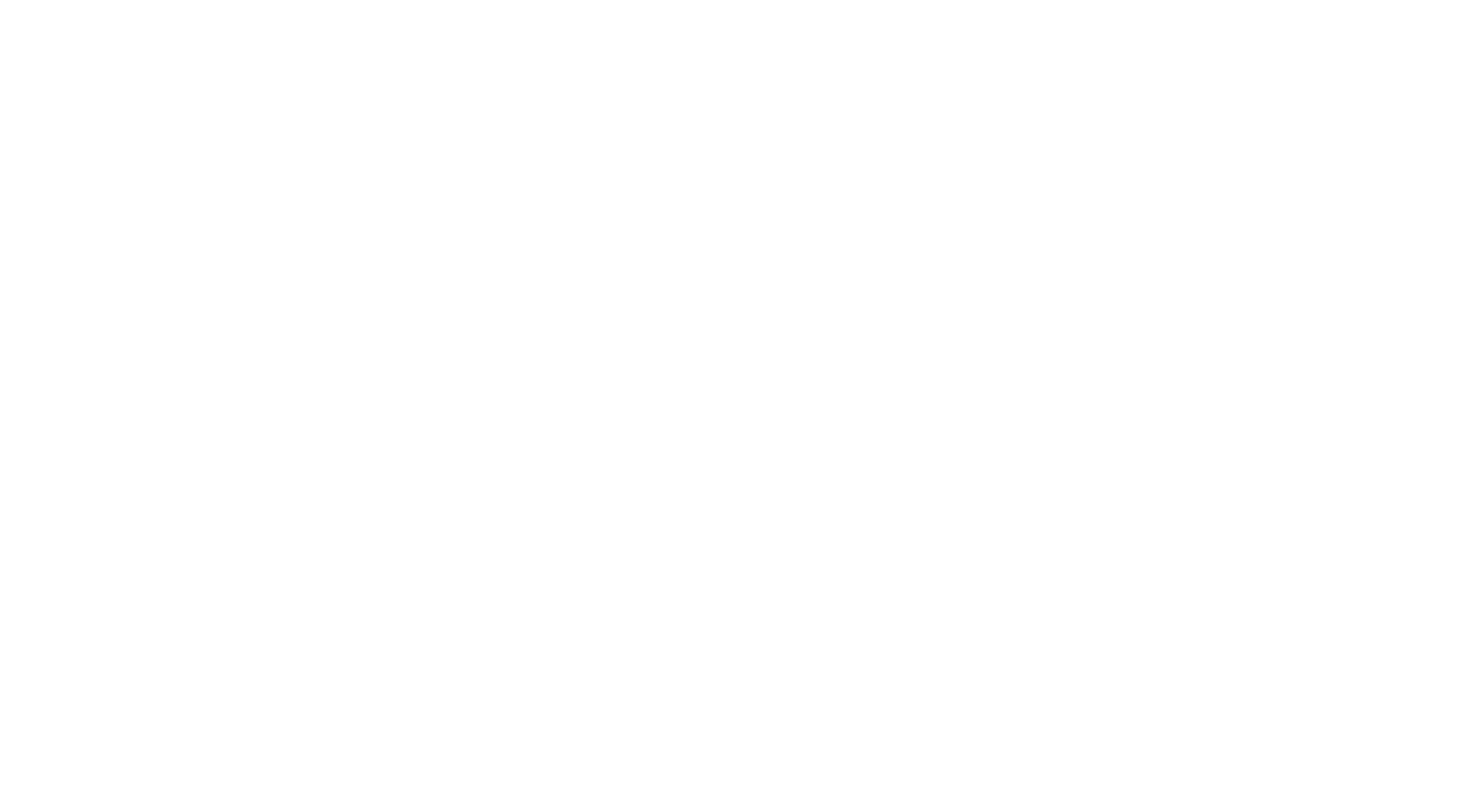 scroll, scrollTop: 0, scrollLeft: 0, axis: both 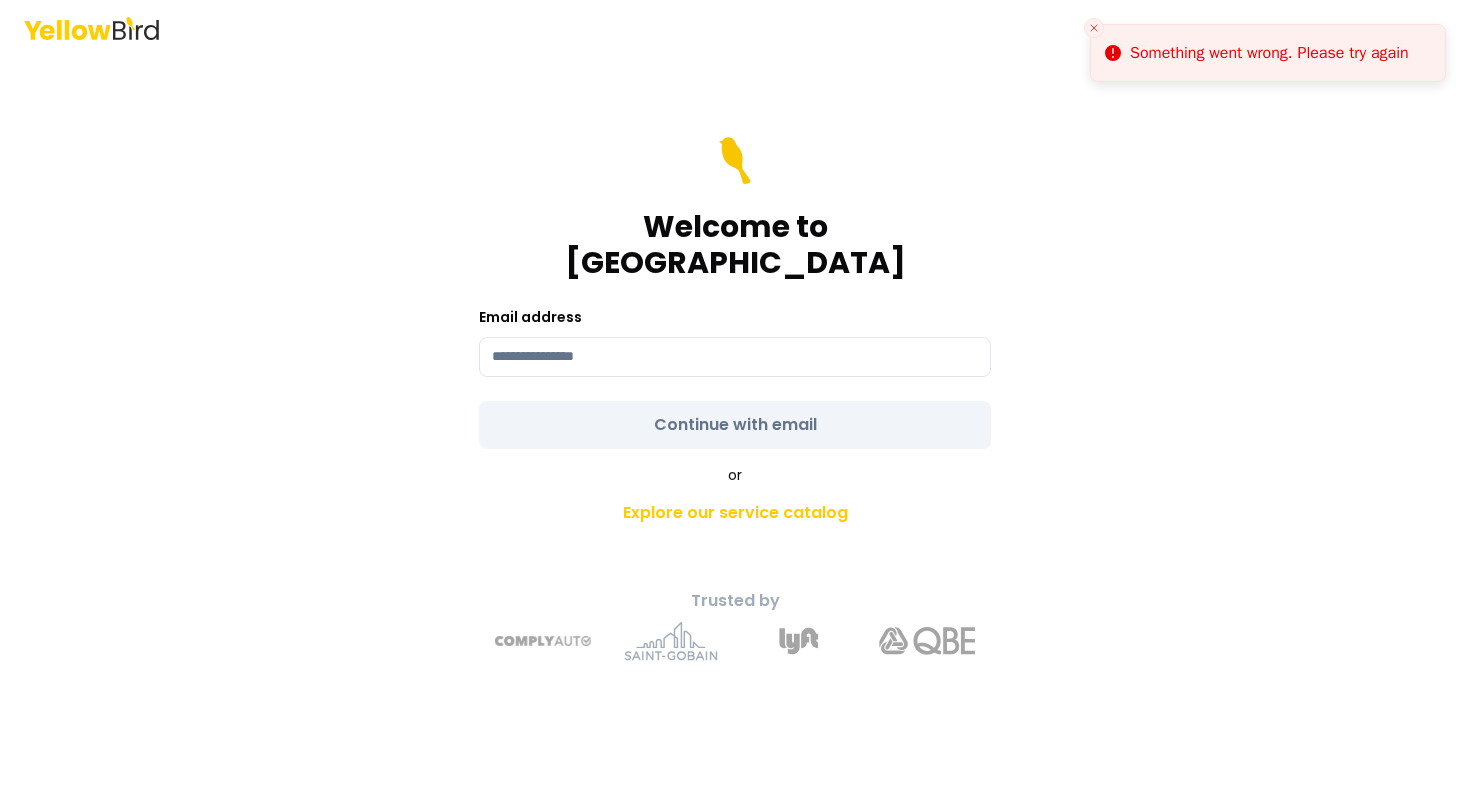 click at bounding box center [735, 28] 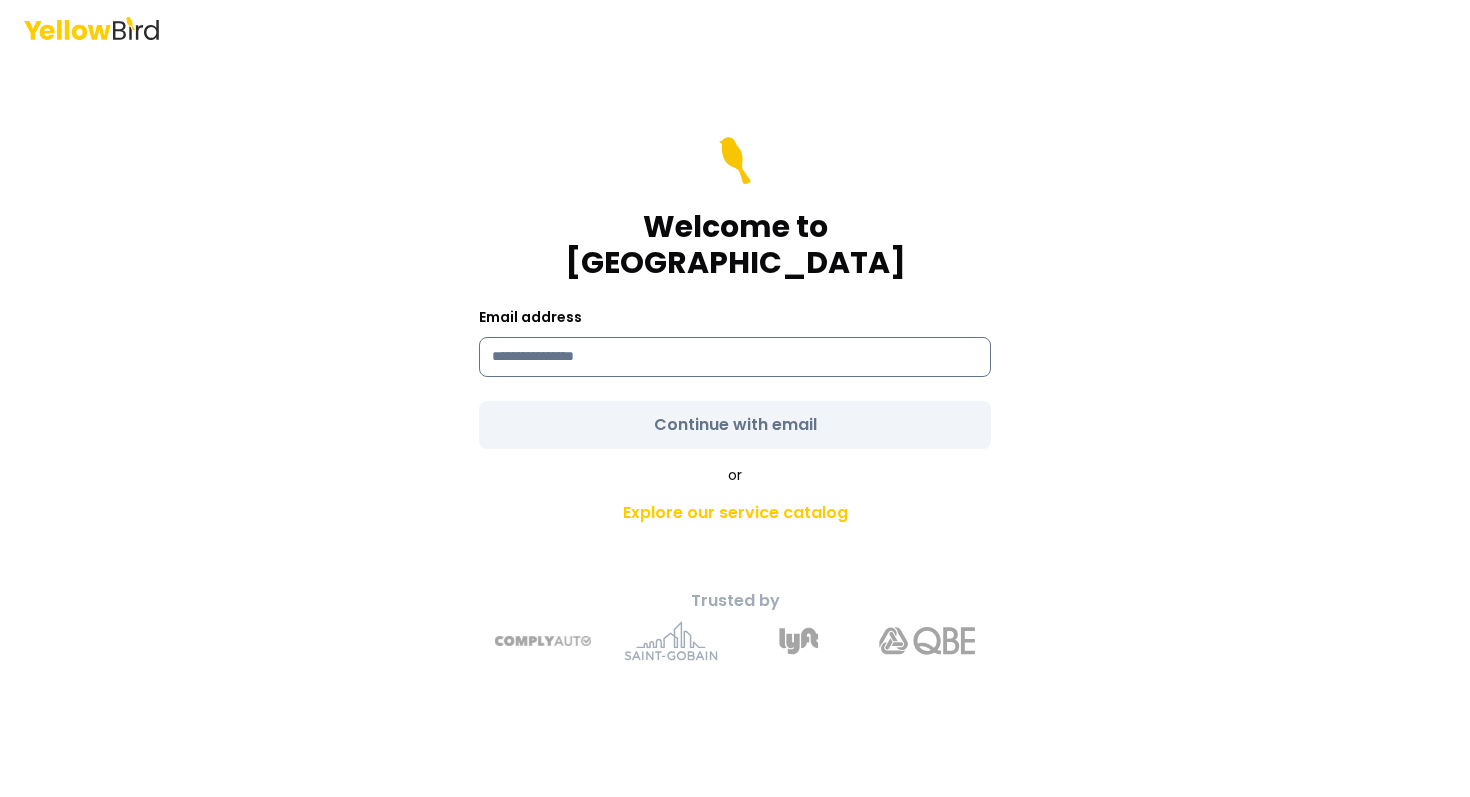 click at bounding box center [735, 357] 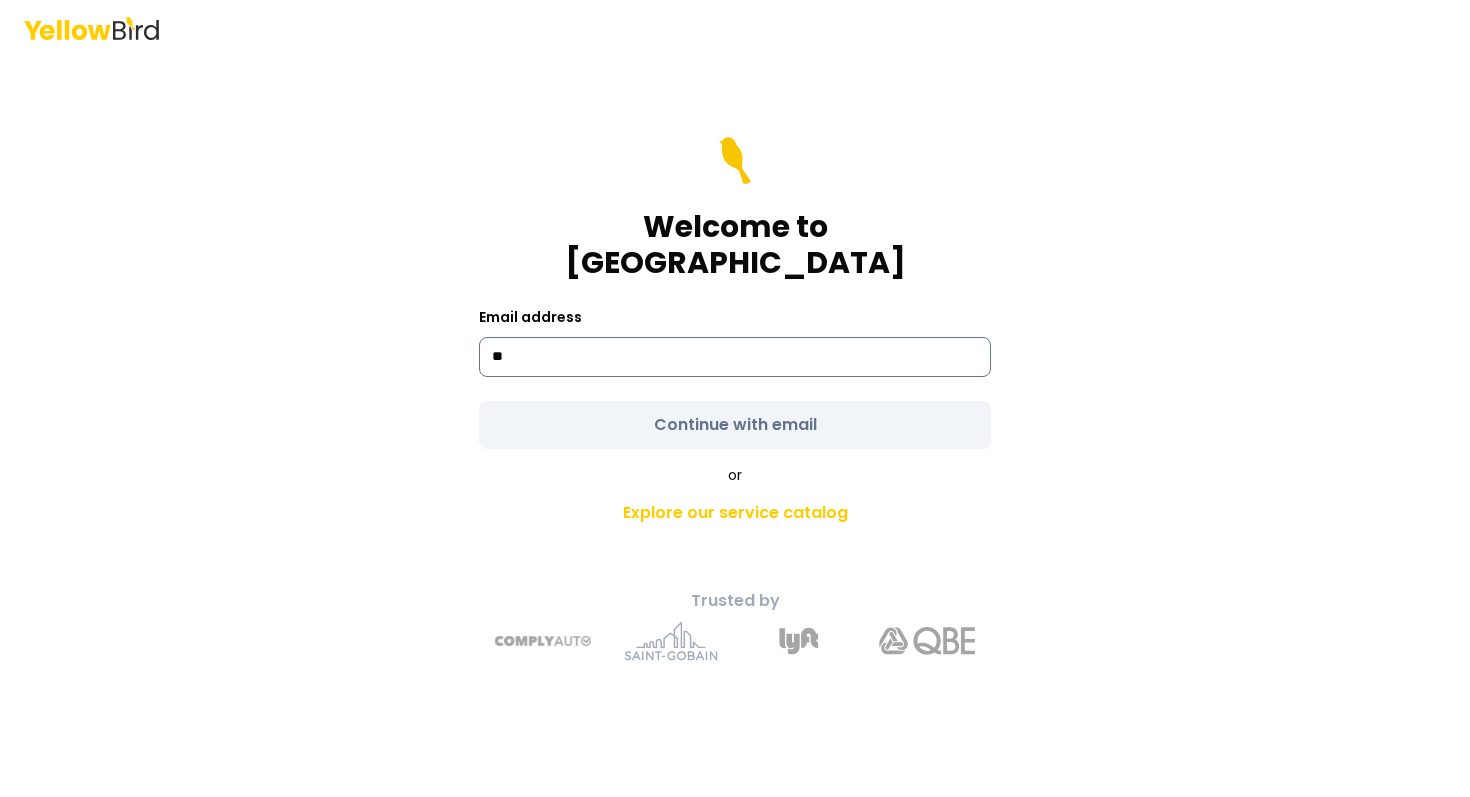 type on "*" 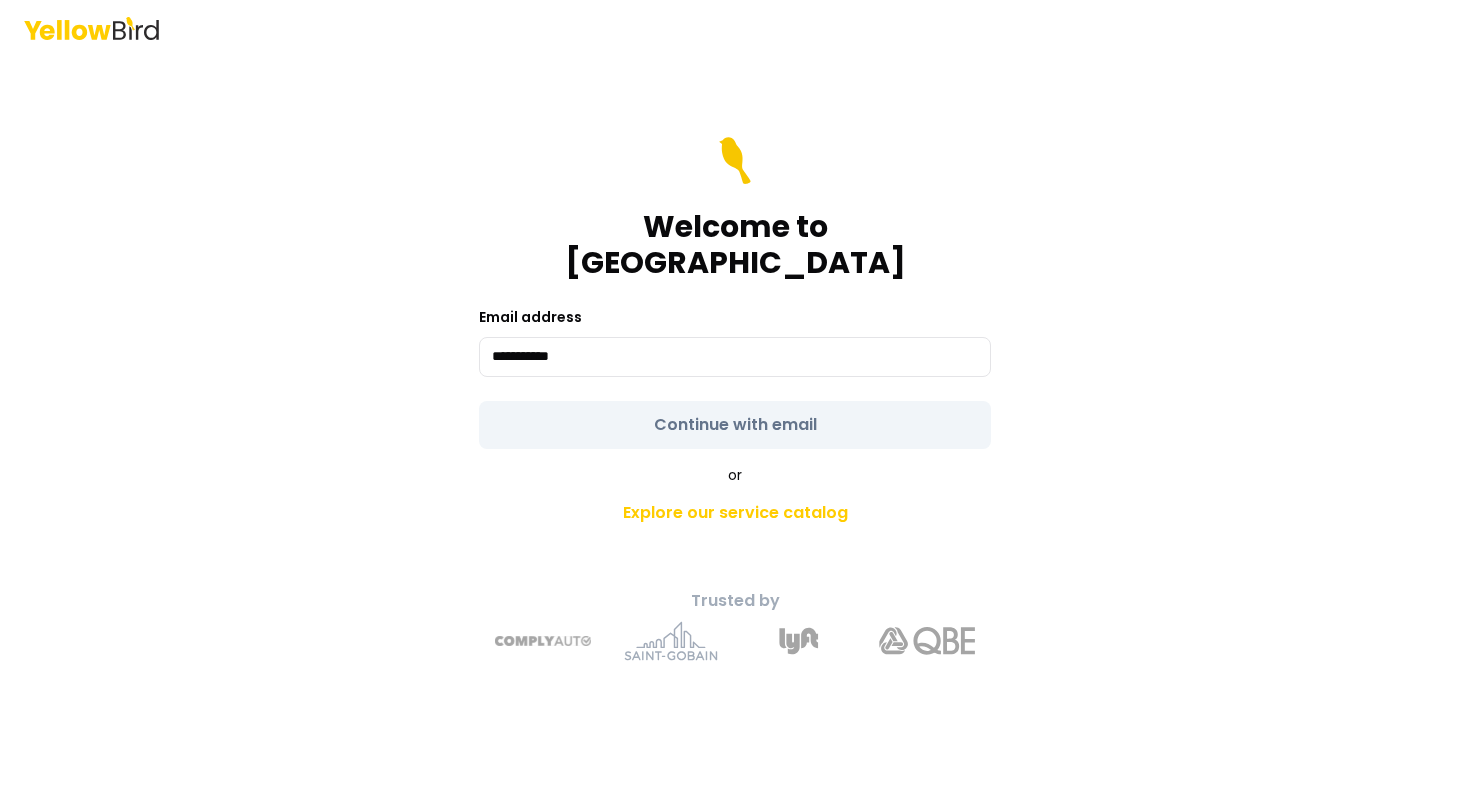 type on "**********" 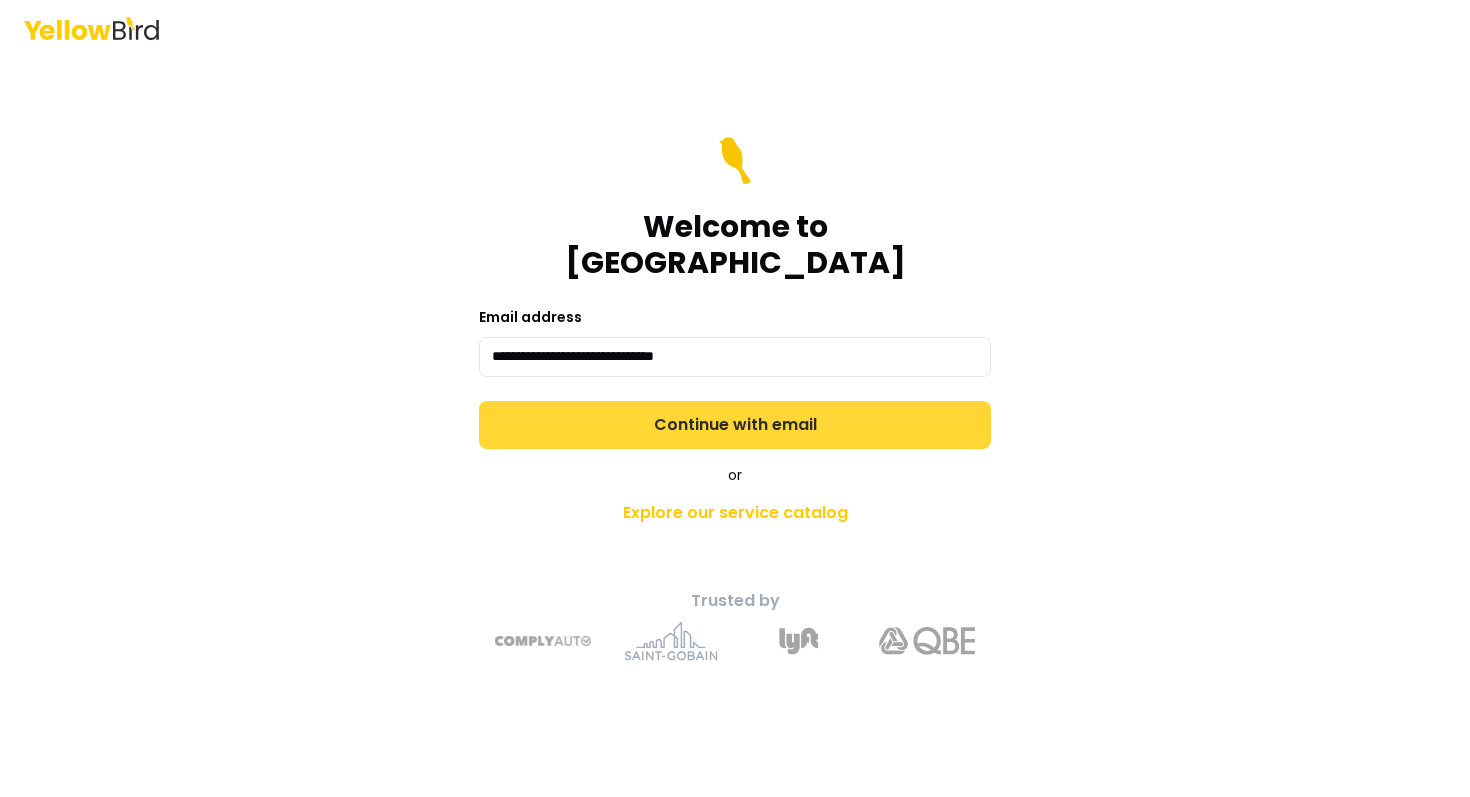 click on "Continue with email" at bounding box center [735, 425] 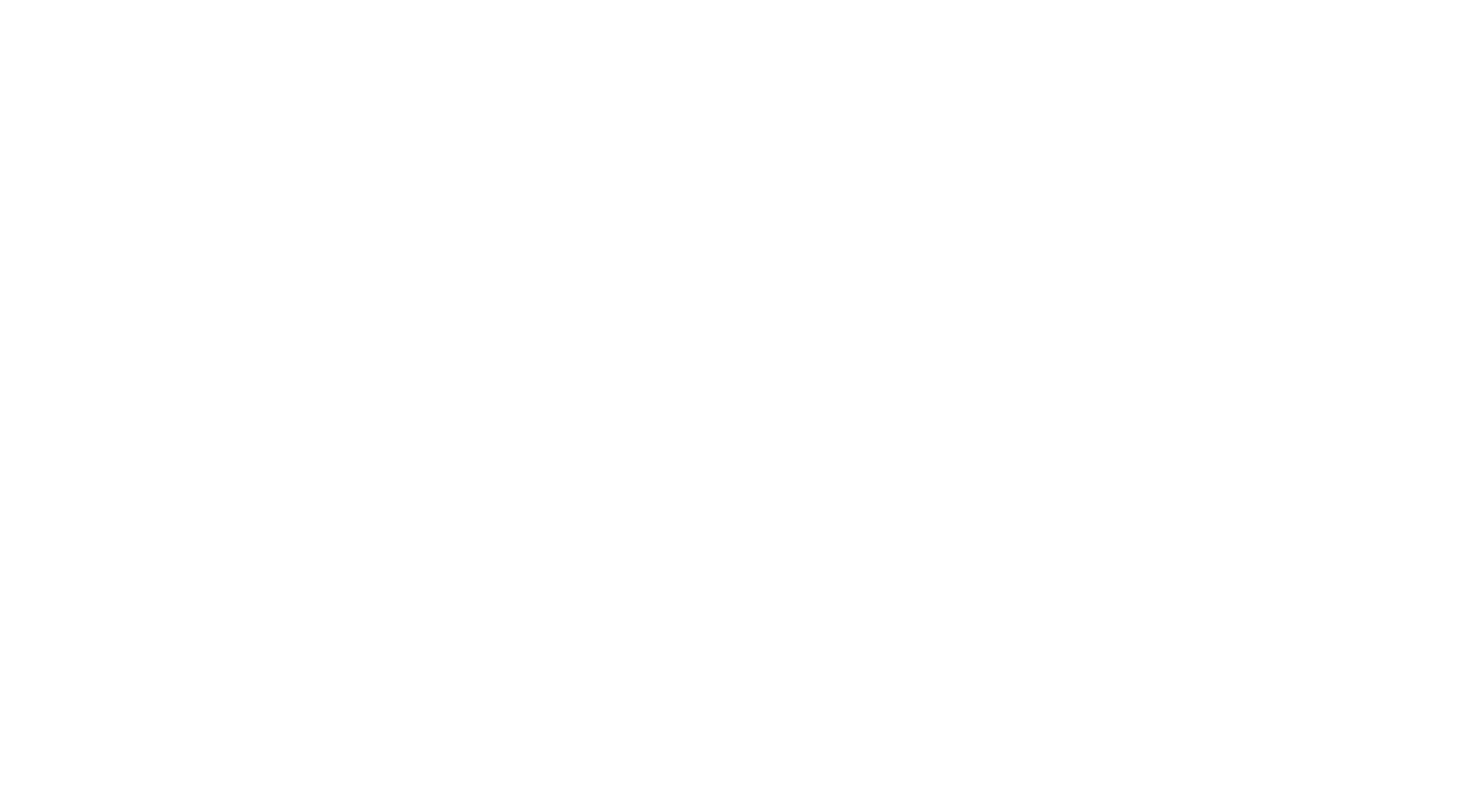 scroll, scrollTop: 0, scrollLeft: 0, axis: both 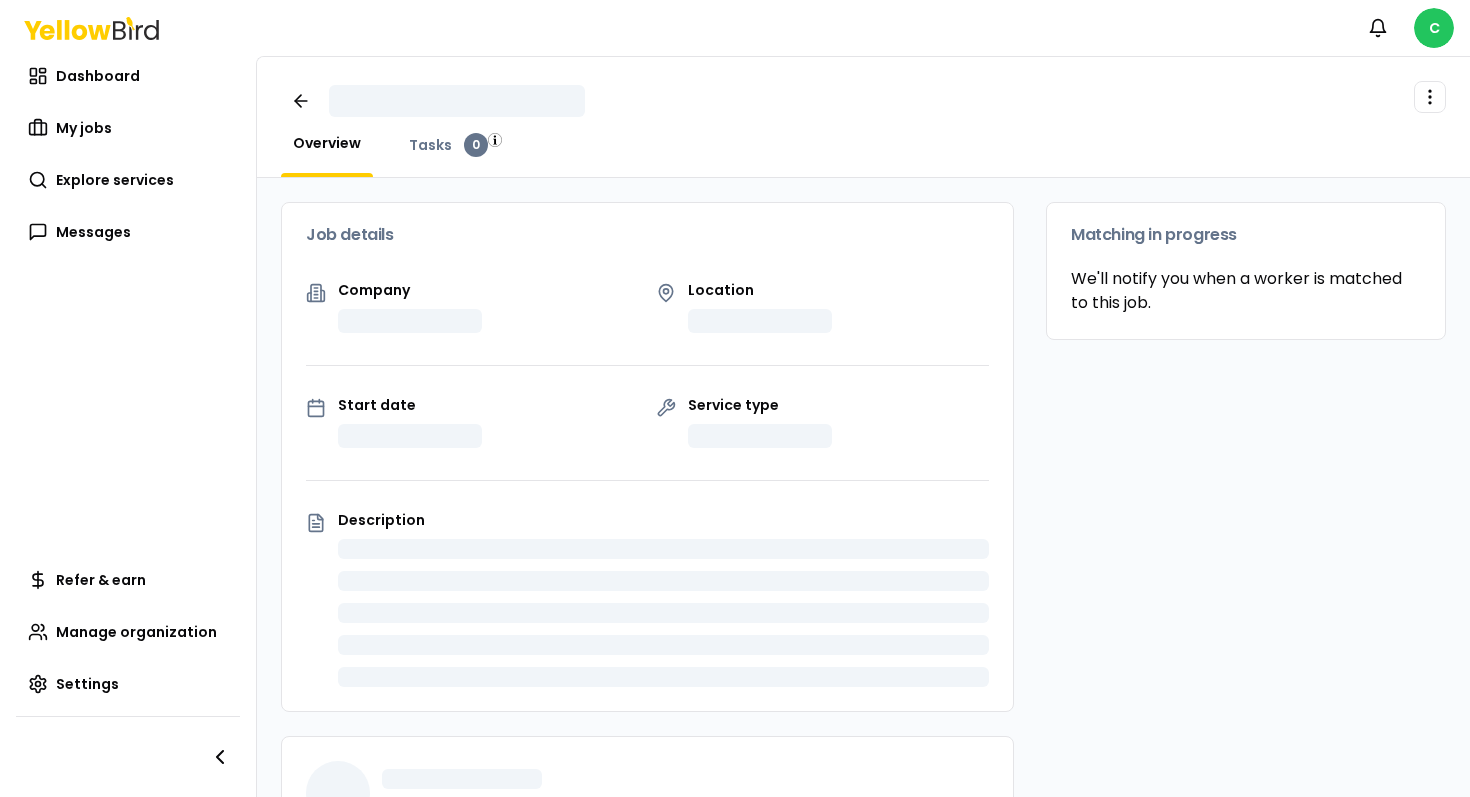 click on "Overview Tasks 0" at bounding box center (863, 155) 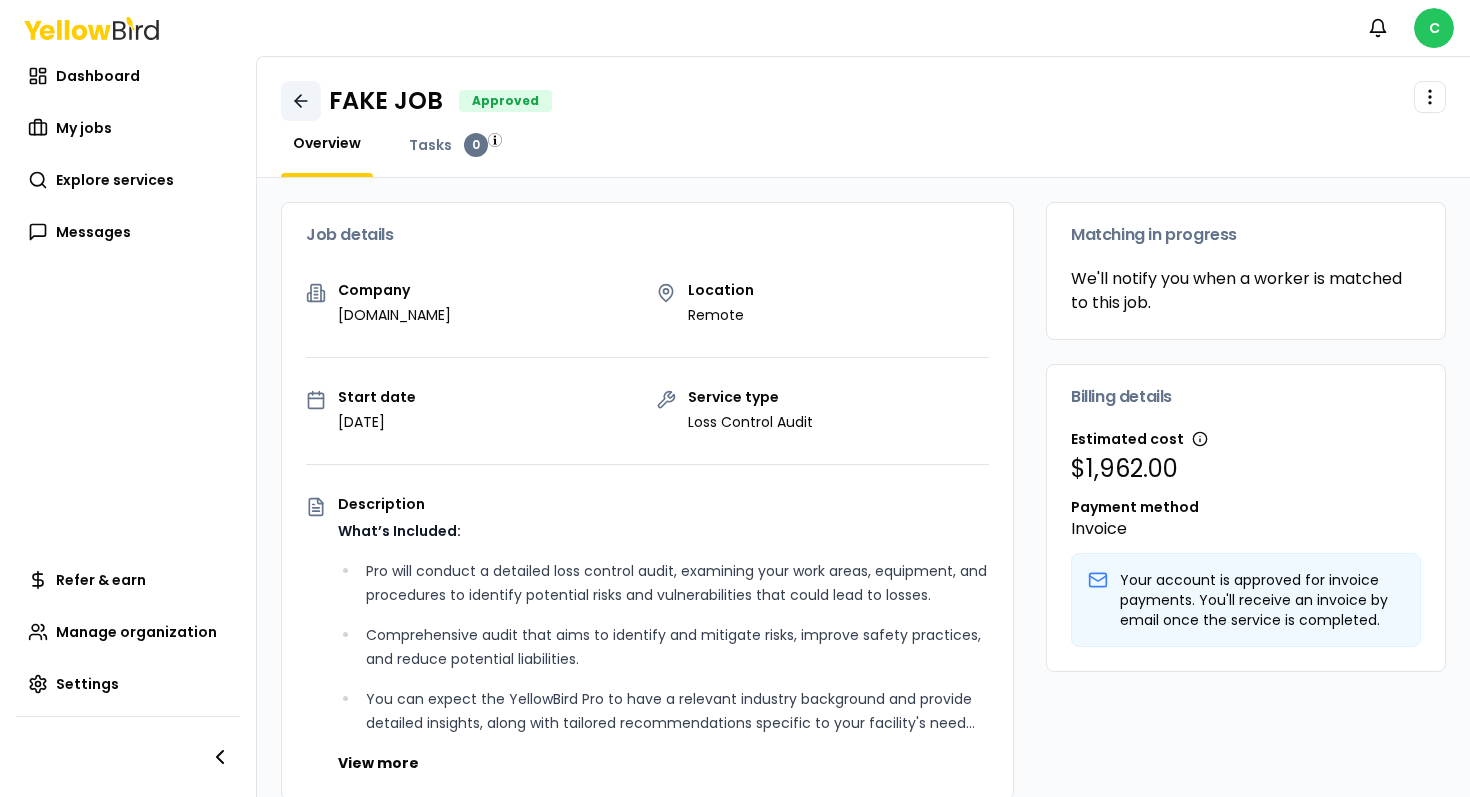 click 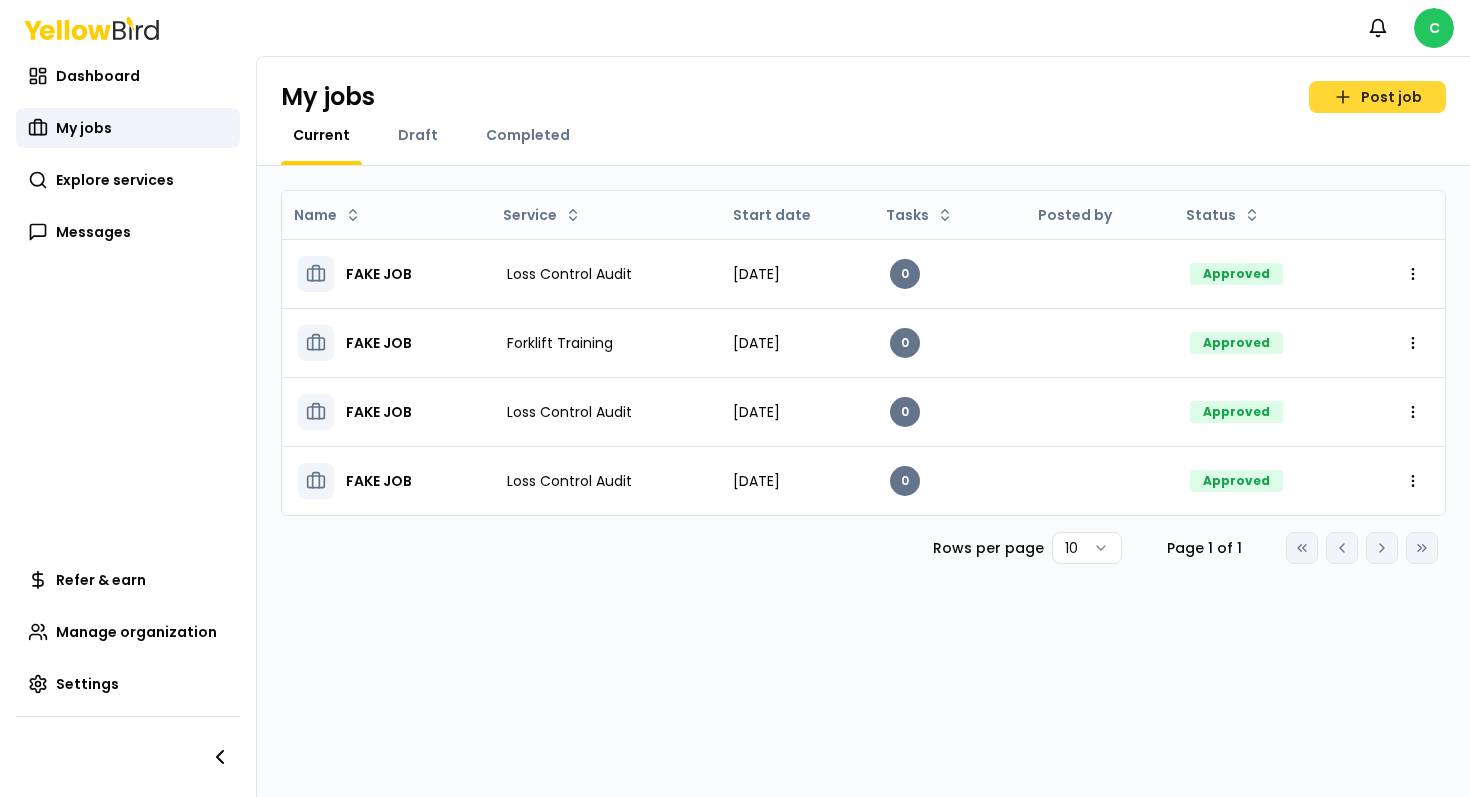 click on "Post job" at bounding box center [1377, 97] 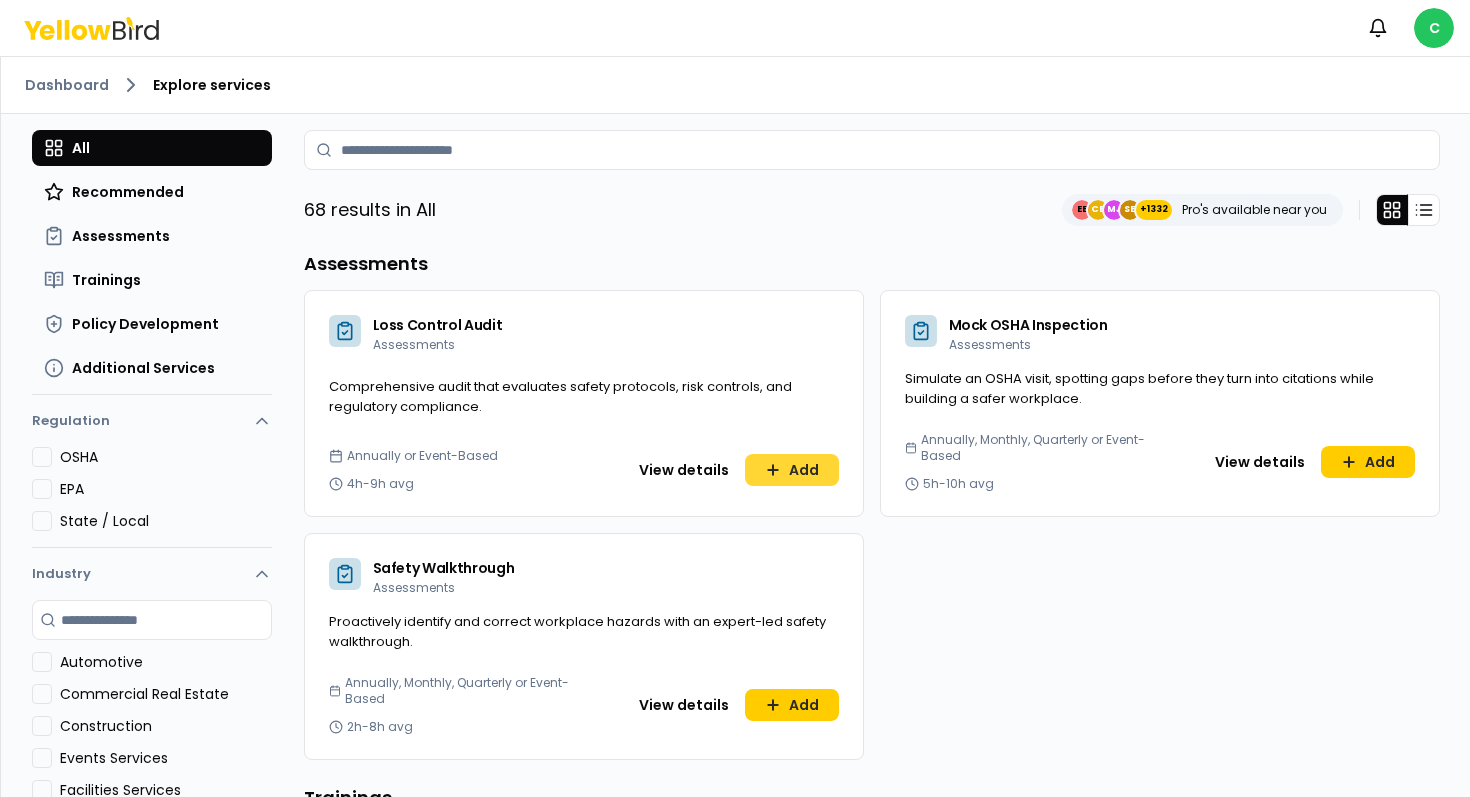 click on "Add" at bounding box center (792, 470) 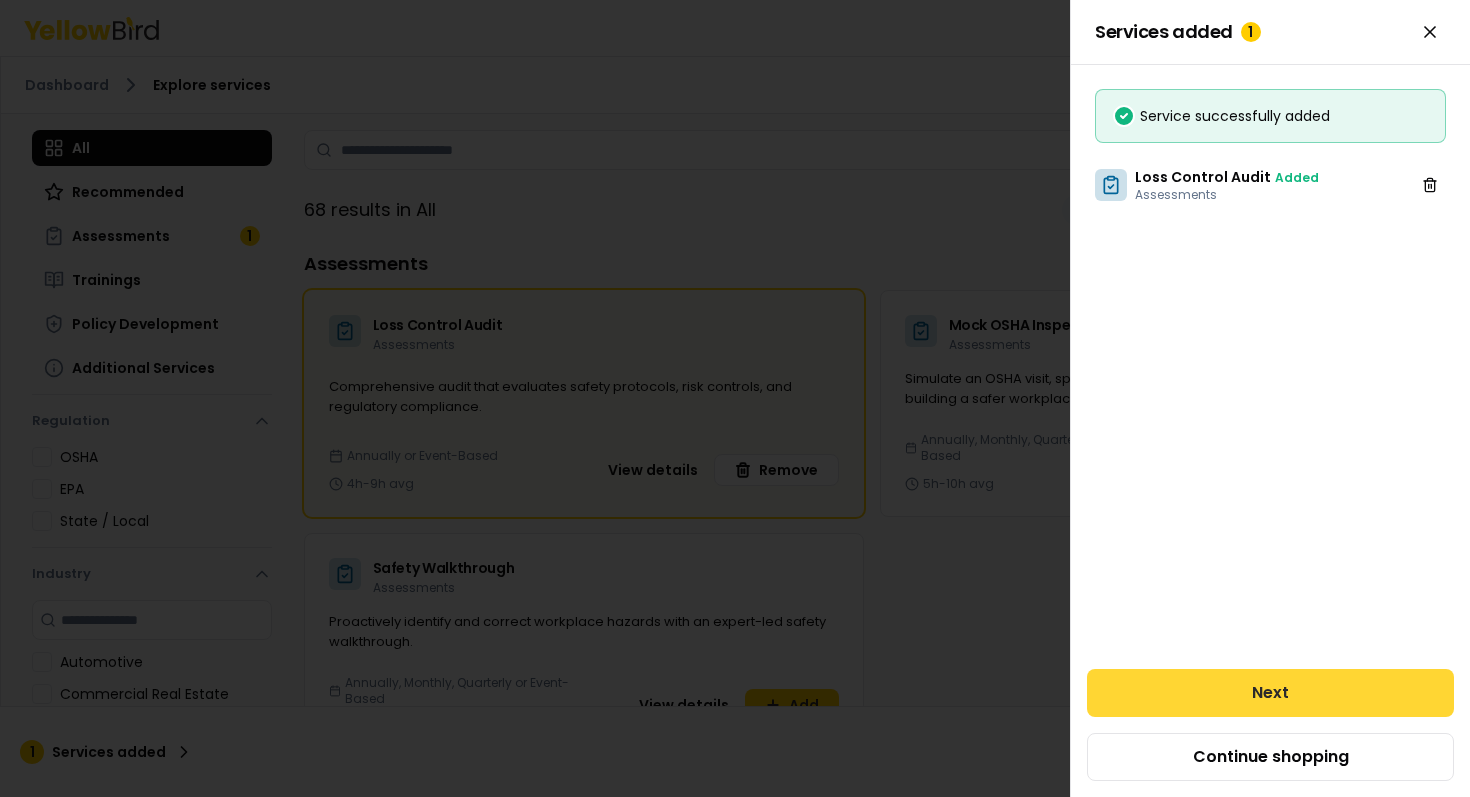 click on "Next" at bounding box center (1270, 693) 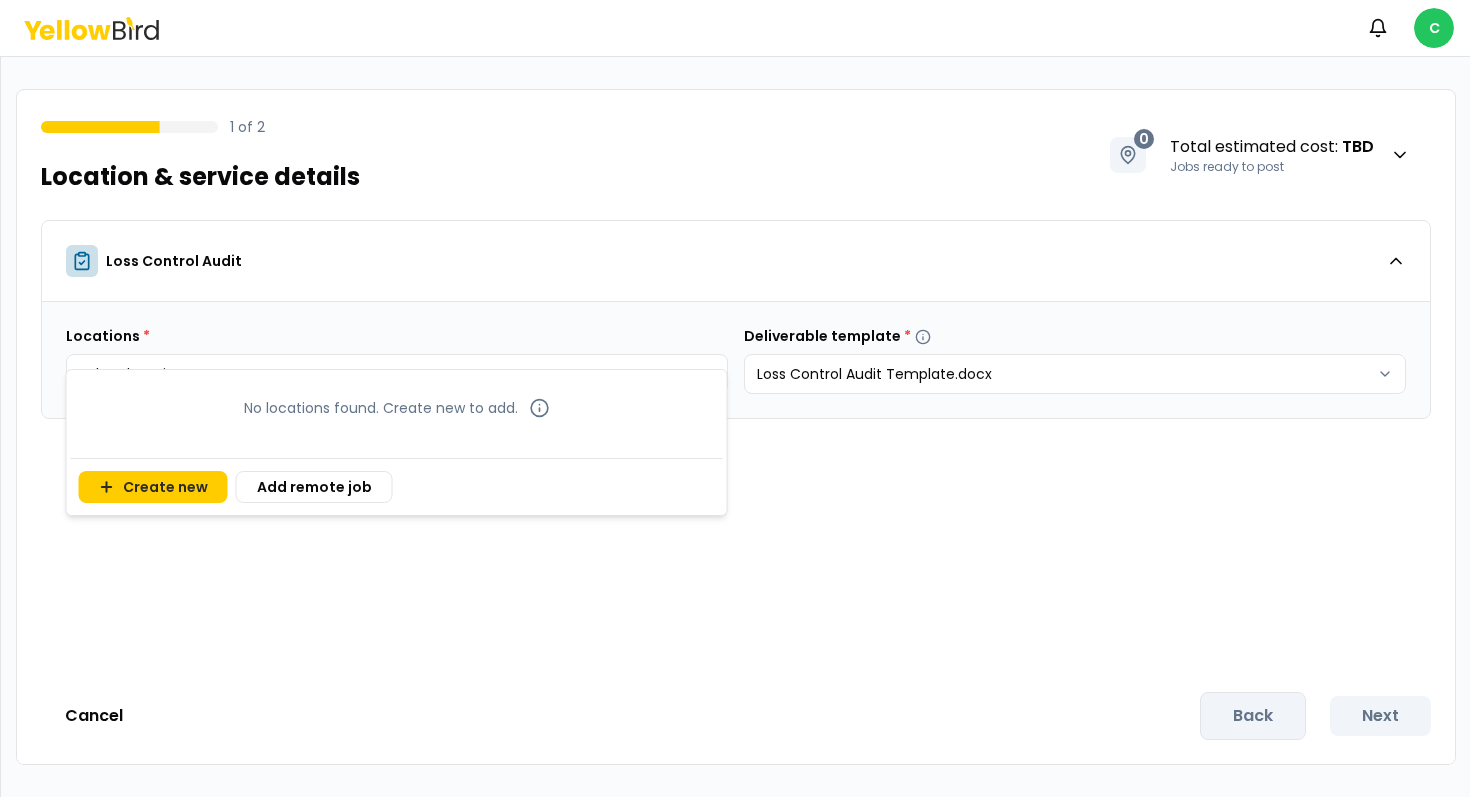 click on "Notifications C 1 of 2 Location & service details 0 Total estimated cost :   TBD Jobs ready to post Loss Control Audit Locations   * Select locations Deliverable template   * Loss Control Audit Template.docx Cancel Back Next
No locations found. Create new to add. Create new Add remote job" at bounding box center (735, 398) 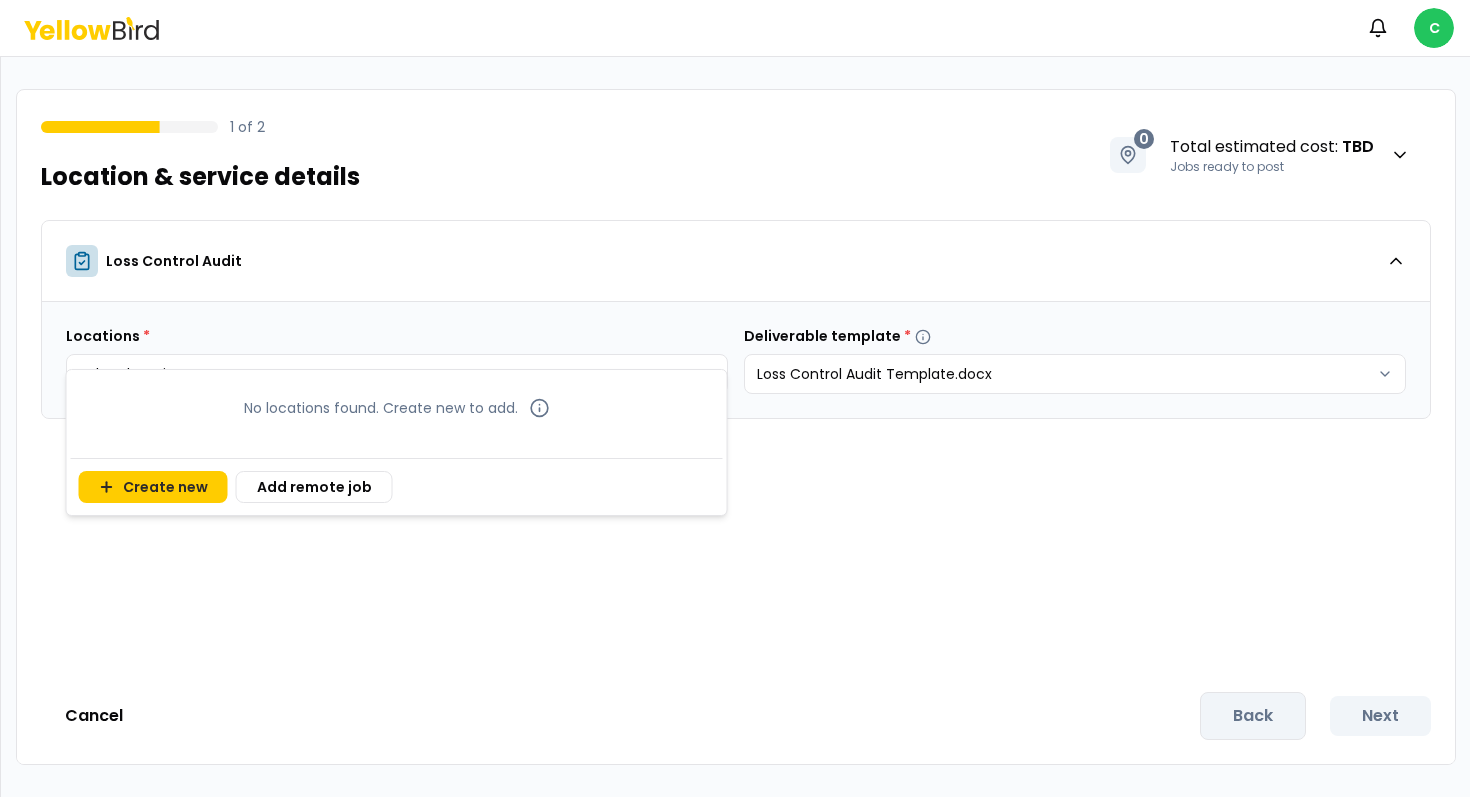 click on "No locations found. Create new to add." at bounding box center [397, 408] 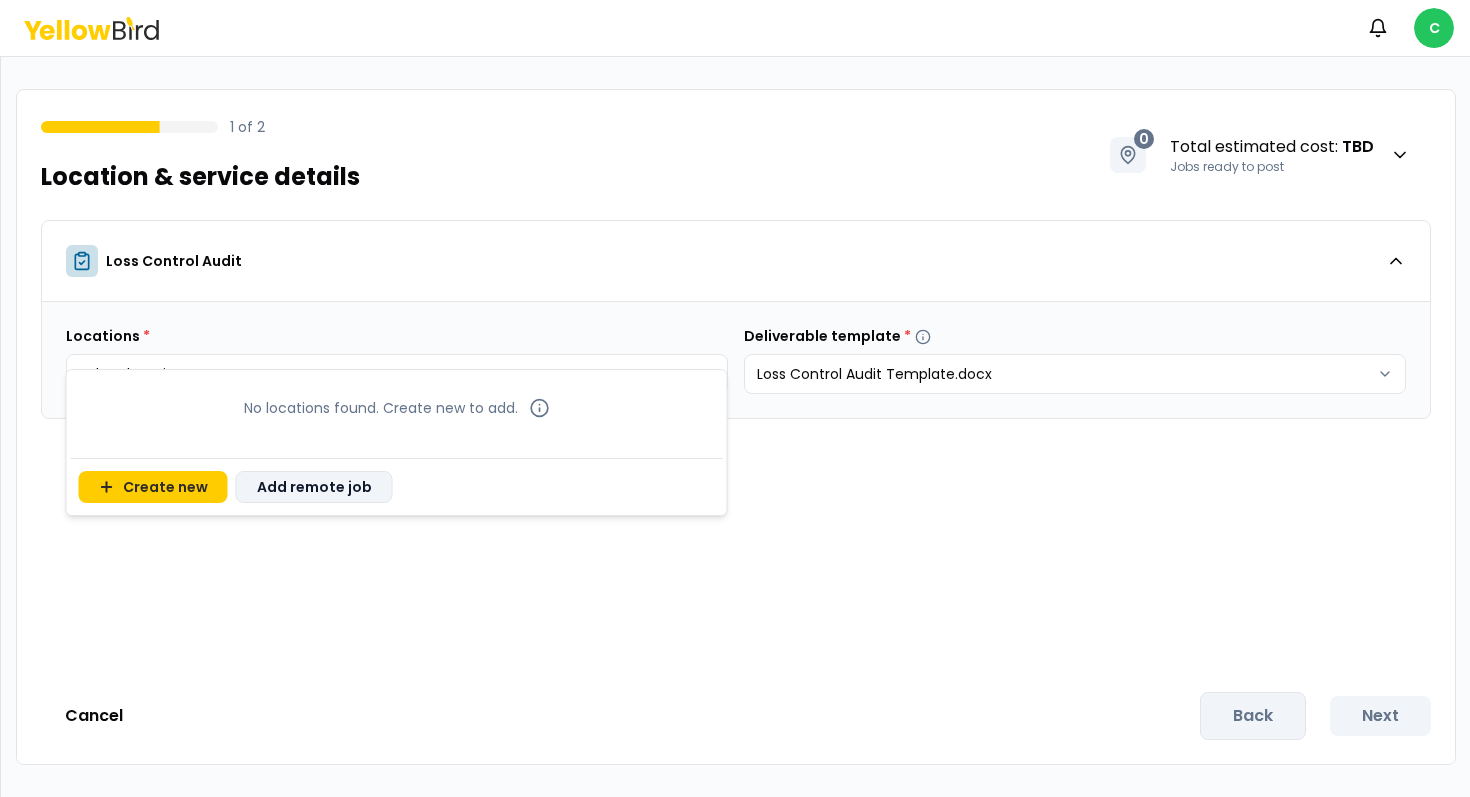 click on "Add remote job" at bounding box center [314, 487] 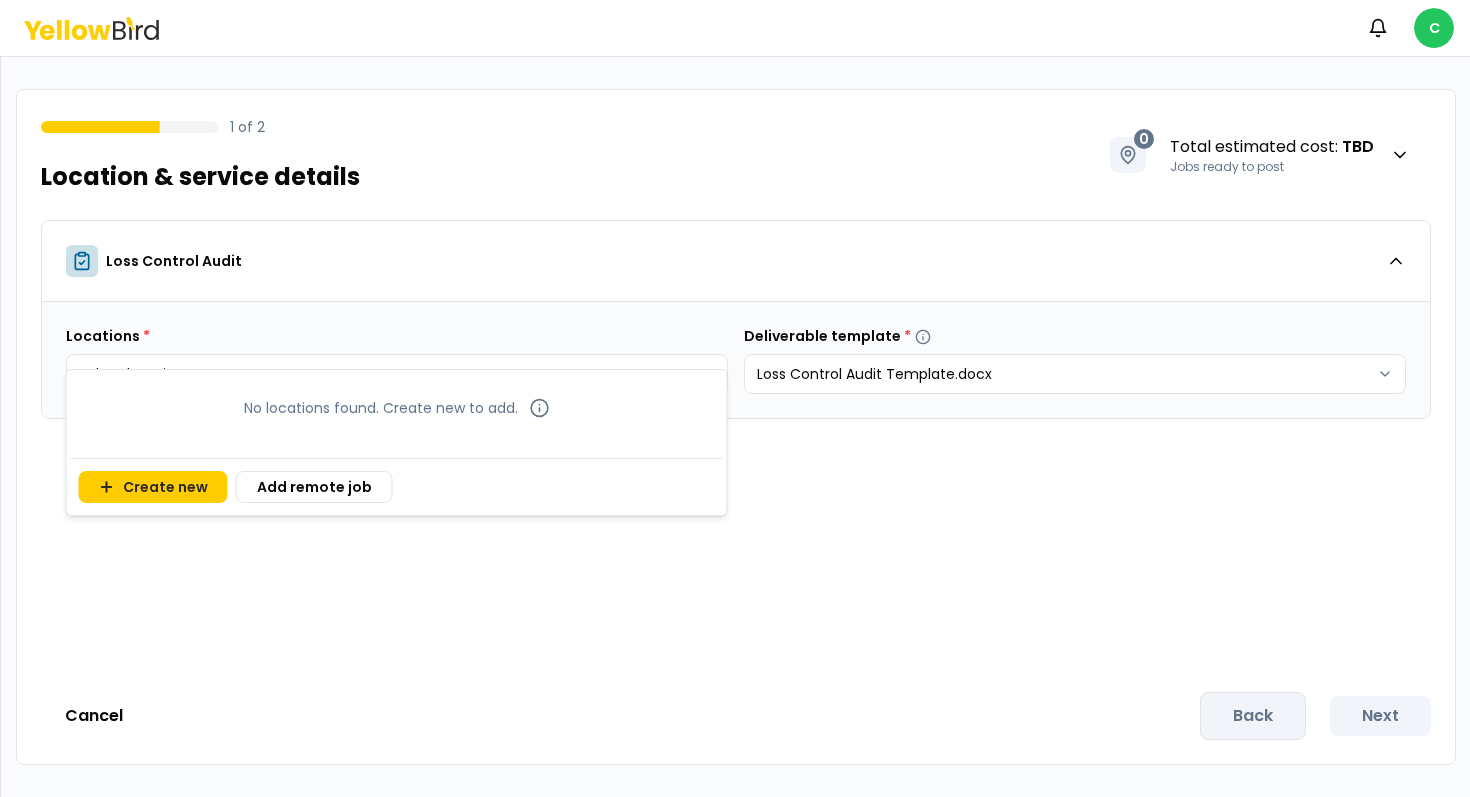 click on "Notifications C 1 of 2 Location & service details 0 Total estimated cost :   TBD Jobs ready to post Loss Control Audit Locations   * Select locations Deliverable template   * Loss Control Audit Template.docx Cancel Back Next
No locations found. Create new to add. Create new Add remote job" at bounding box center (735, 398) 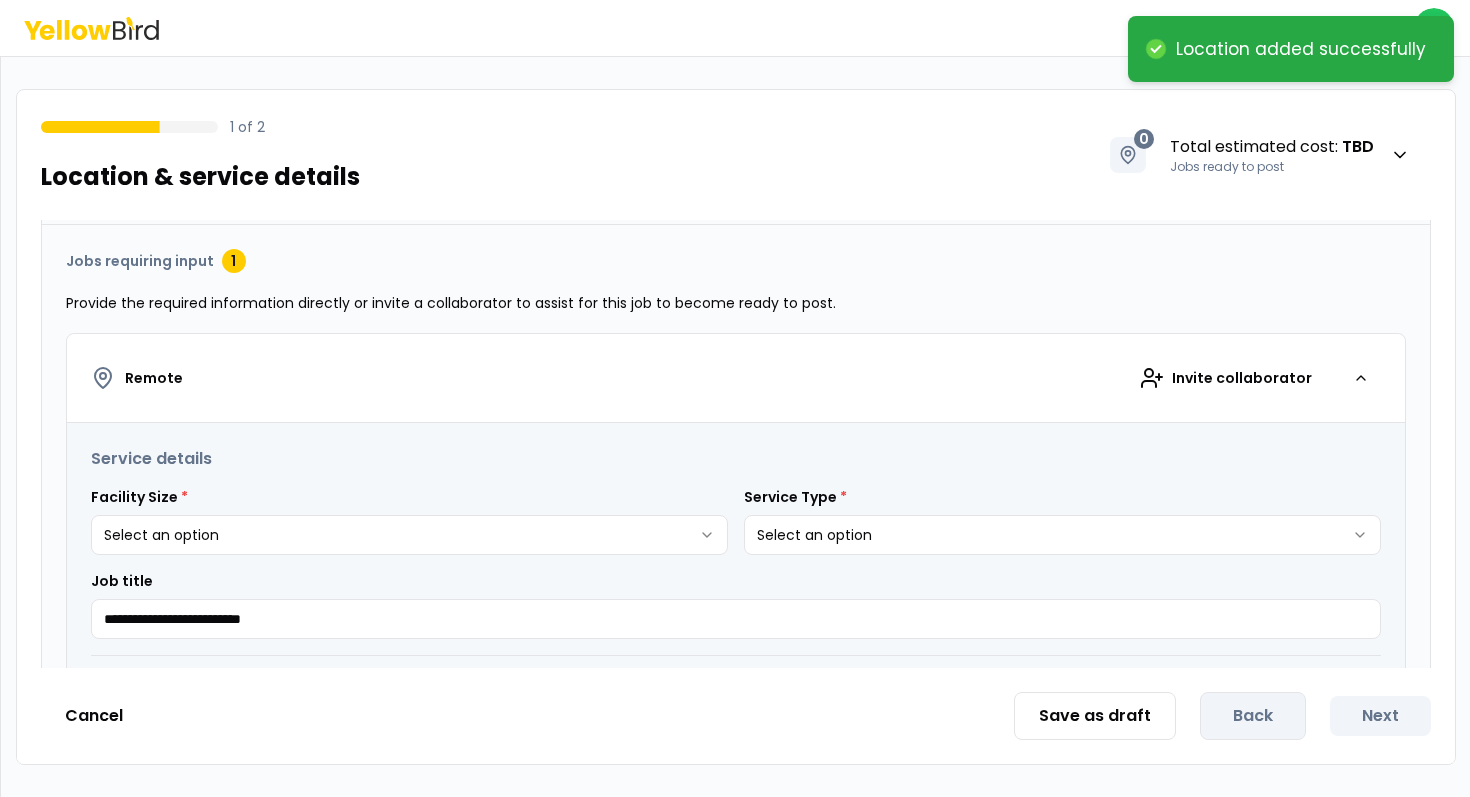 scroll, scrollTop: 309, scrollLeft: 0, axis: vertical 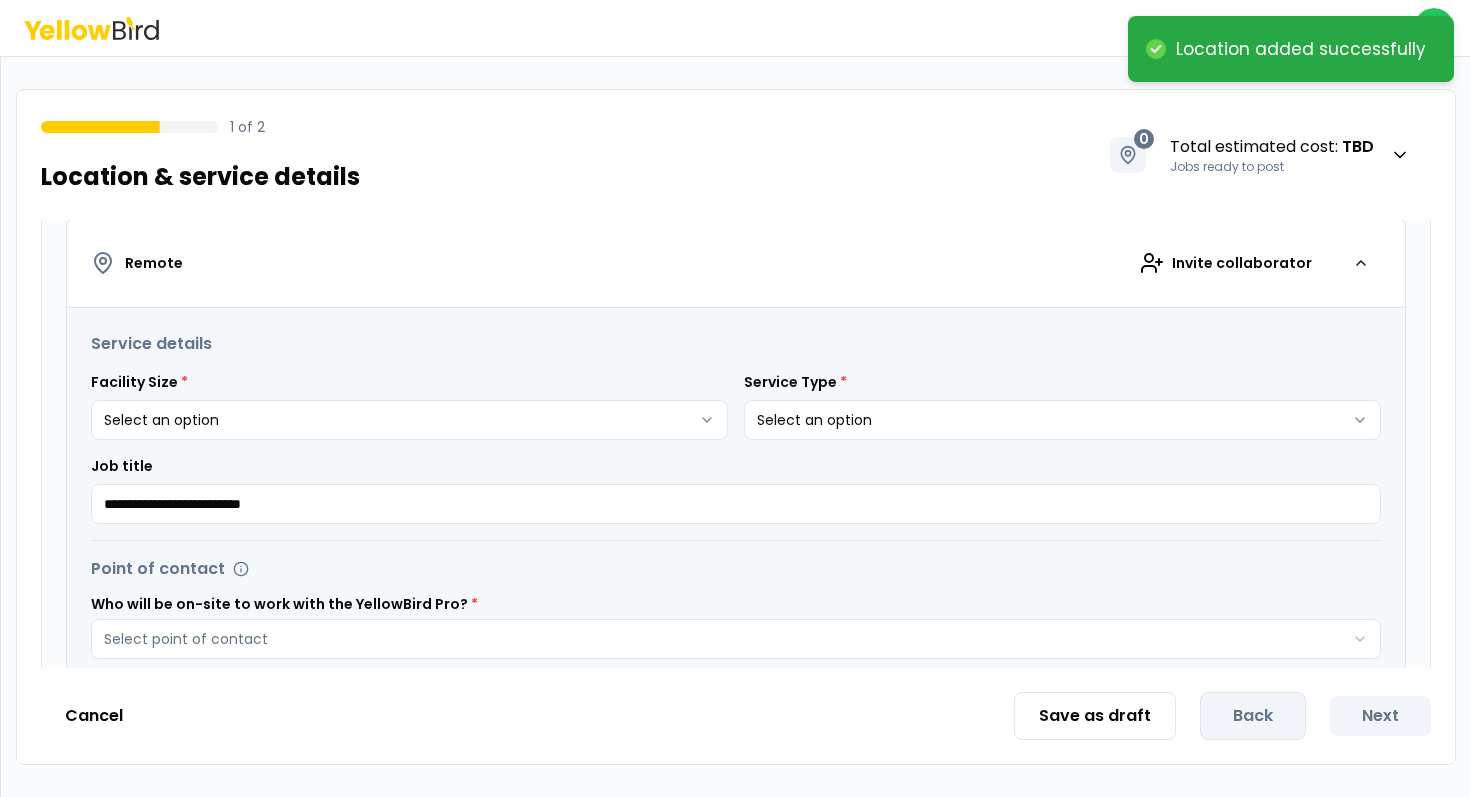 click on "**********" at bounding box center (409, 406) 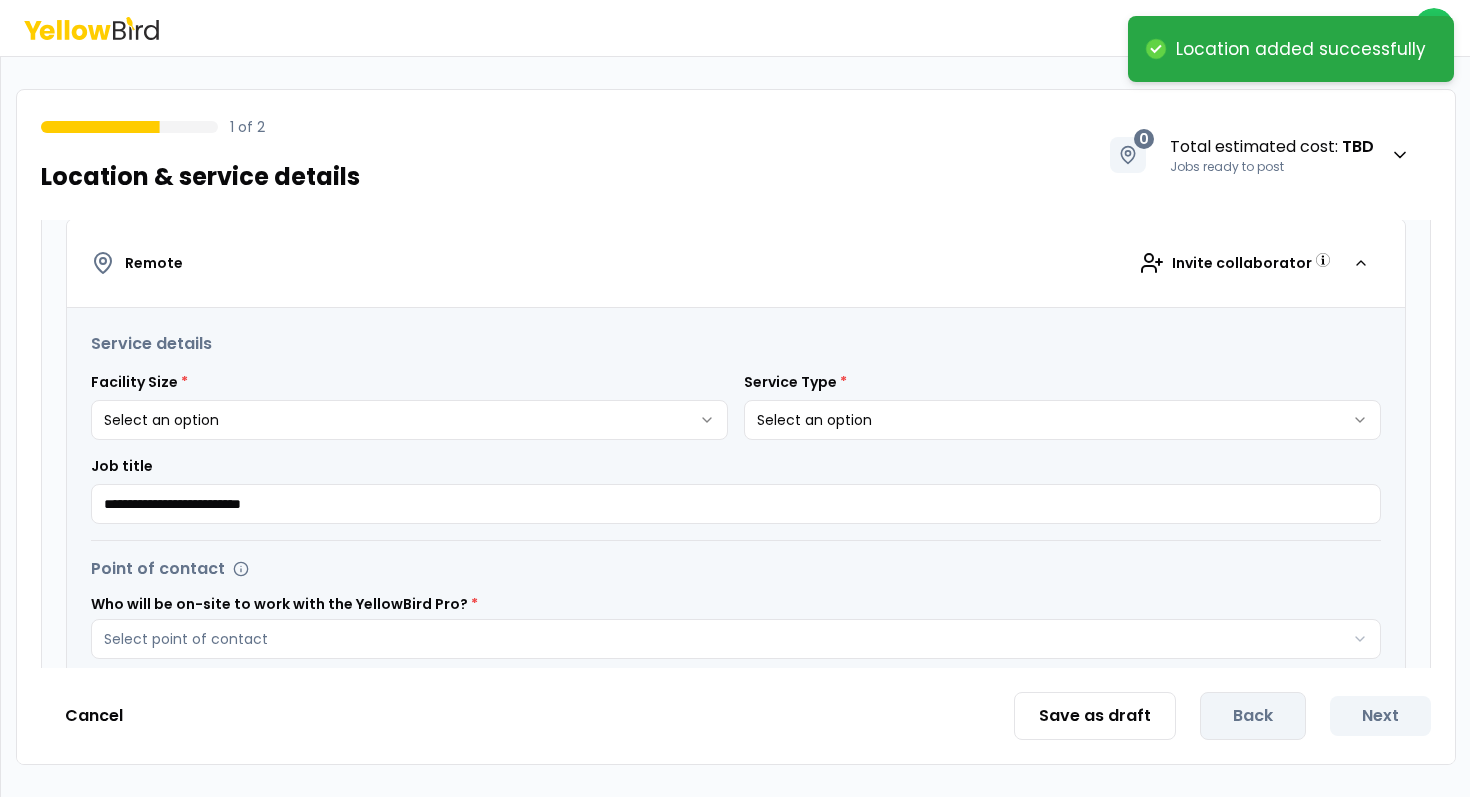 click on "**********" at bounding box center [735, 398] 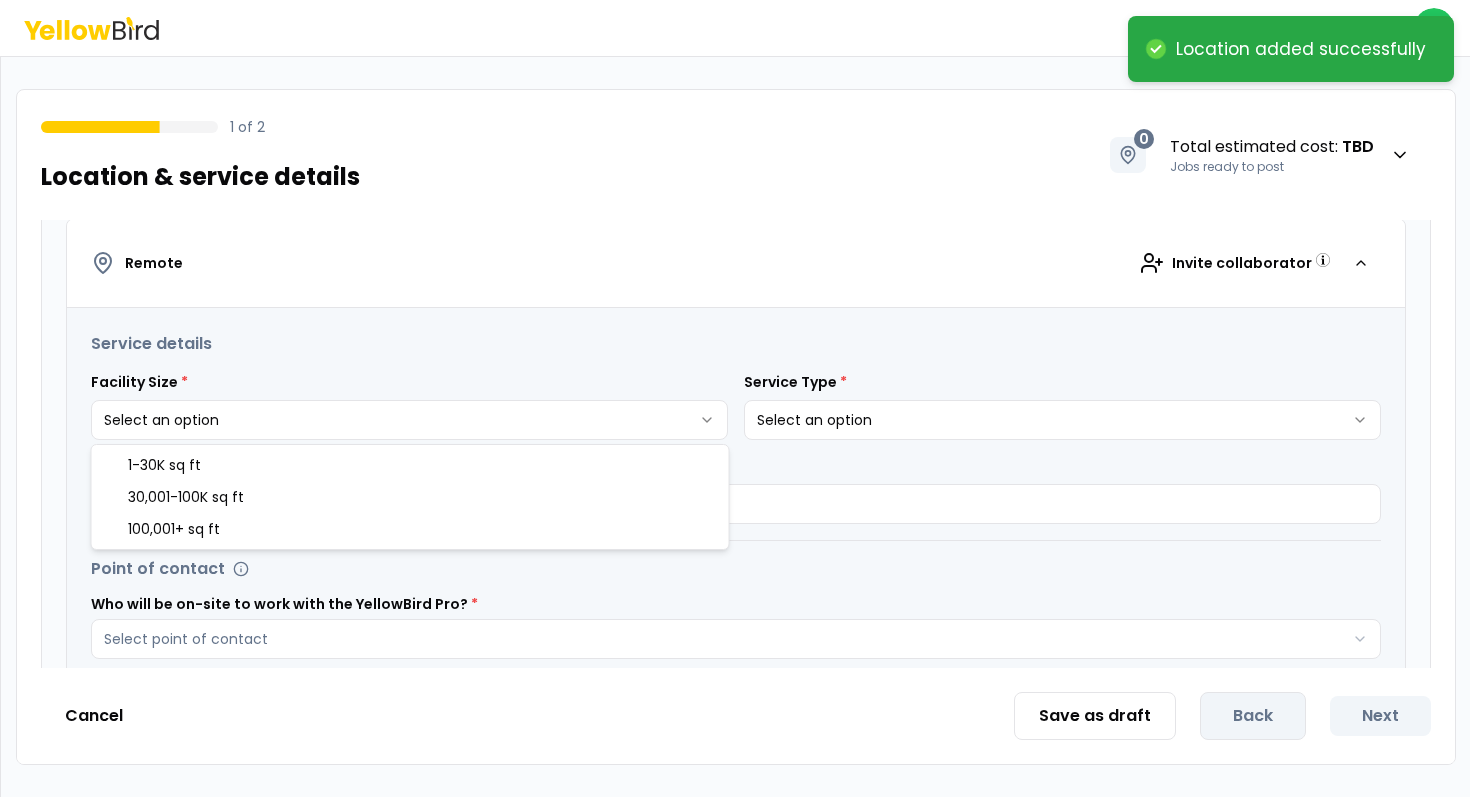 select on "*" 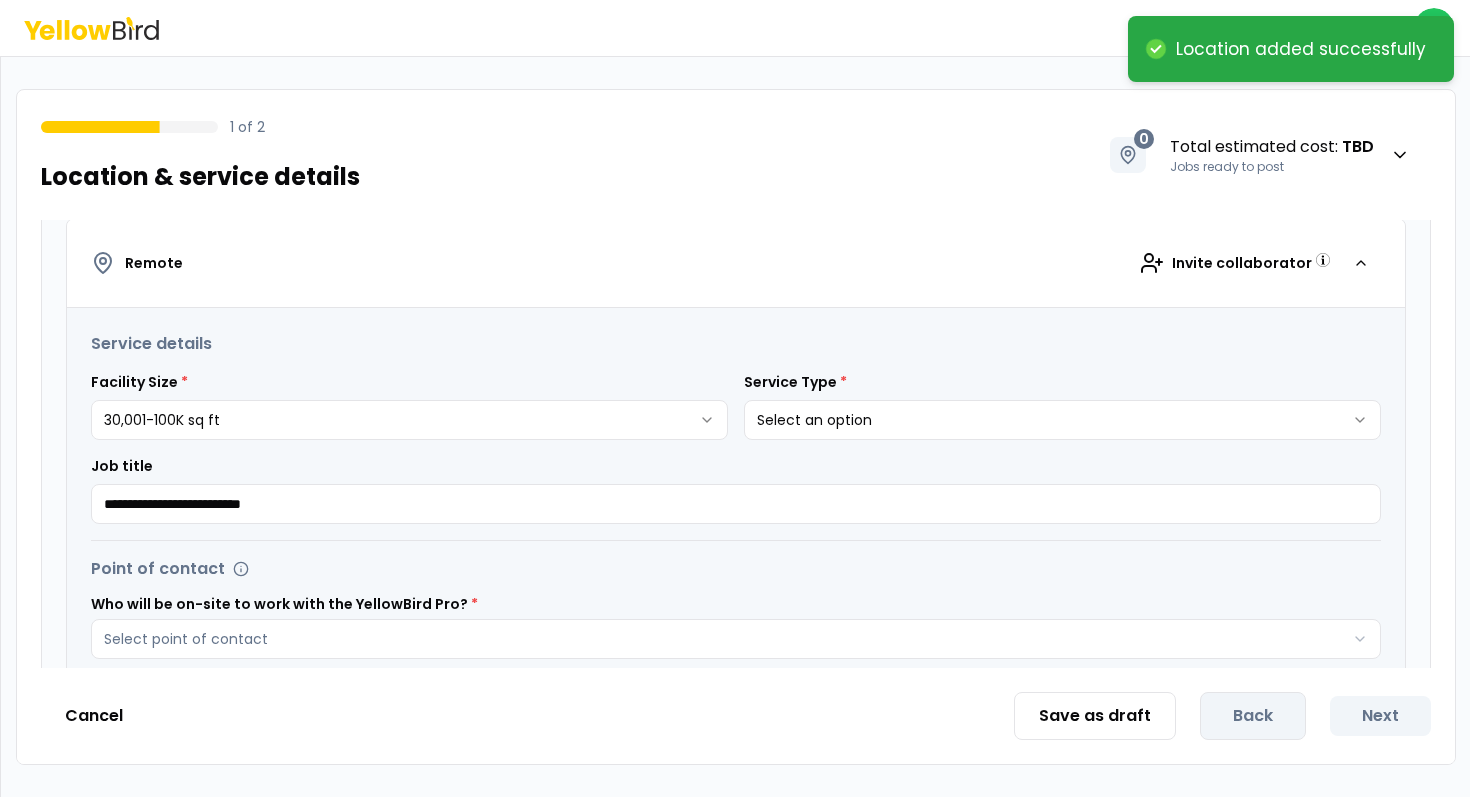 click on "**********" at bounding box center (736, 707) 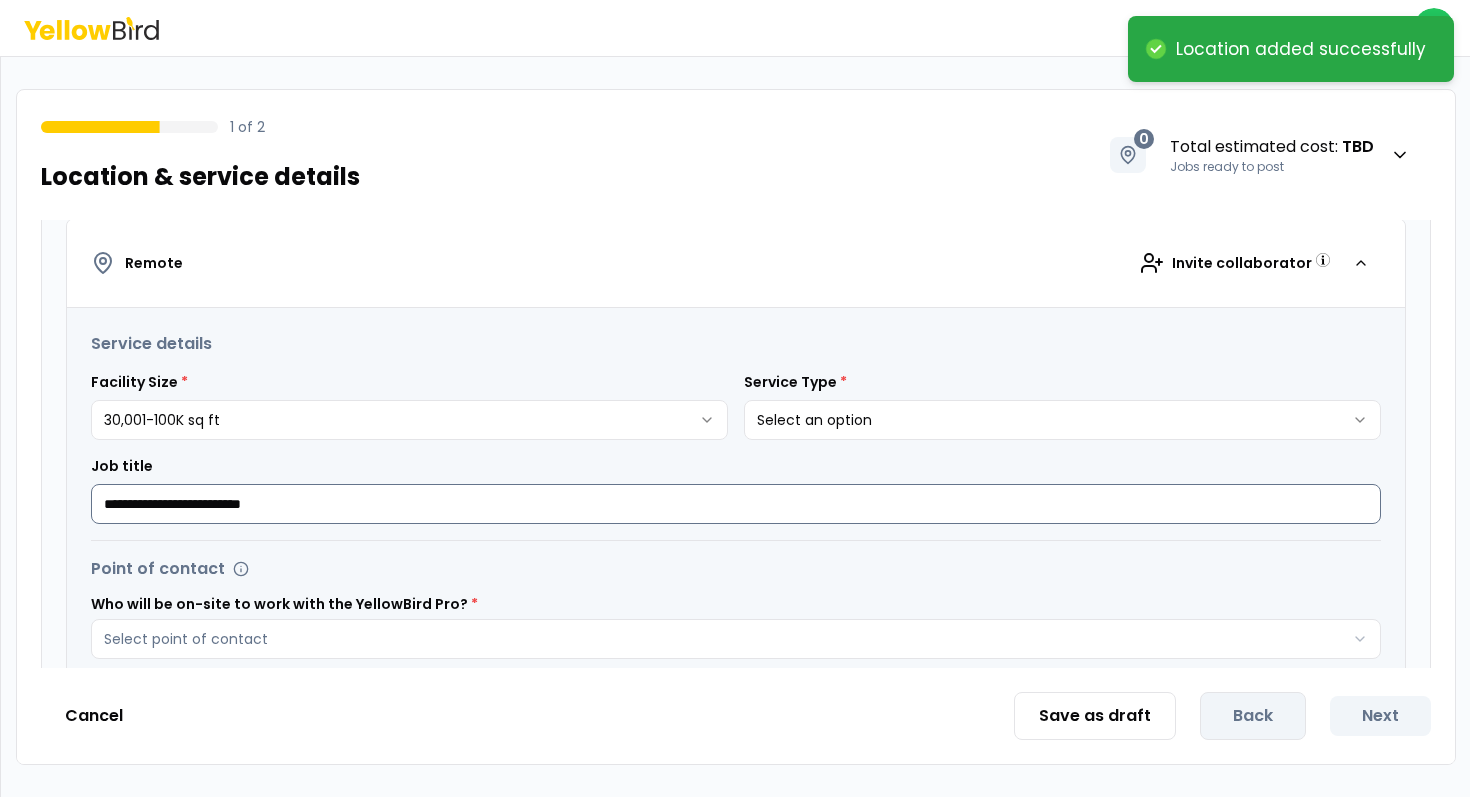 click on "**********" at bounding box center [736, 504] 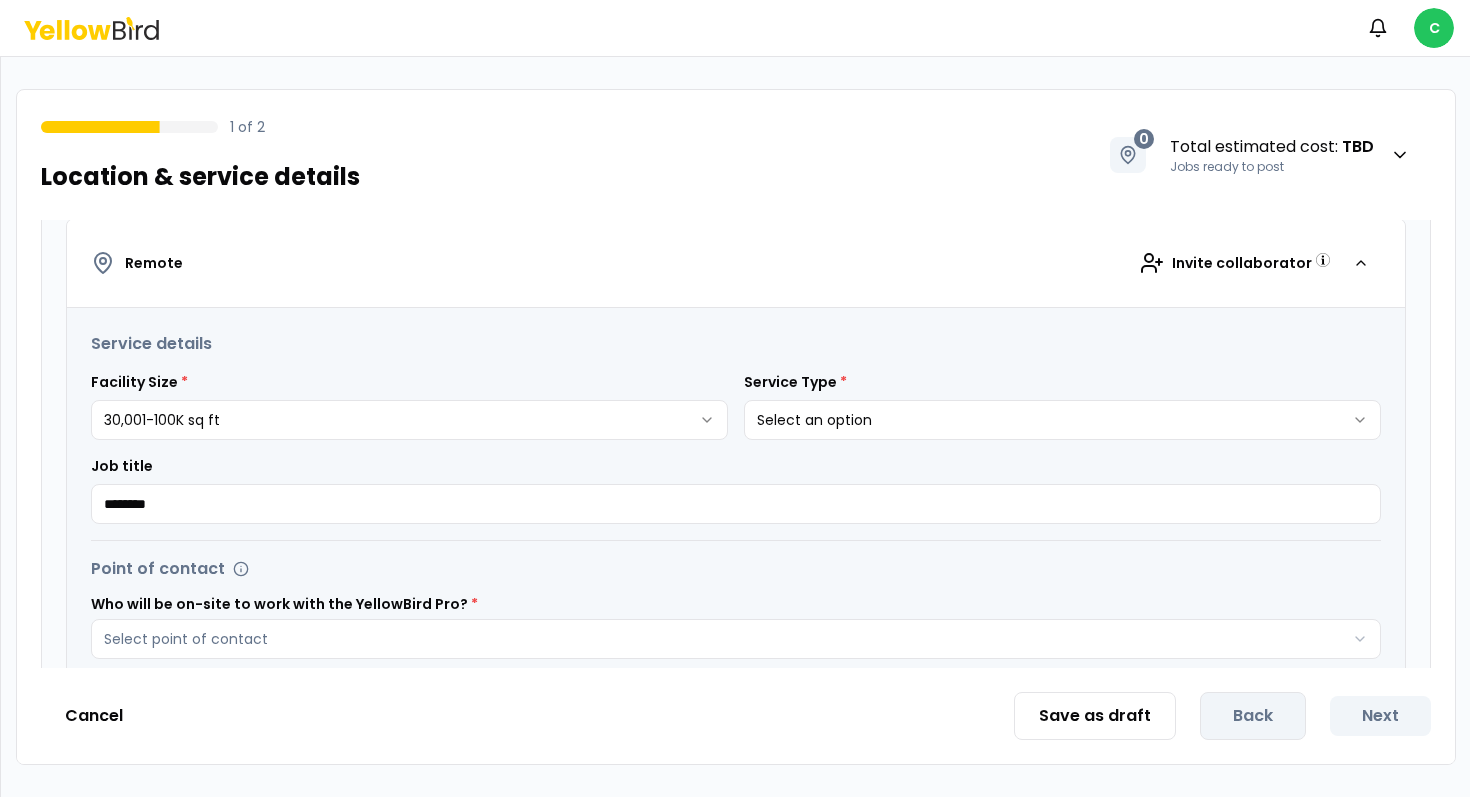 type on "********" 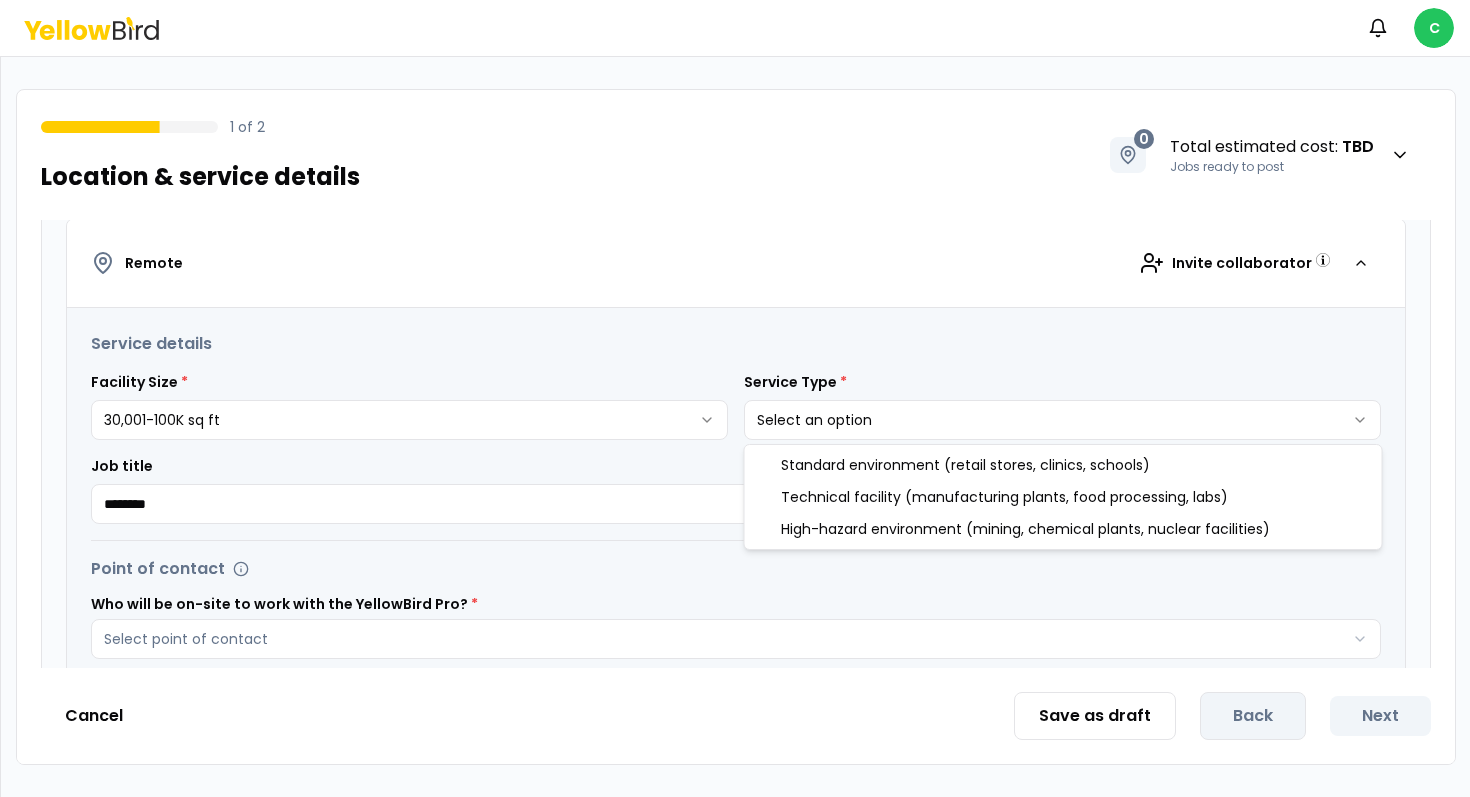 select on "*" 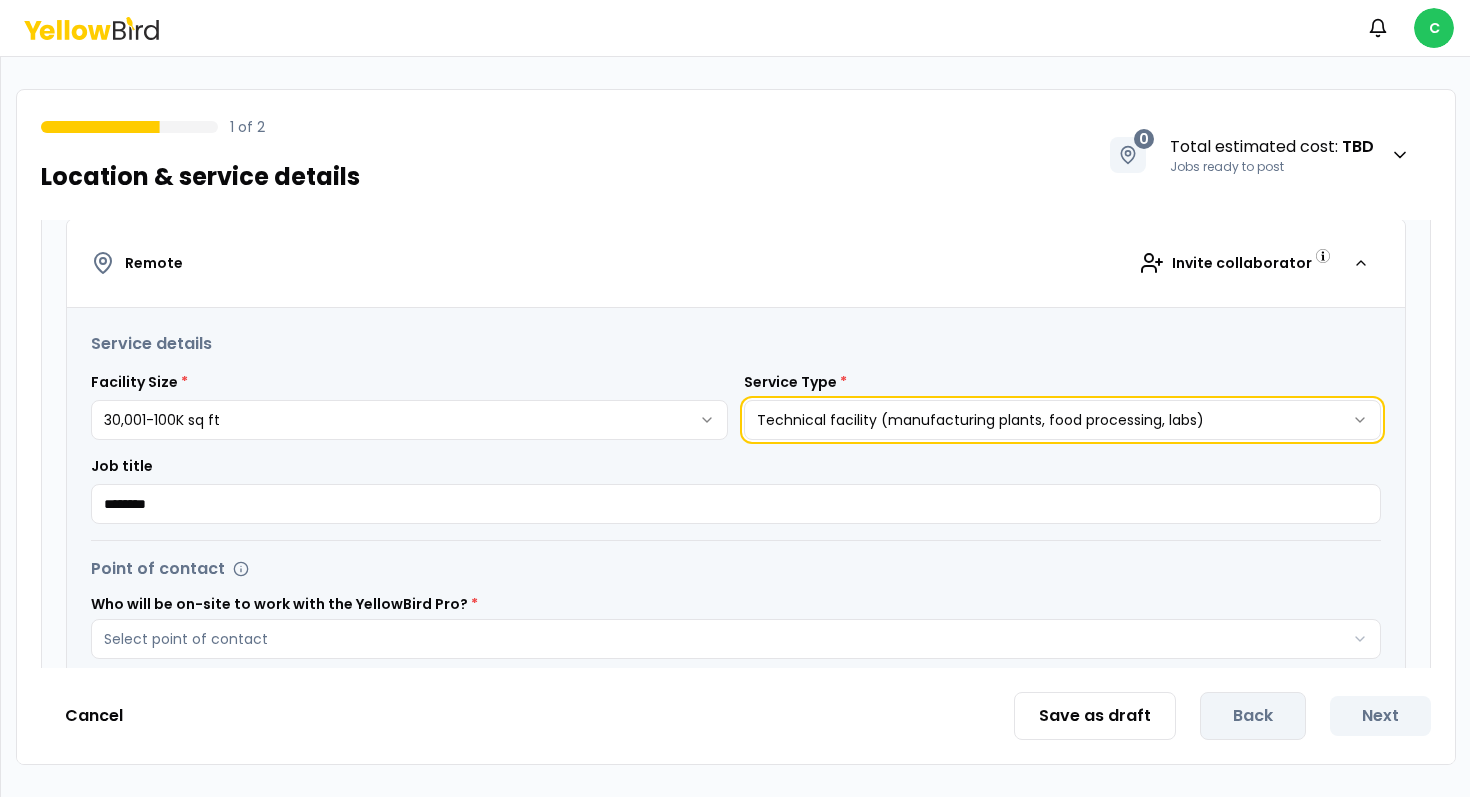 scroll, scrollTop: 536, scrollLeft: 0, axis: vertical 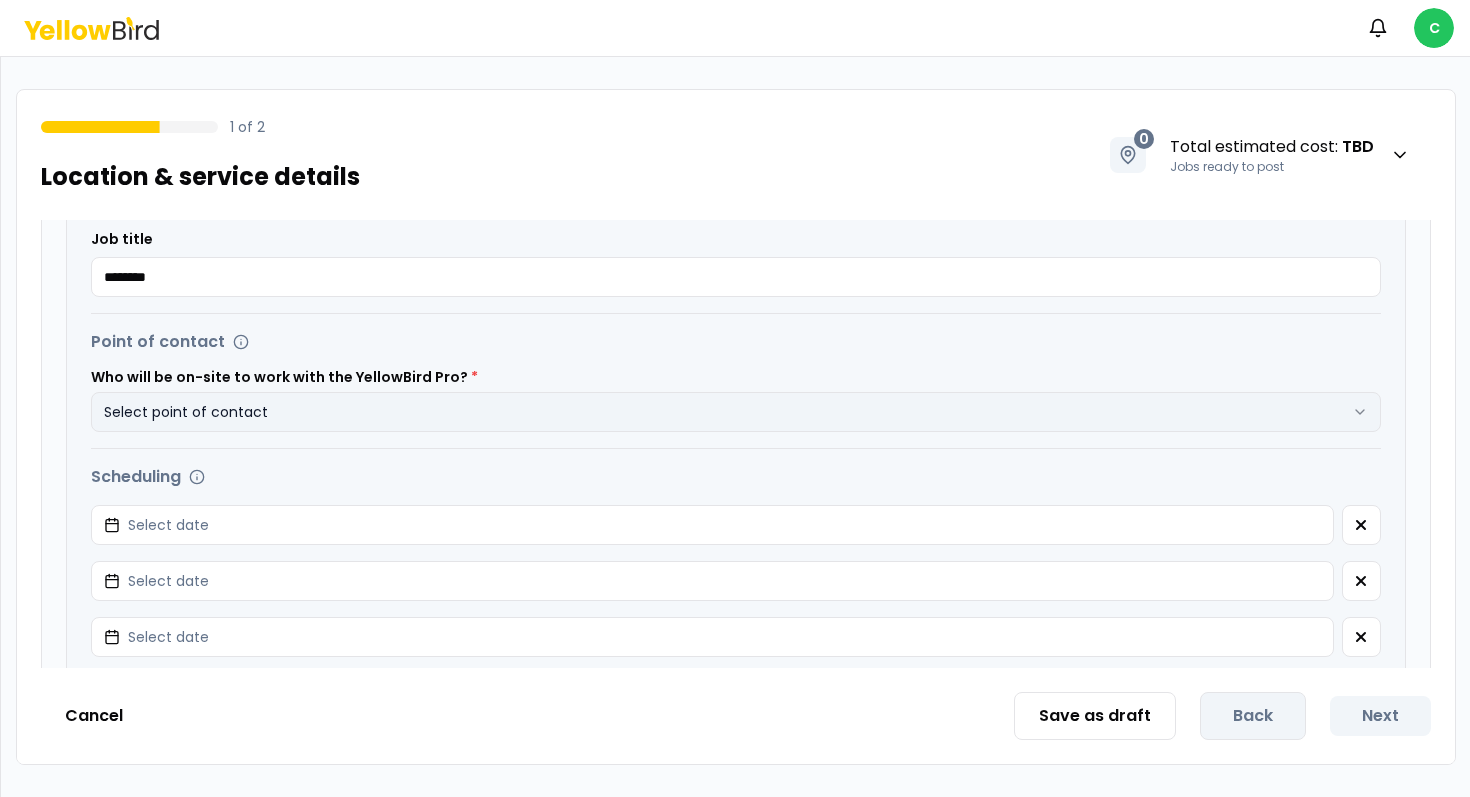 click on "Select point of contact" at bounding box center [736, 412] 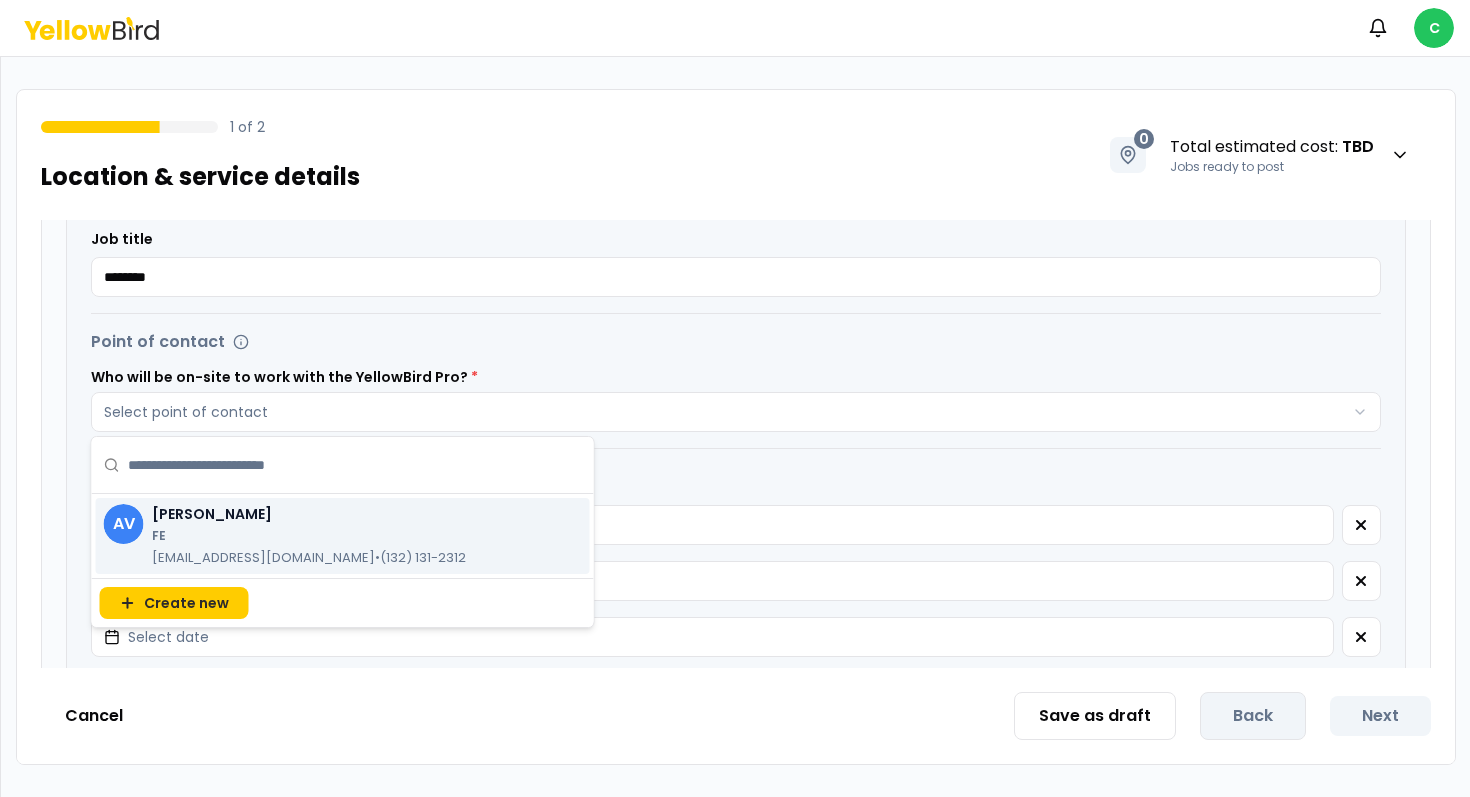 click on "[PERSON_NAME]" at bounding box center [309, 514] 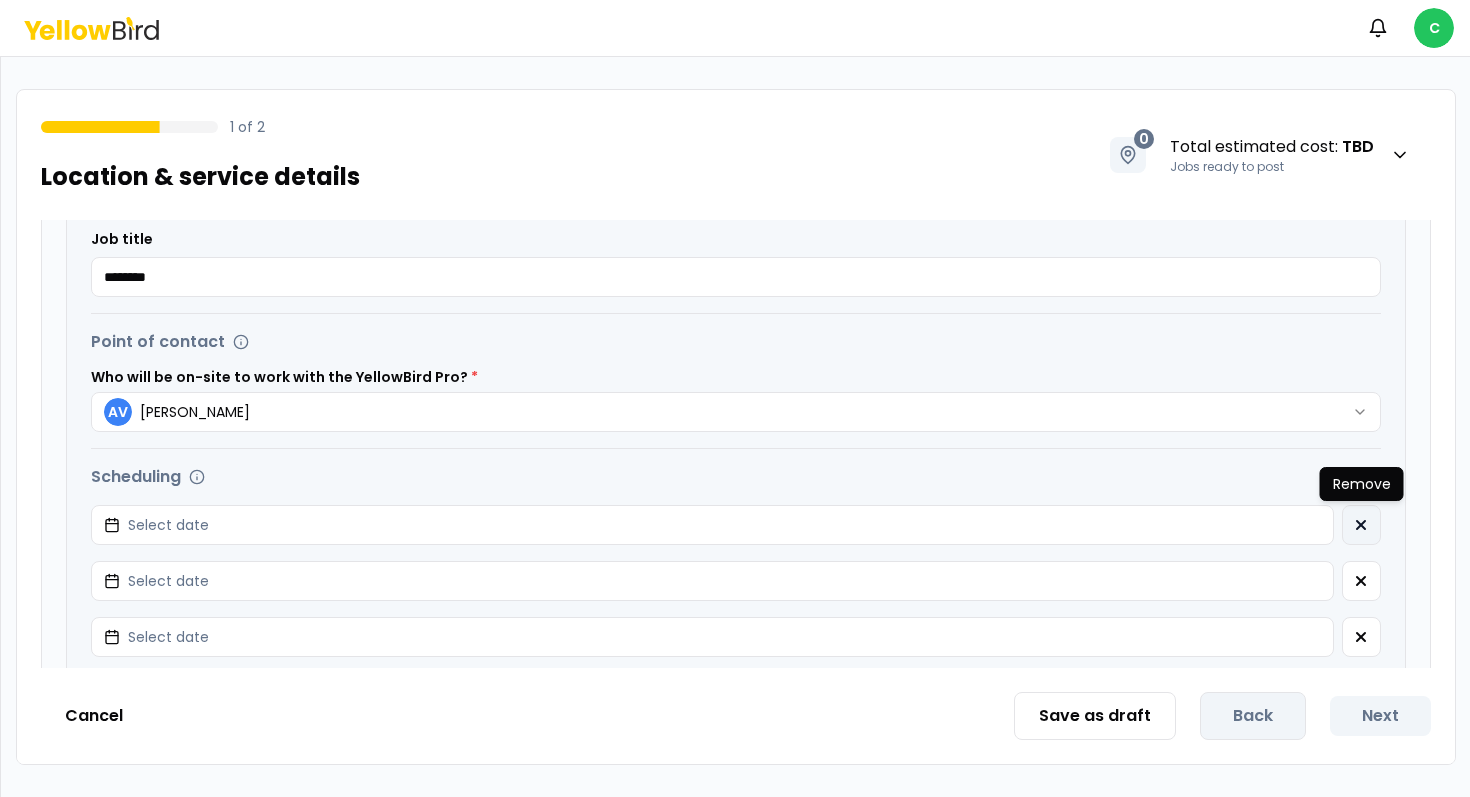 click at bounding box center [1361, 525] 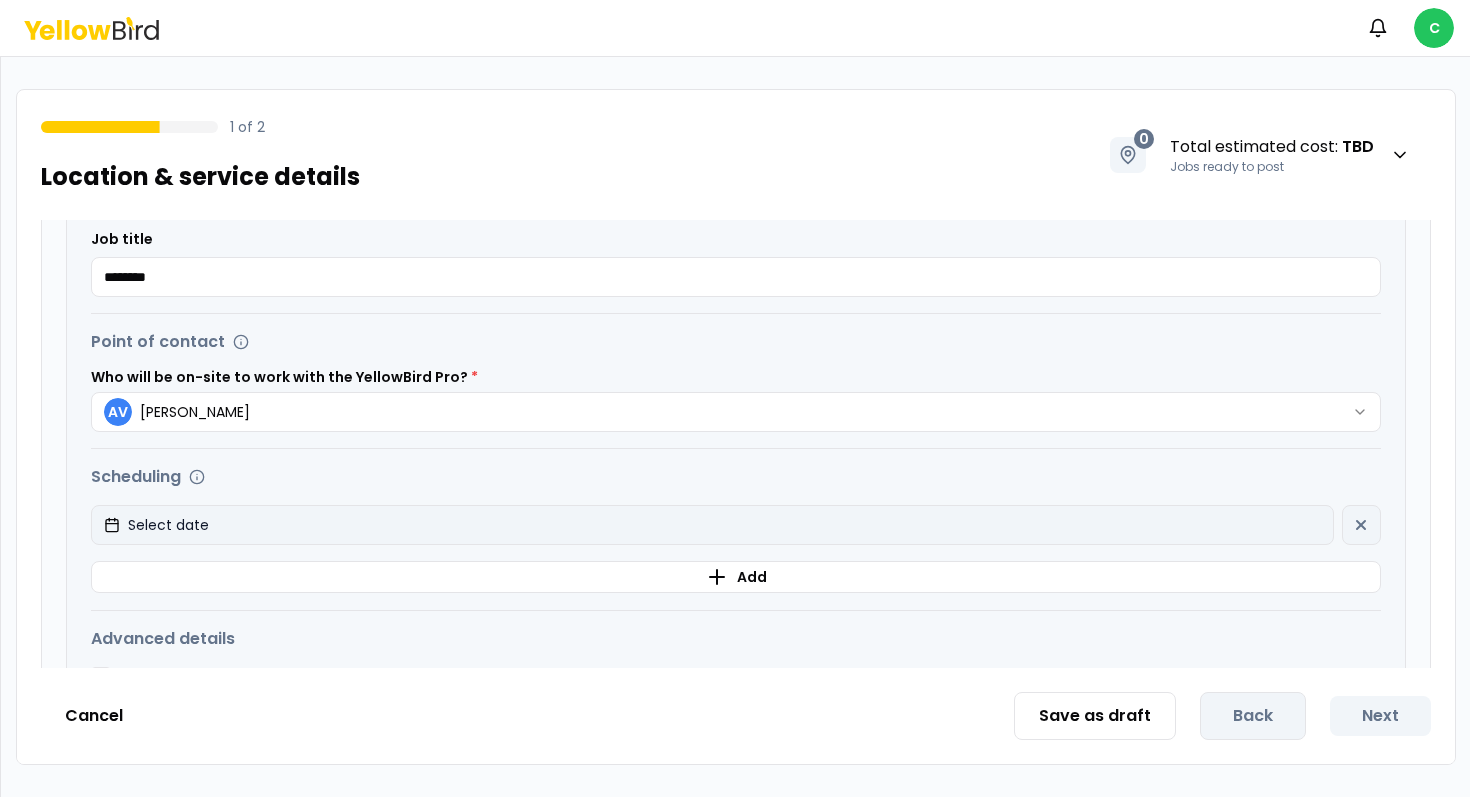 click on "Select date" at bounding box center [712, 525] 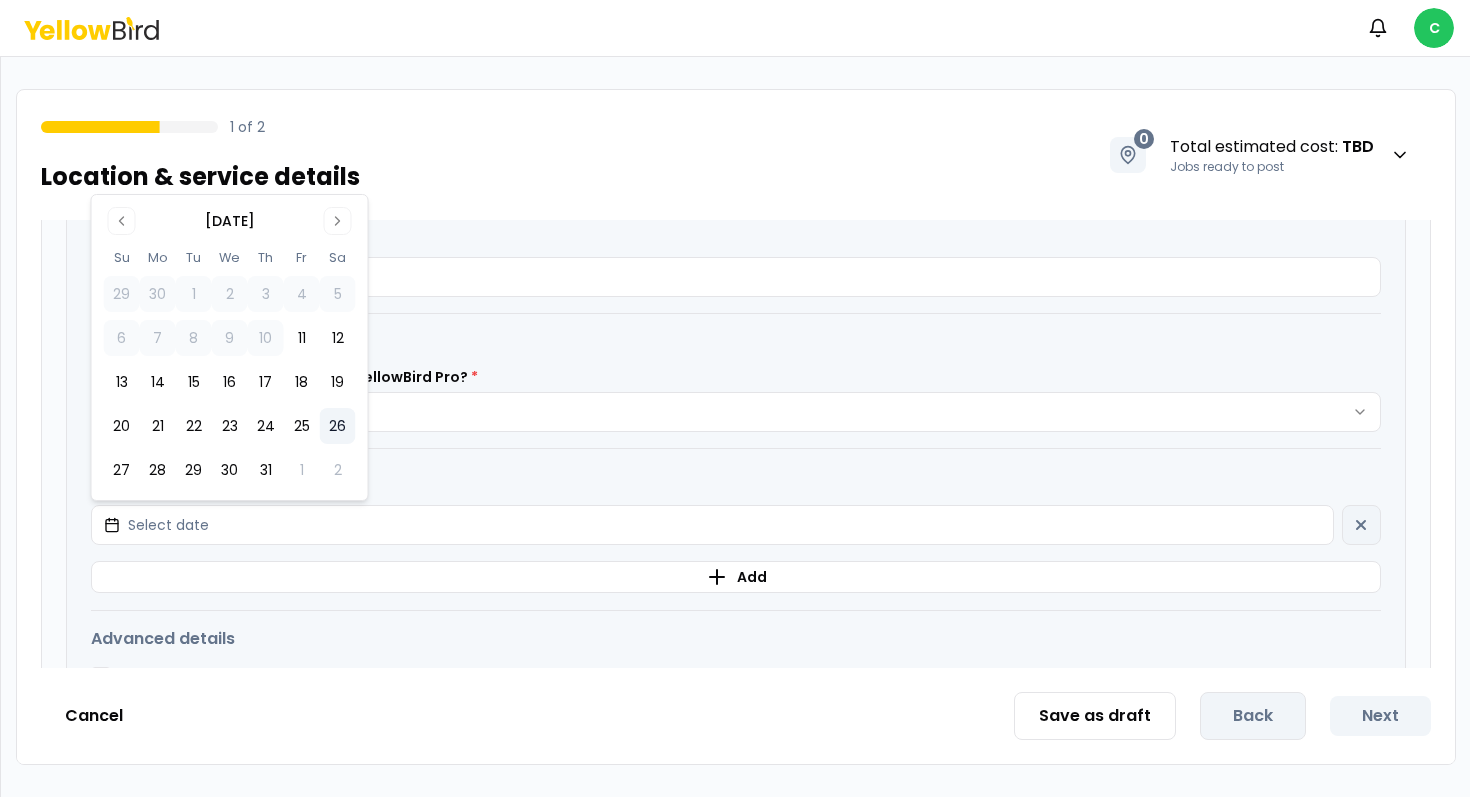 click on "26" at bounding box center (338, 426) 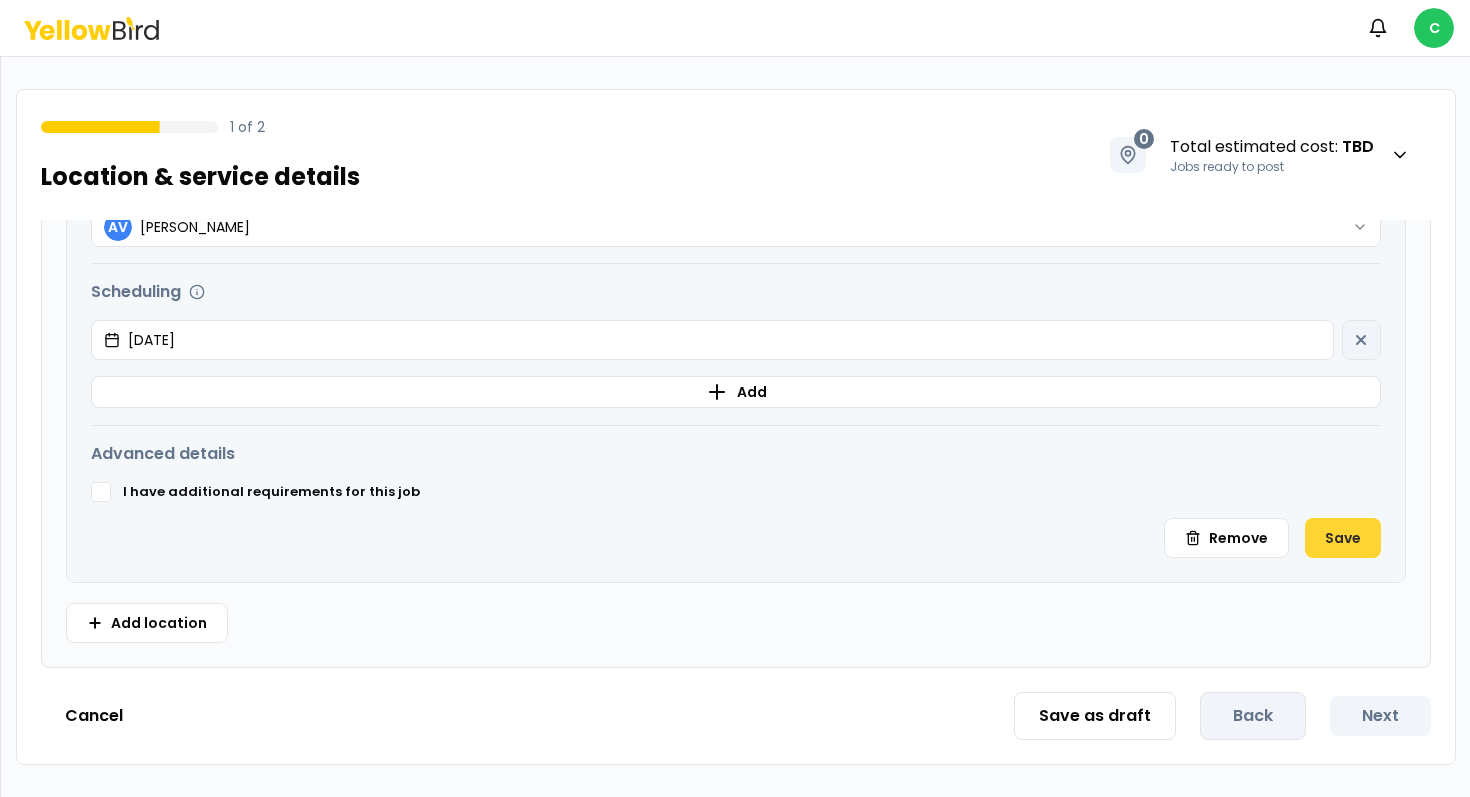 click on "Save" at bounding box center (1343, 538) 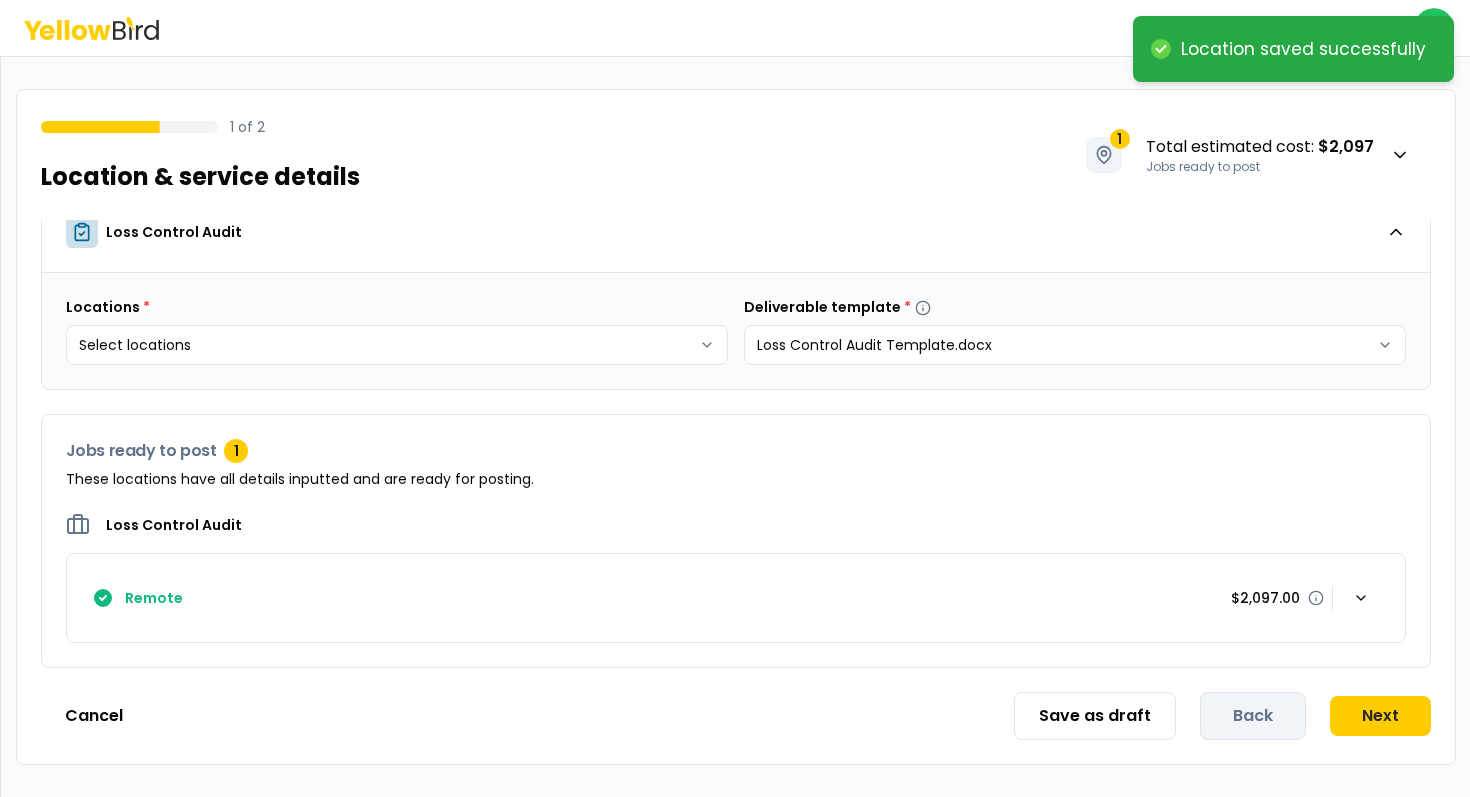 scroll, scrollTop: 29, scrollLeft: 0, axis: vertical 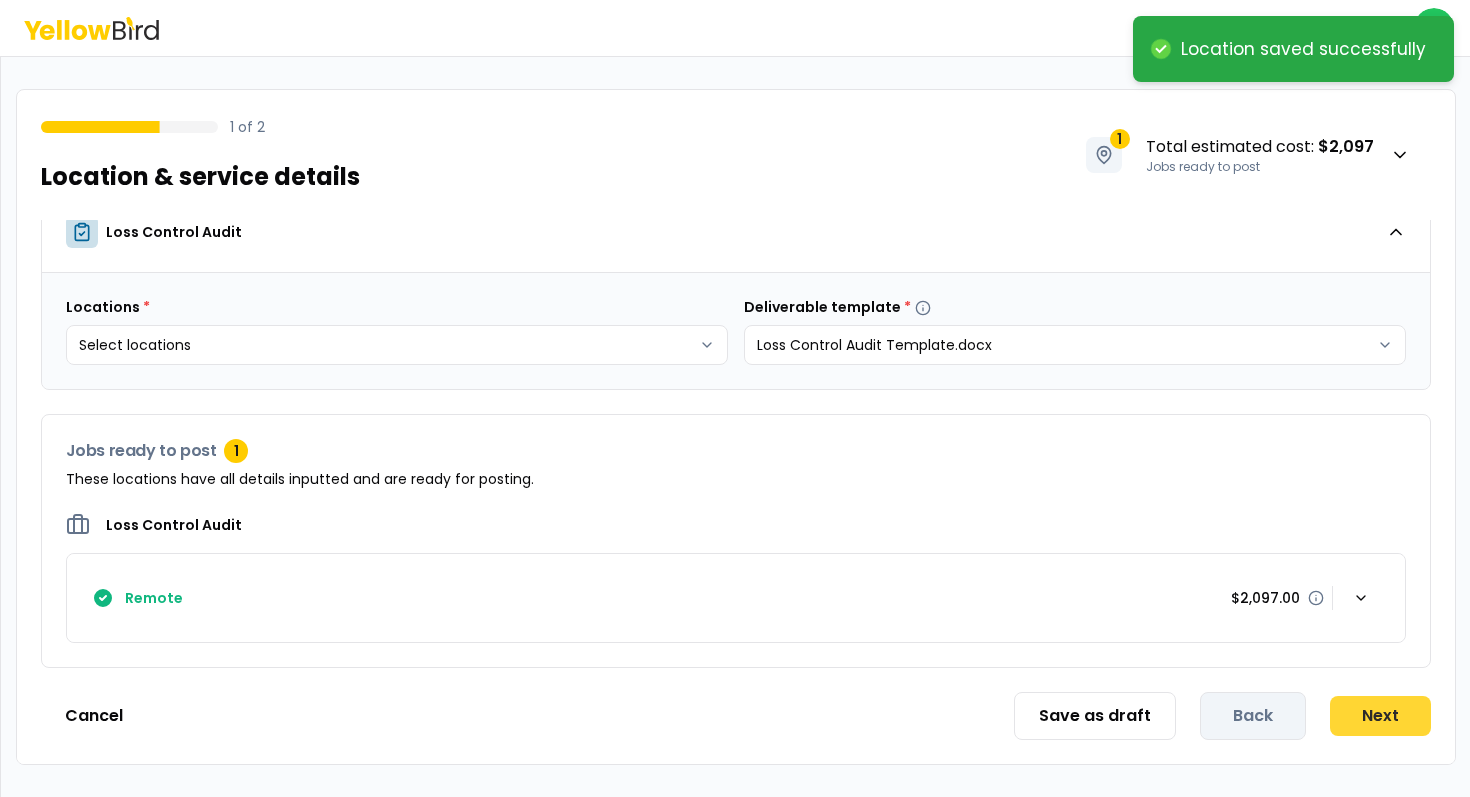 click on "Next" at bounding box center [1380, 716] 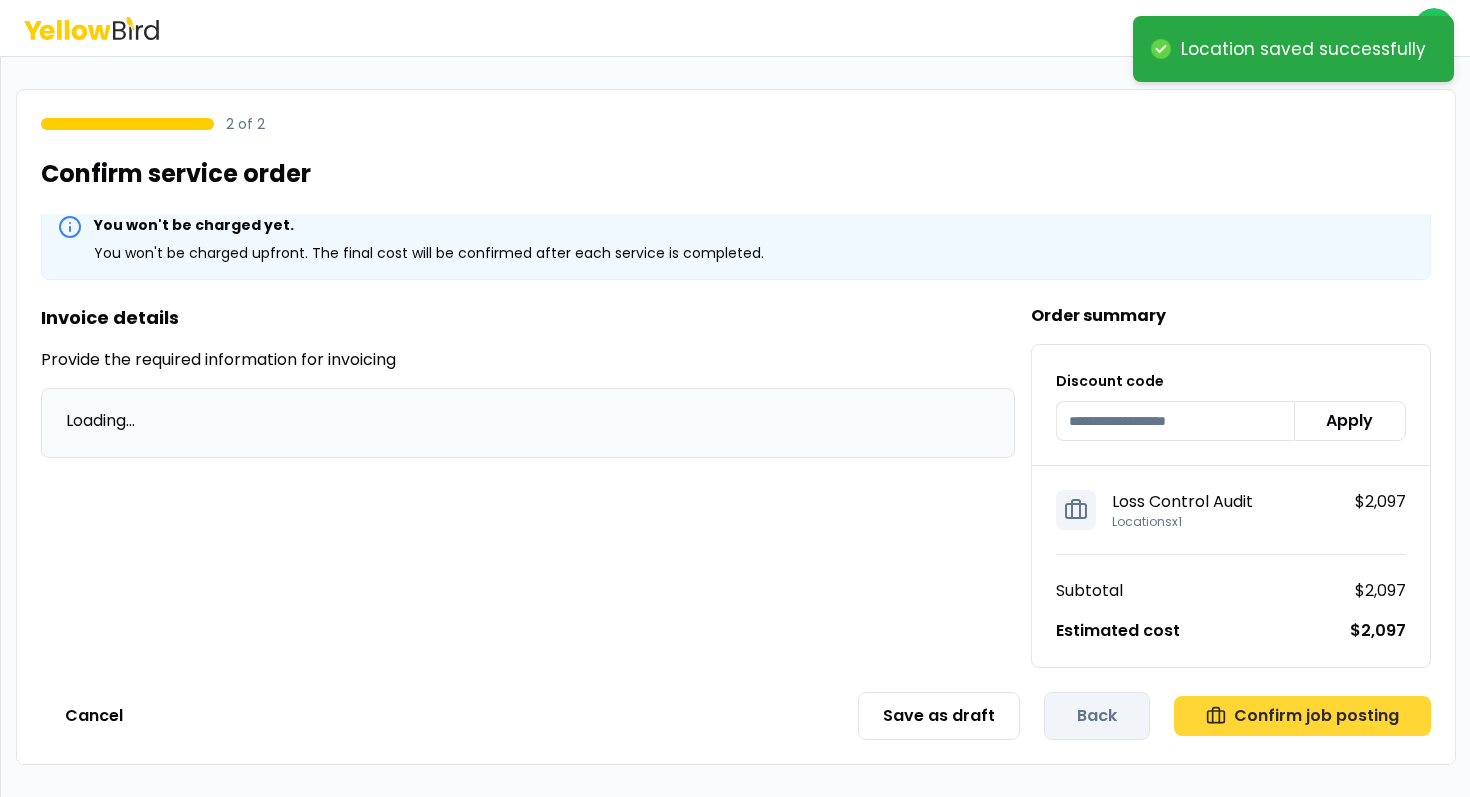 scroll, scrollTop: 16, scrollLeft: 0, axis: vertical 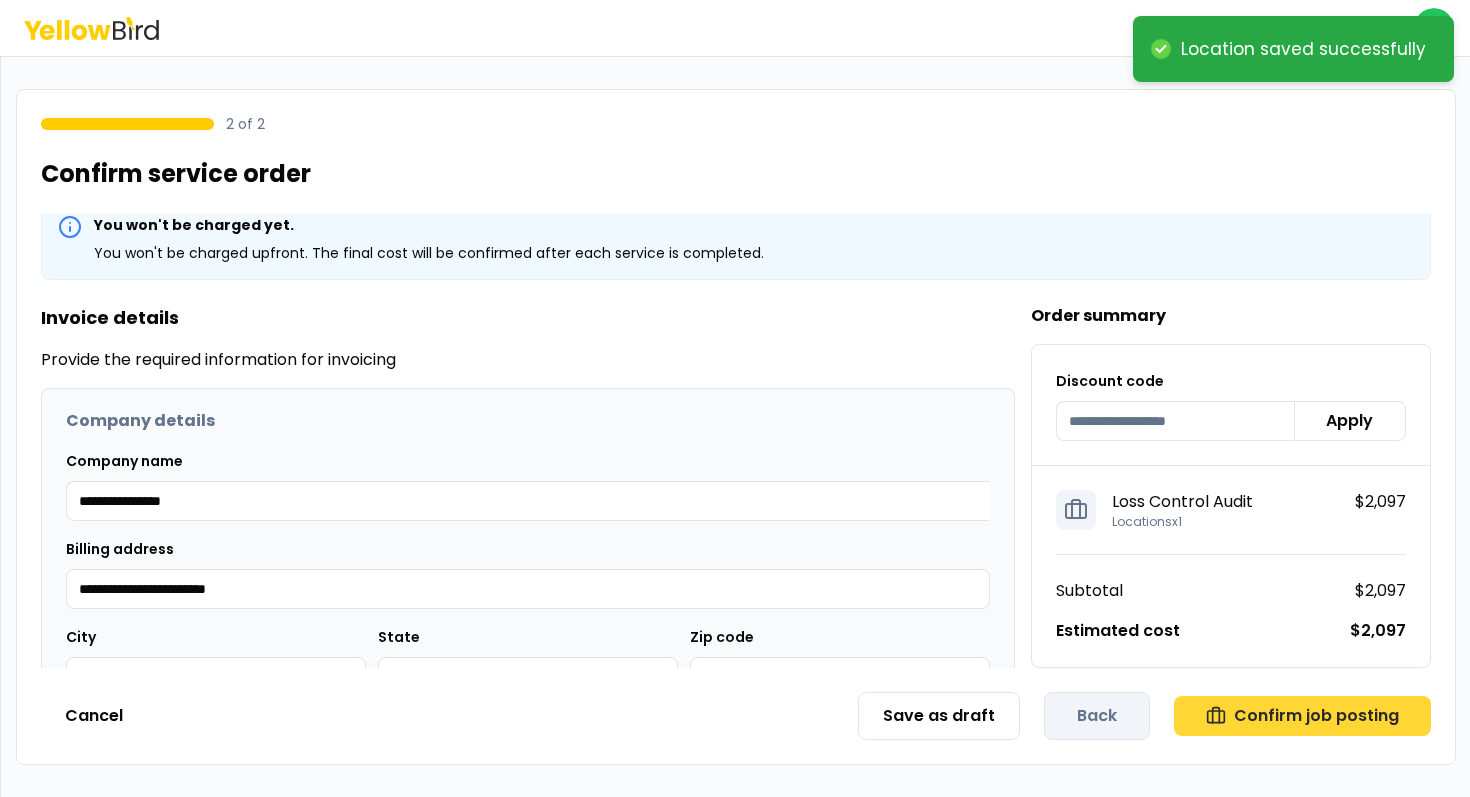 click on "Confirm job posting" at bounding box center (1302, 716) 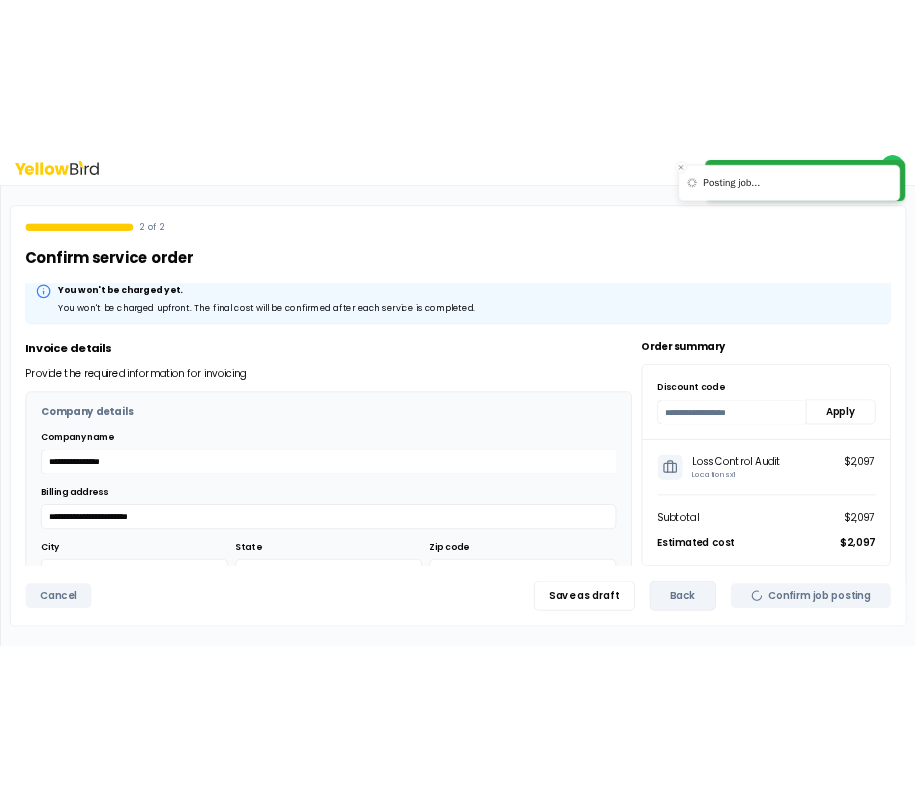 scroll, scrollTop: 0, scrollLeft: 0, axis: both 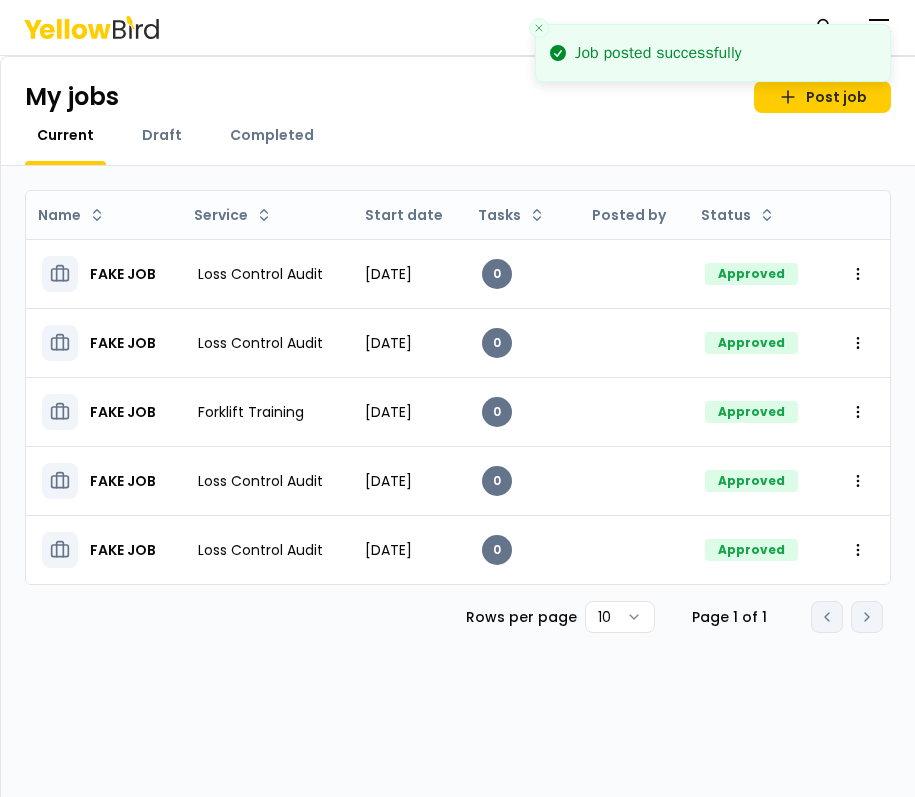 click 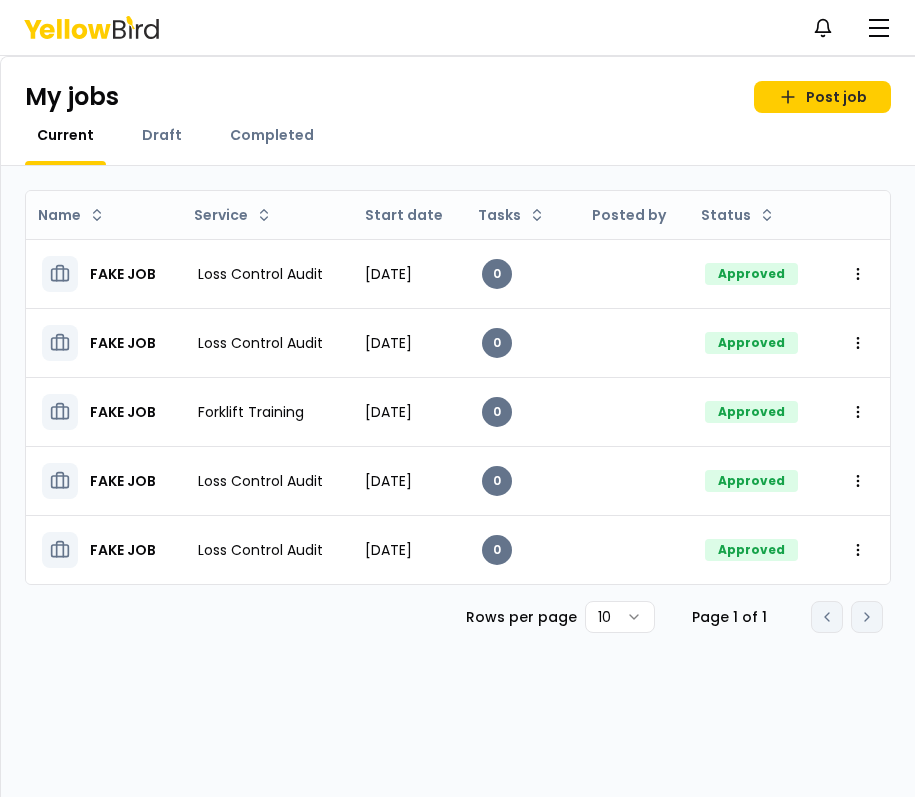 click on "My jobs Post job" at bounding box center [458, 97] 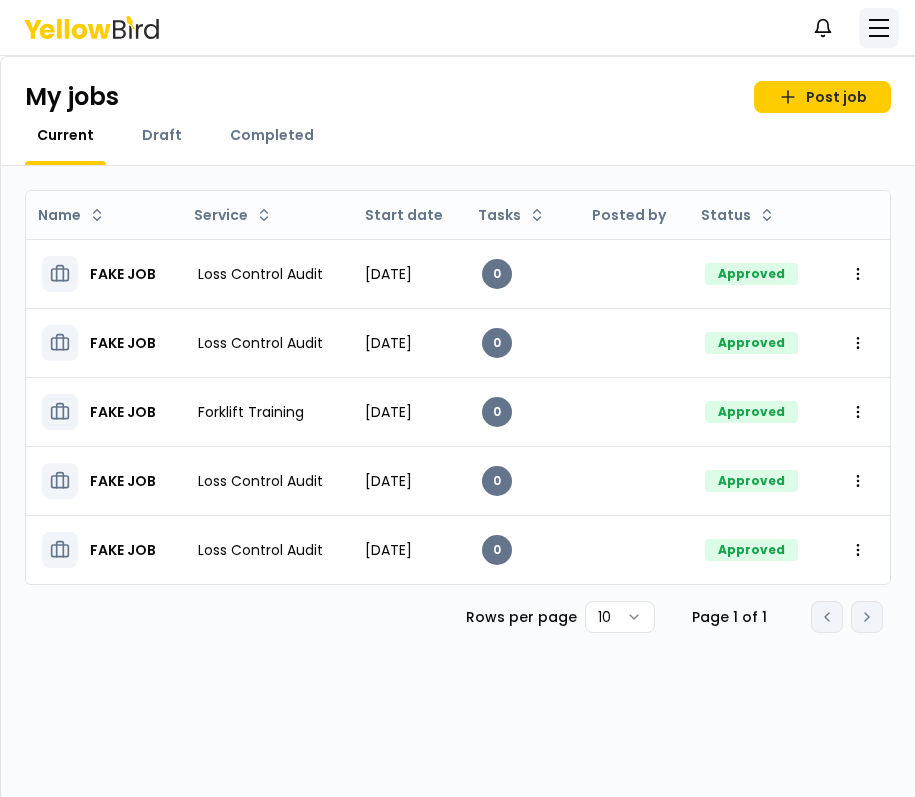 click at bounding box center [879, 28] 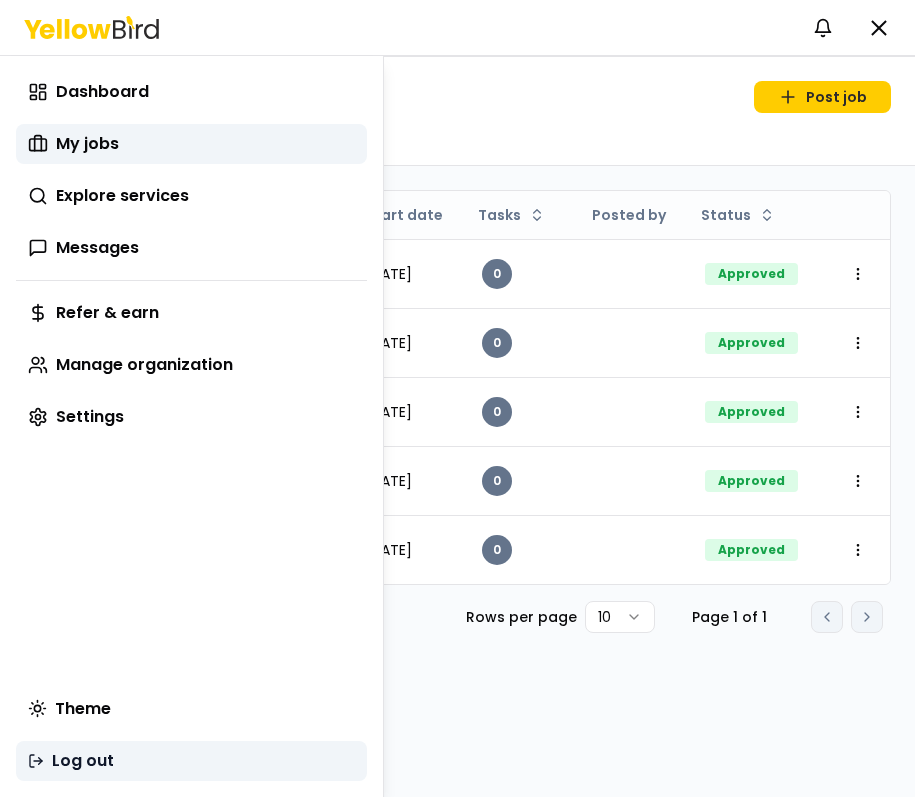 click on "Log out" at bounding box center [191, 761] 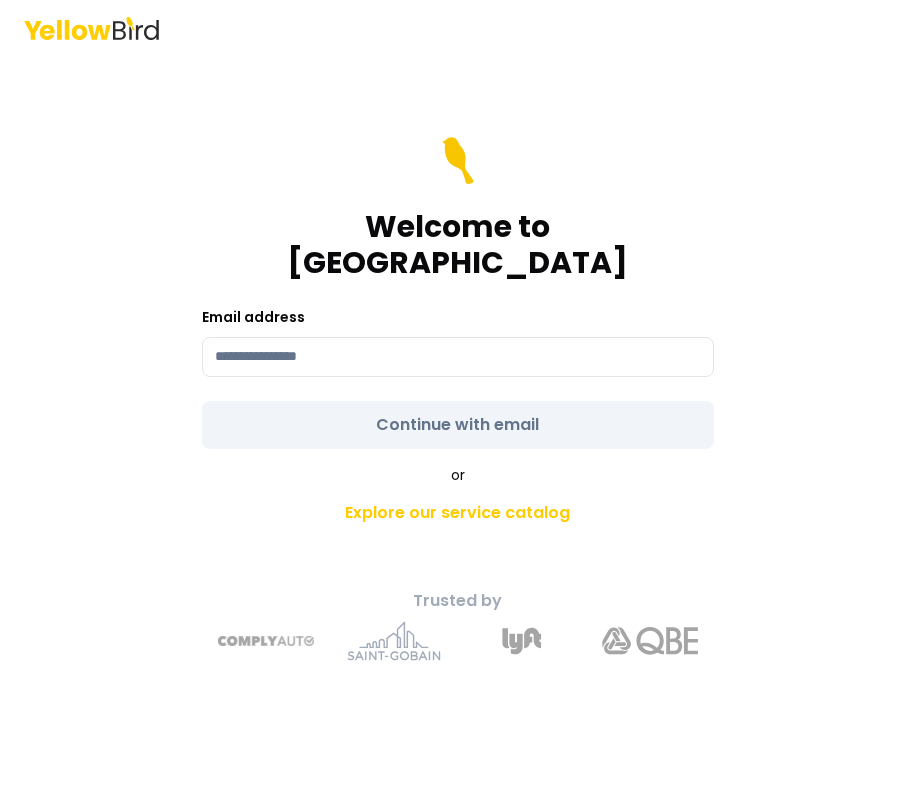 scroll, scrollTop: 0, scrollLeft: 0, axis: both 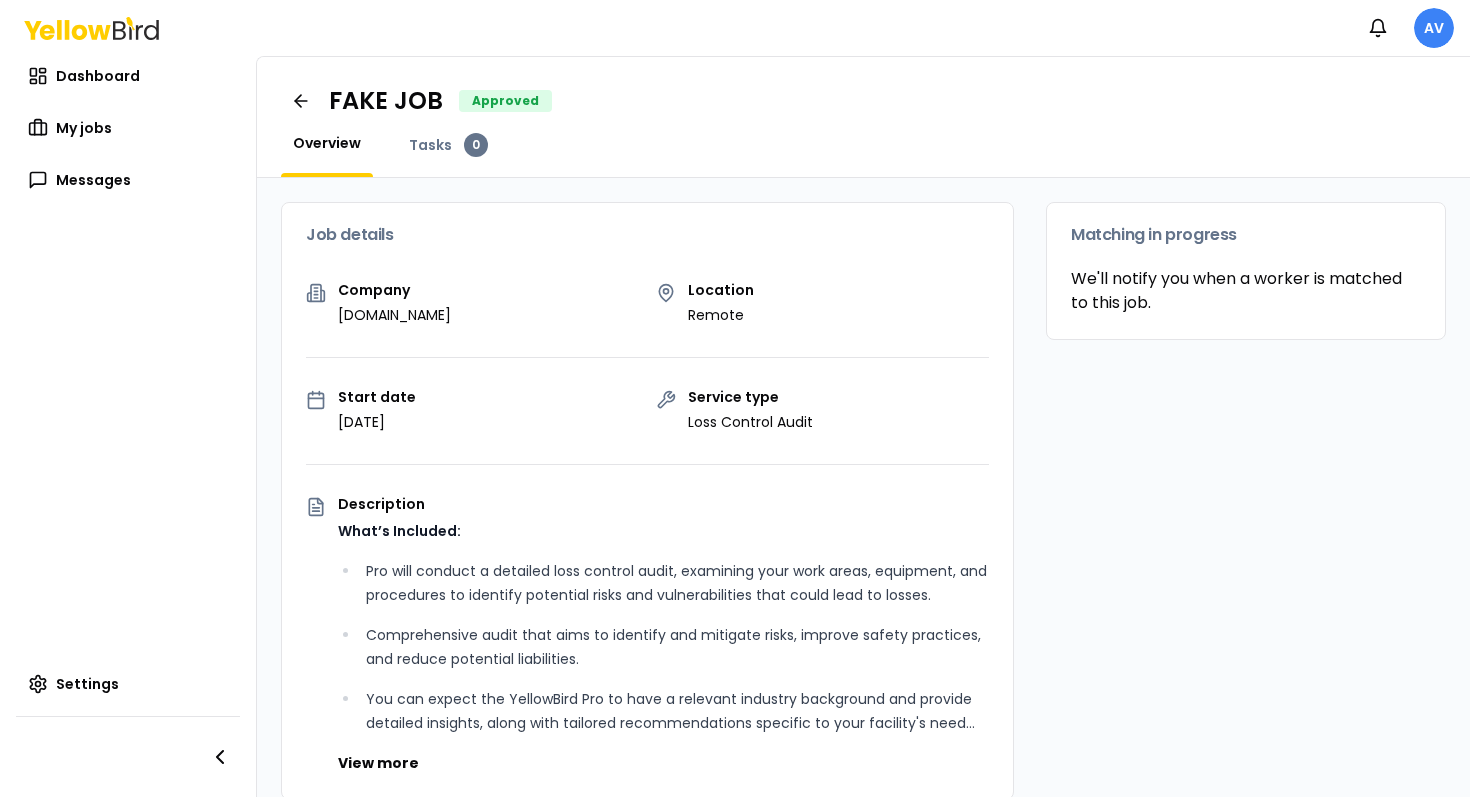 click on "Job details Company [DOMAIN_NAME] Location Remote Start date [DATE] Service type Loss Control Audit Description What’s Included:
Pro will conduct a detailed loss control audit, examining your work areas, equipment, and procedures to identify potential risks and vulnerabilities that could lead to losses.
Comprehensive audit that aims to identify and mitigate risks, improve safety practices, and reduce potential liabilities.
You can expect the YellowBird Pro to have a relevant industry background and provide detailed insights, along with tailored recommendations specific to your facility's need...
View more Documents Deliverable template Your Pro will use the selected template after your service. Templates are not comprehensive and may be supplemented at the Pro's discretion. Loss Control Audit Template.docx Uploaded by YellowBird Deliverables uploaded by Pro Deliverables will appear here after your Pro uploads them Matching in progress" at bounding box center (863, 711) 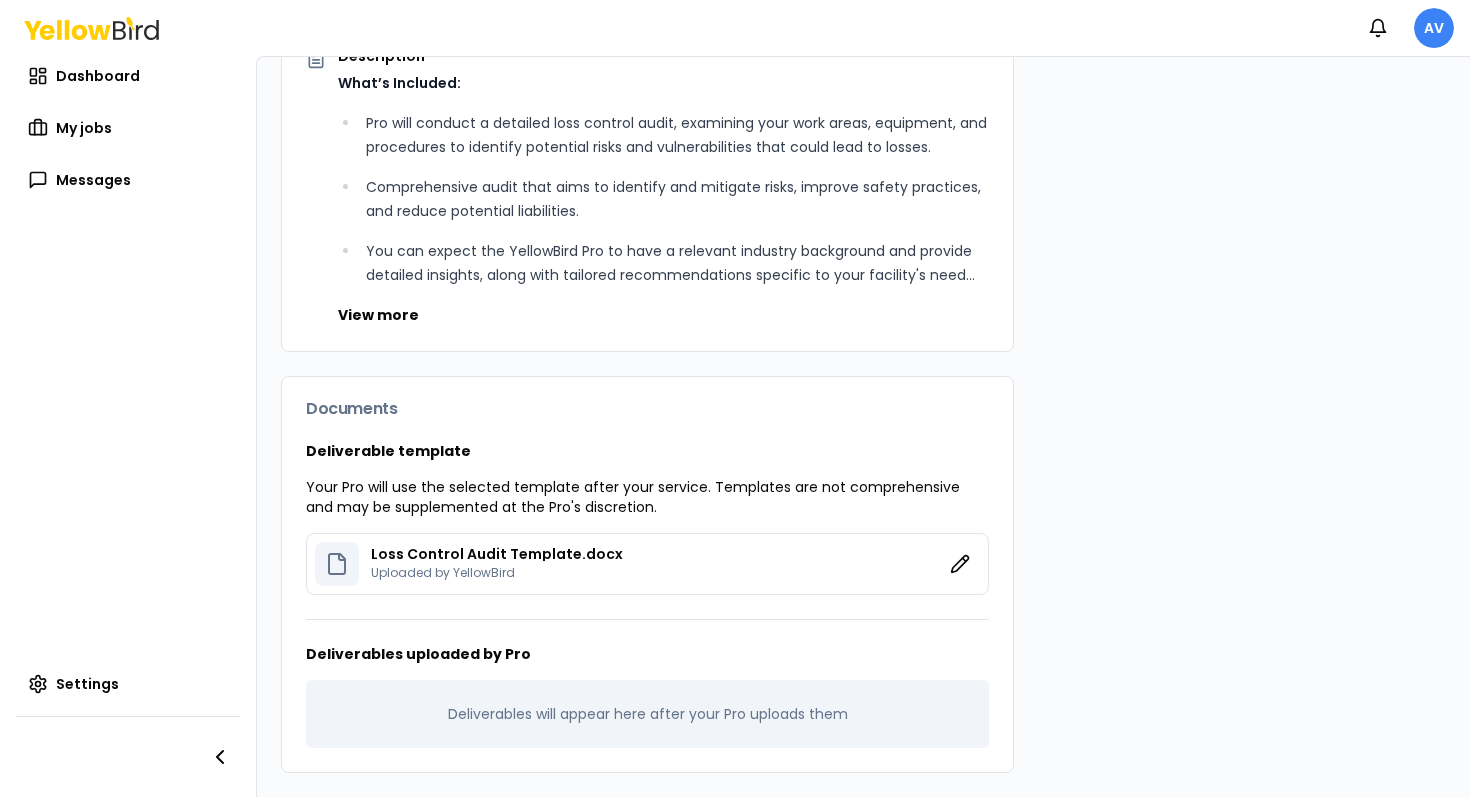 scroll, scrollTop: 0, scrollLeft: 0, axis: both 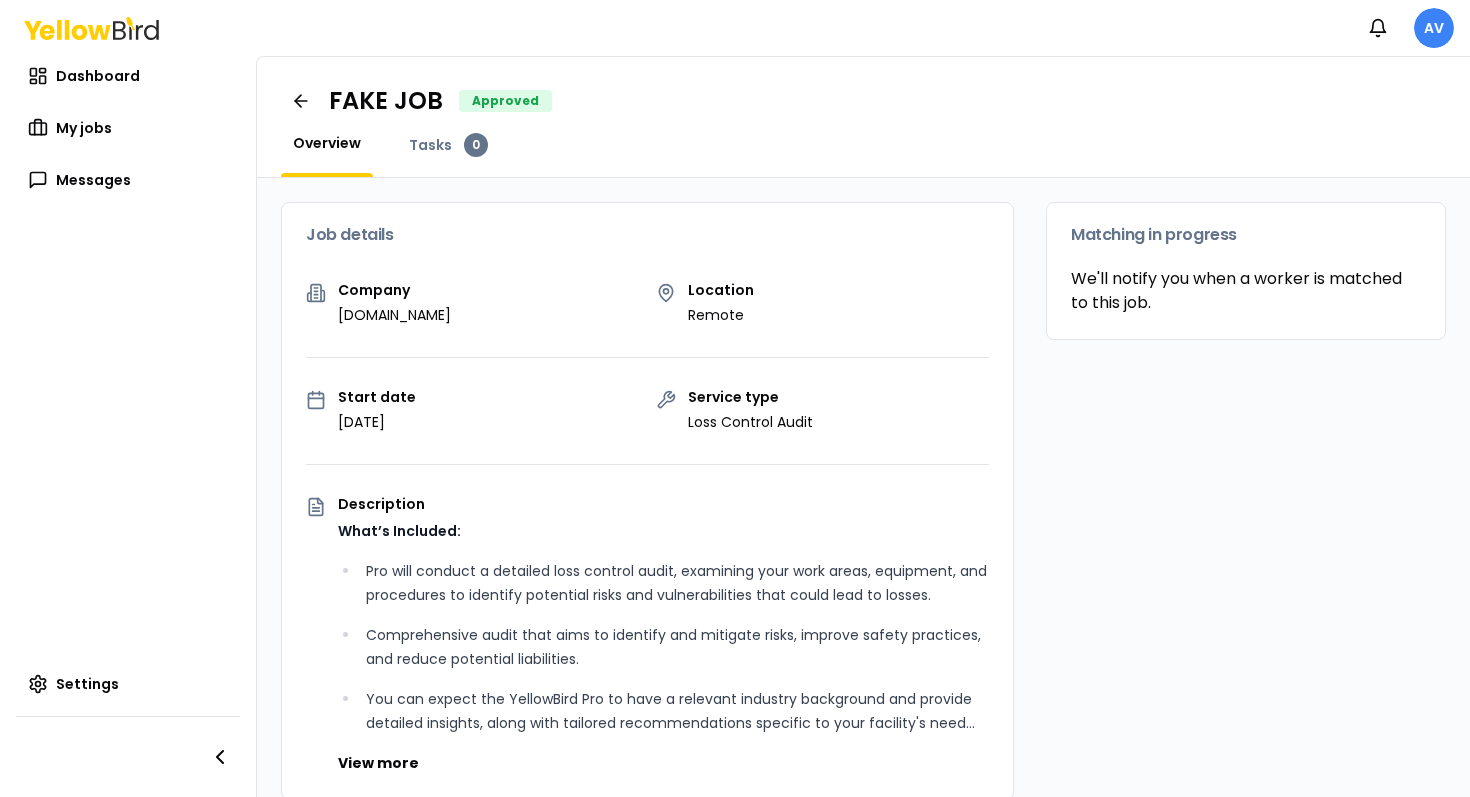click on "Job details" at bounding box center (647, 235) 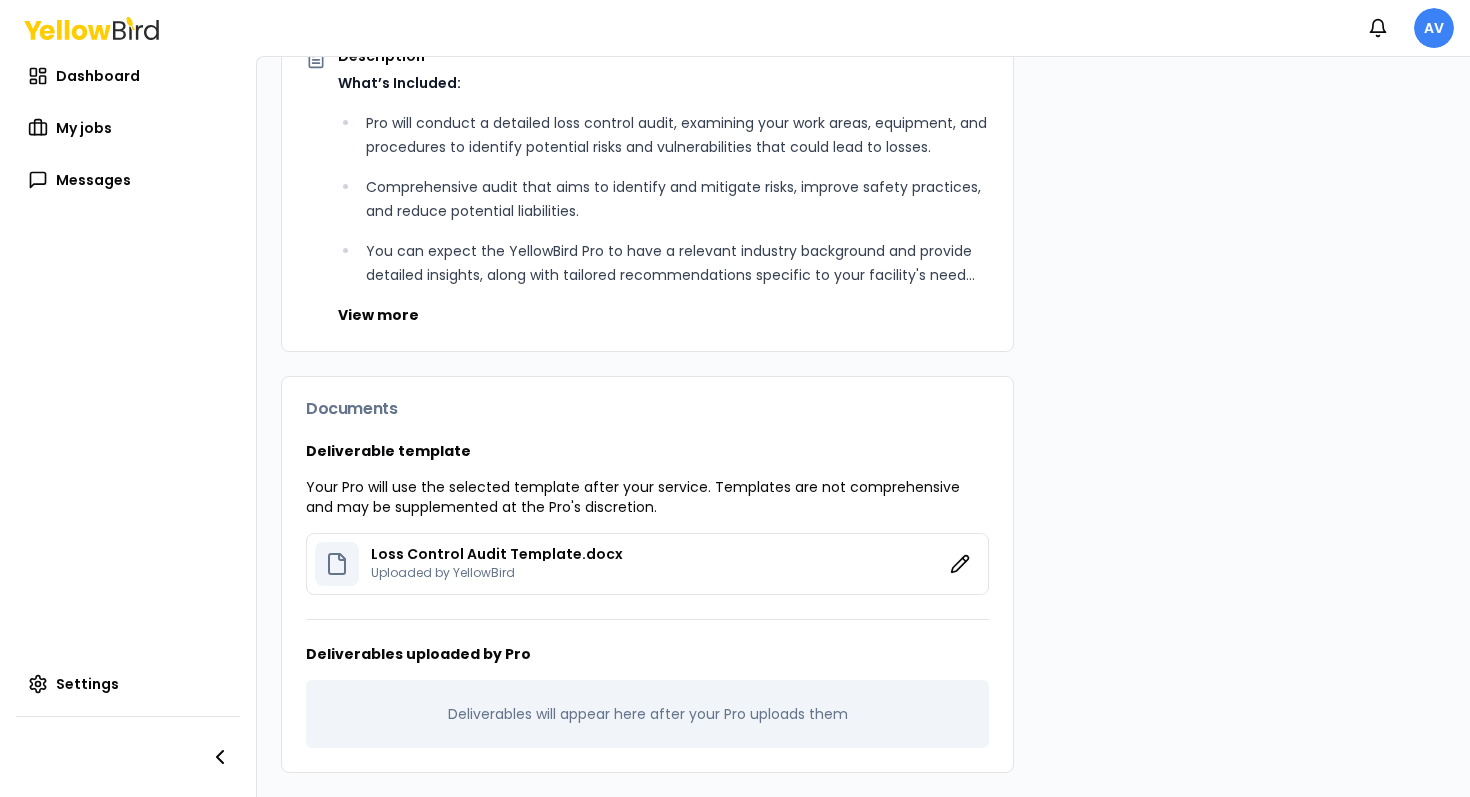 scroll, scrollTop: 0, scrollLeft: 0, axis: both 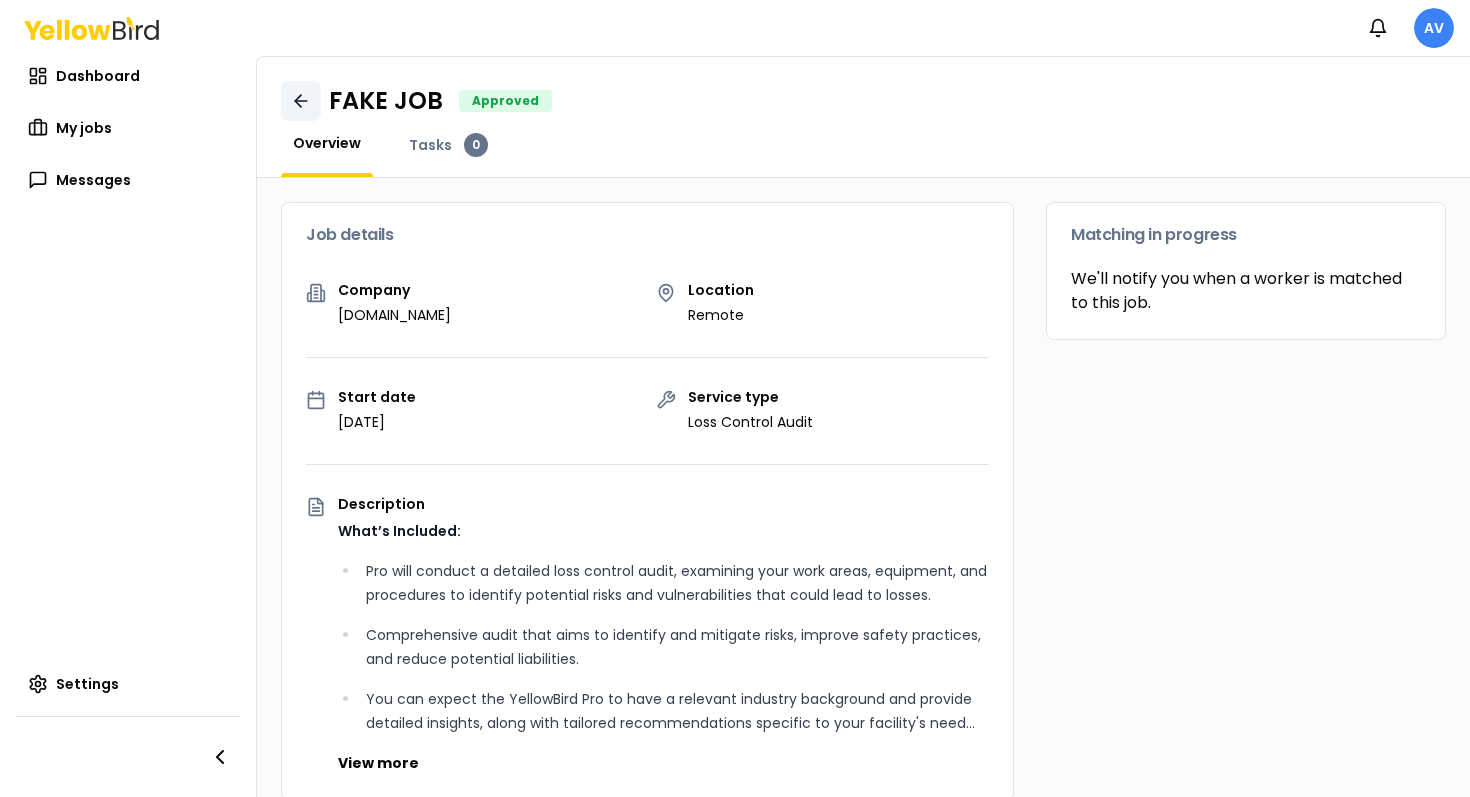 click 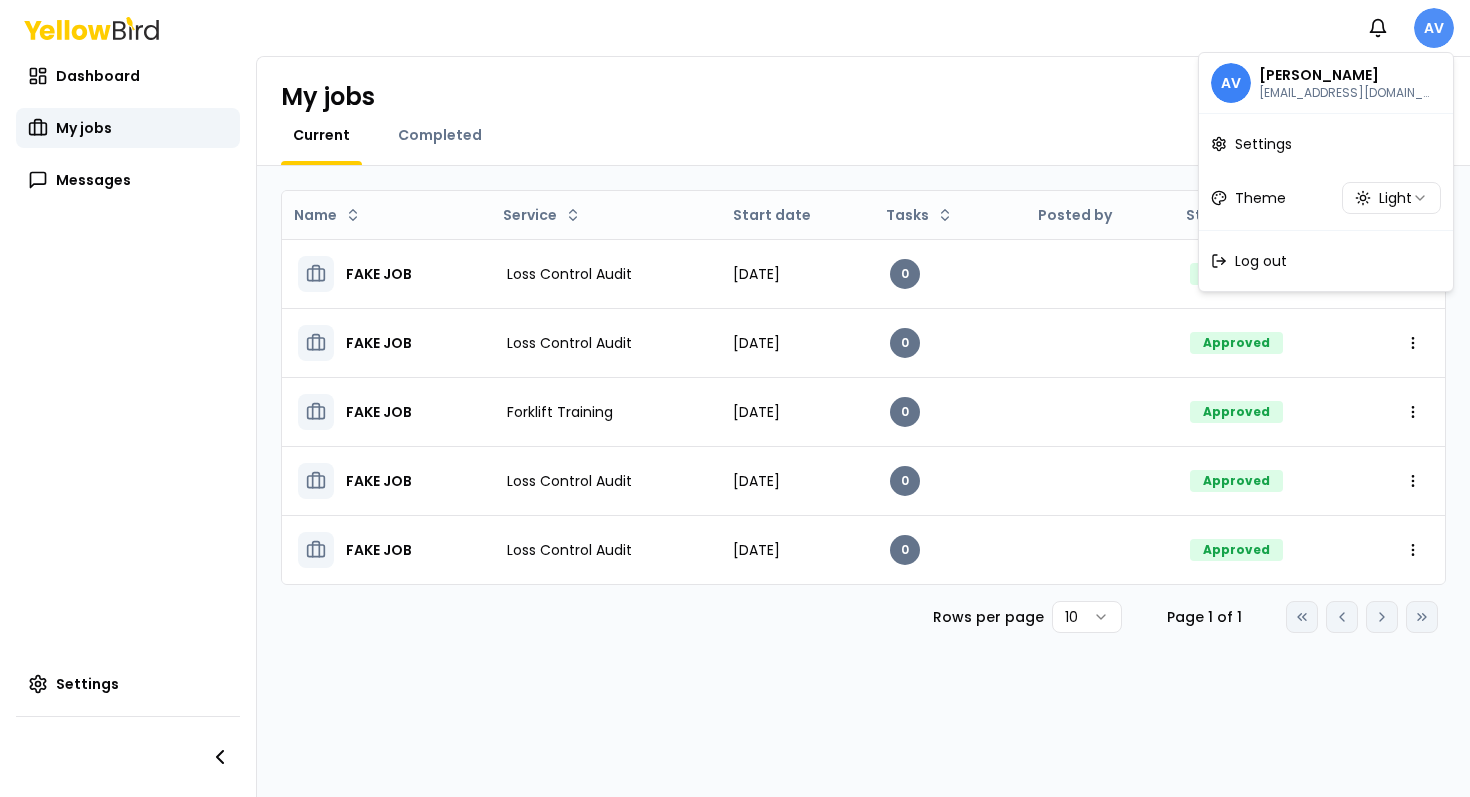 click on "Notifications AV Dashboard My jobs Messages Settings My jobs Current Completed Name Service Start date Tasks Posted by Status FAKE JOB Loss Control Audit [DATE] 0   Approved Open menu FAKE JOB Loss Control Audit [DATE] 0   Approved Open menu FAKE JOB  Forklift Training [DATE] 0   Approved Open menu FAKE JOB Loss Control Audit [DATE] 0   Approved Open menu FAKE JOB Loss Control Audit [DATE] 0   Approved Open menu Rows per page 10 Page 1 of 1 Go to first page Go to previous page Go to next page Go to last page
AV [PERSON_NAME] [EMAIL_ADDRESS][DOMAIN_NAME] Settings Theme Light Log out" at bounding box center [735, 398] 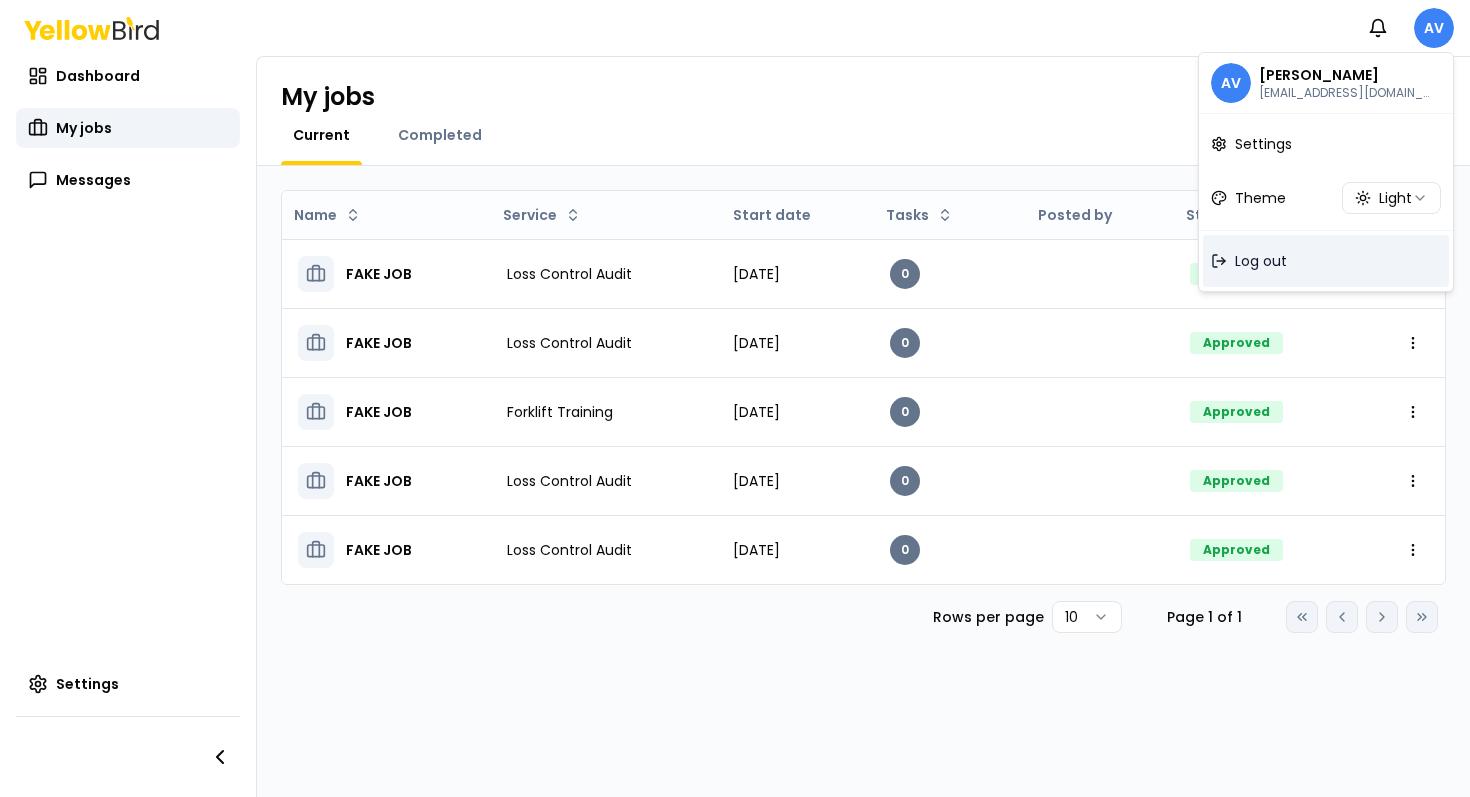 click on "Log out" at bounding box center (1261, 261) 